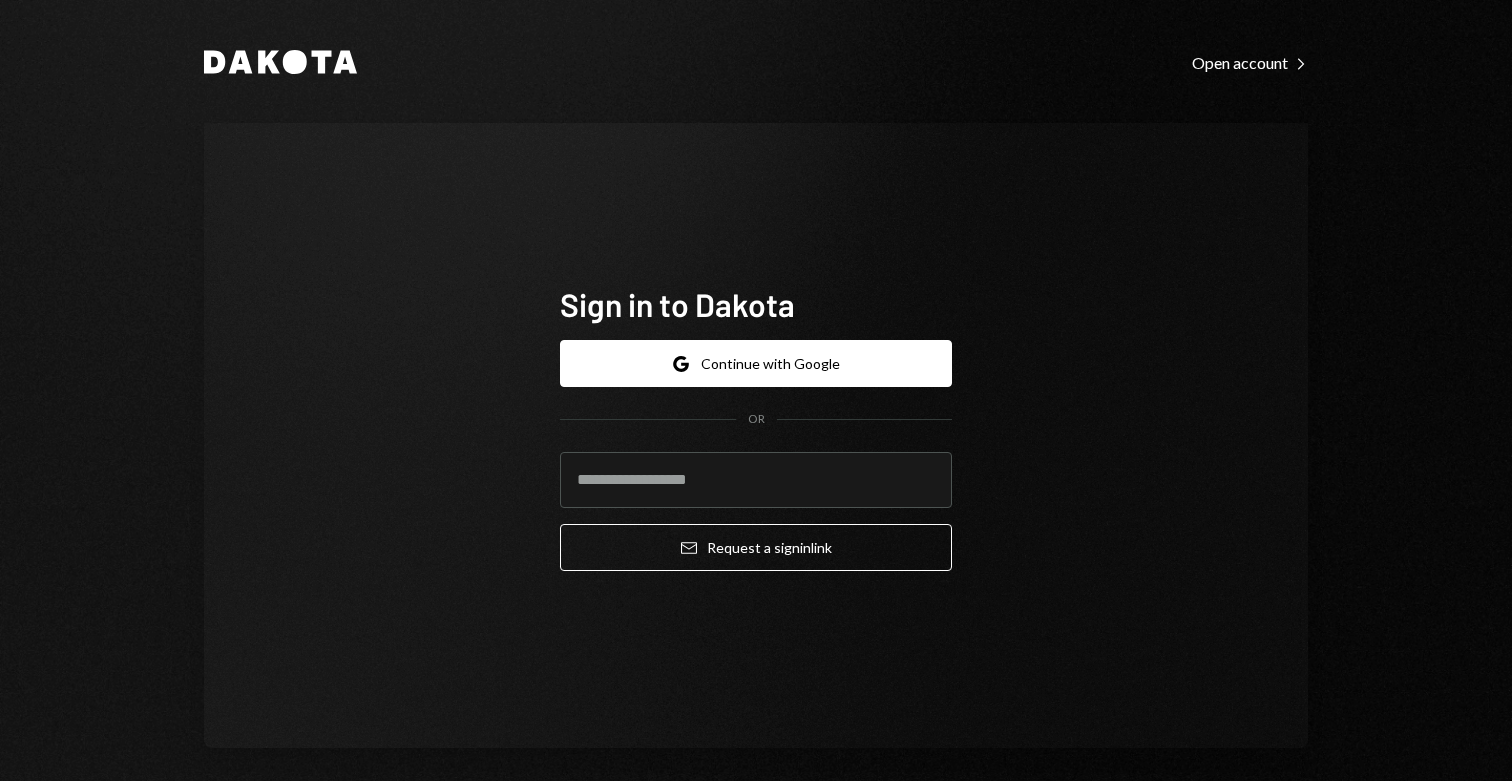 scroll, scrollTop: 0, scrollLeft: 0, axis: both 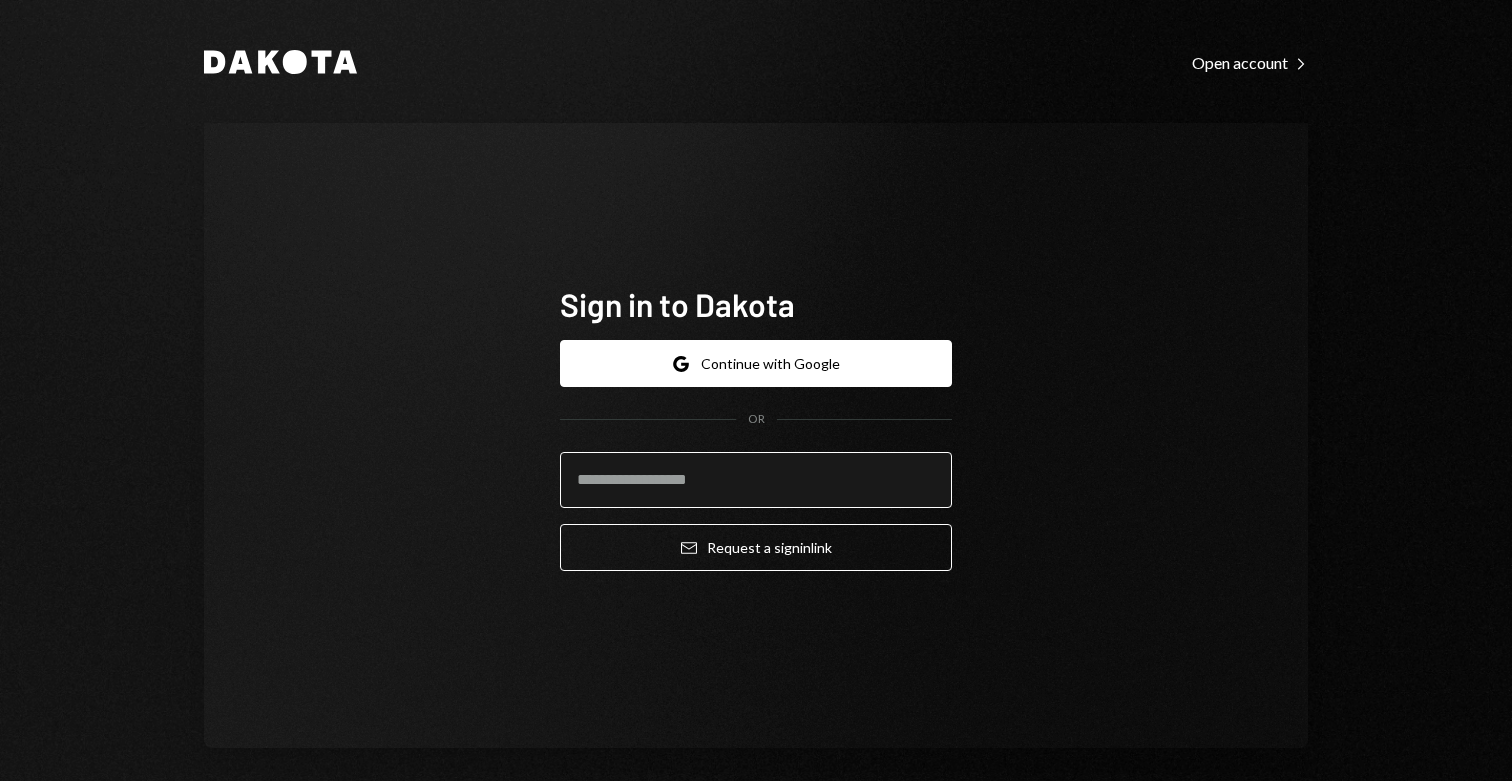 click at bounding box center (756, 480) 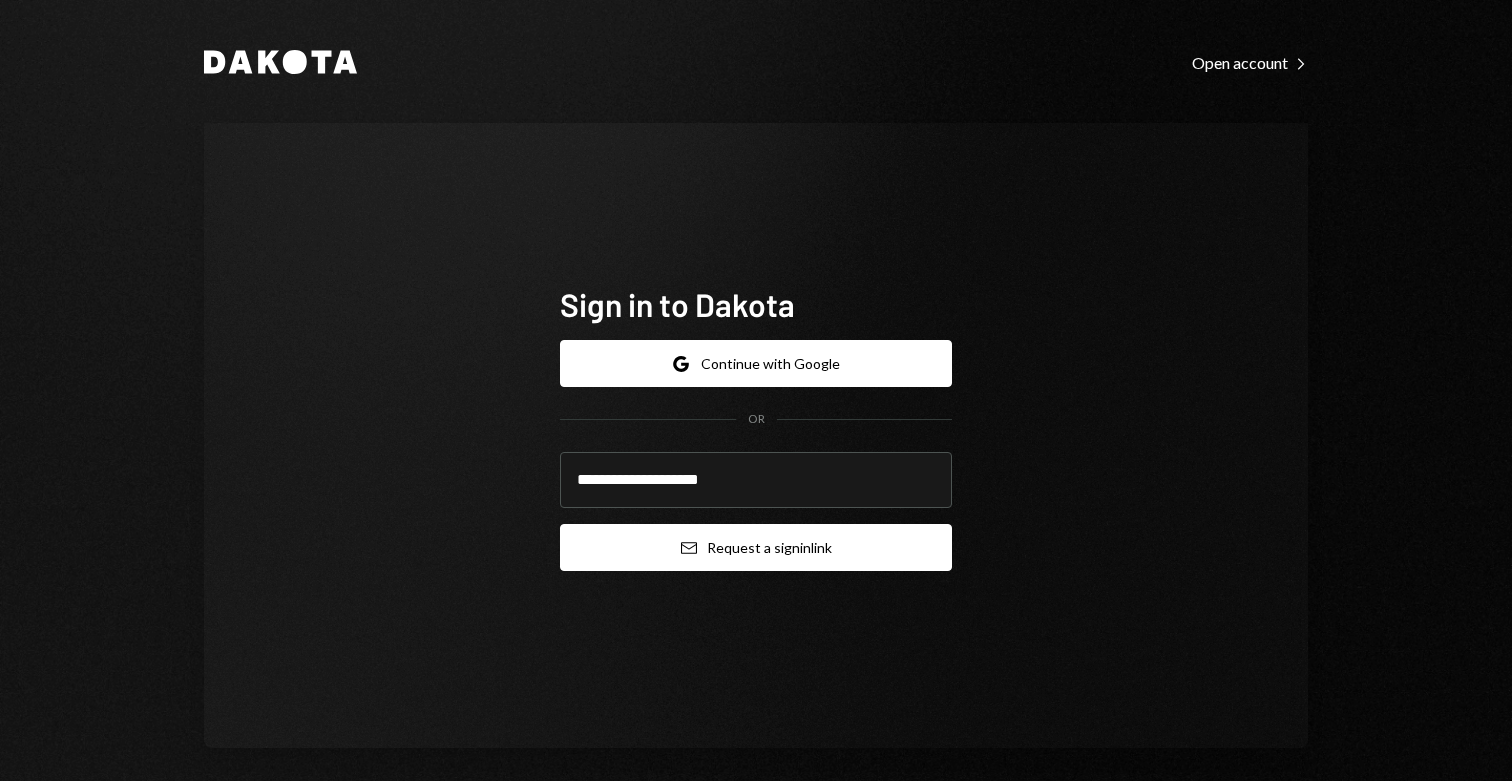 click on "Email Request a sign  in  link" at bounding box center [756, 547] 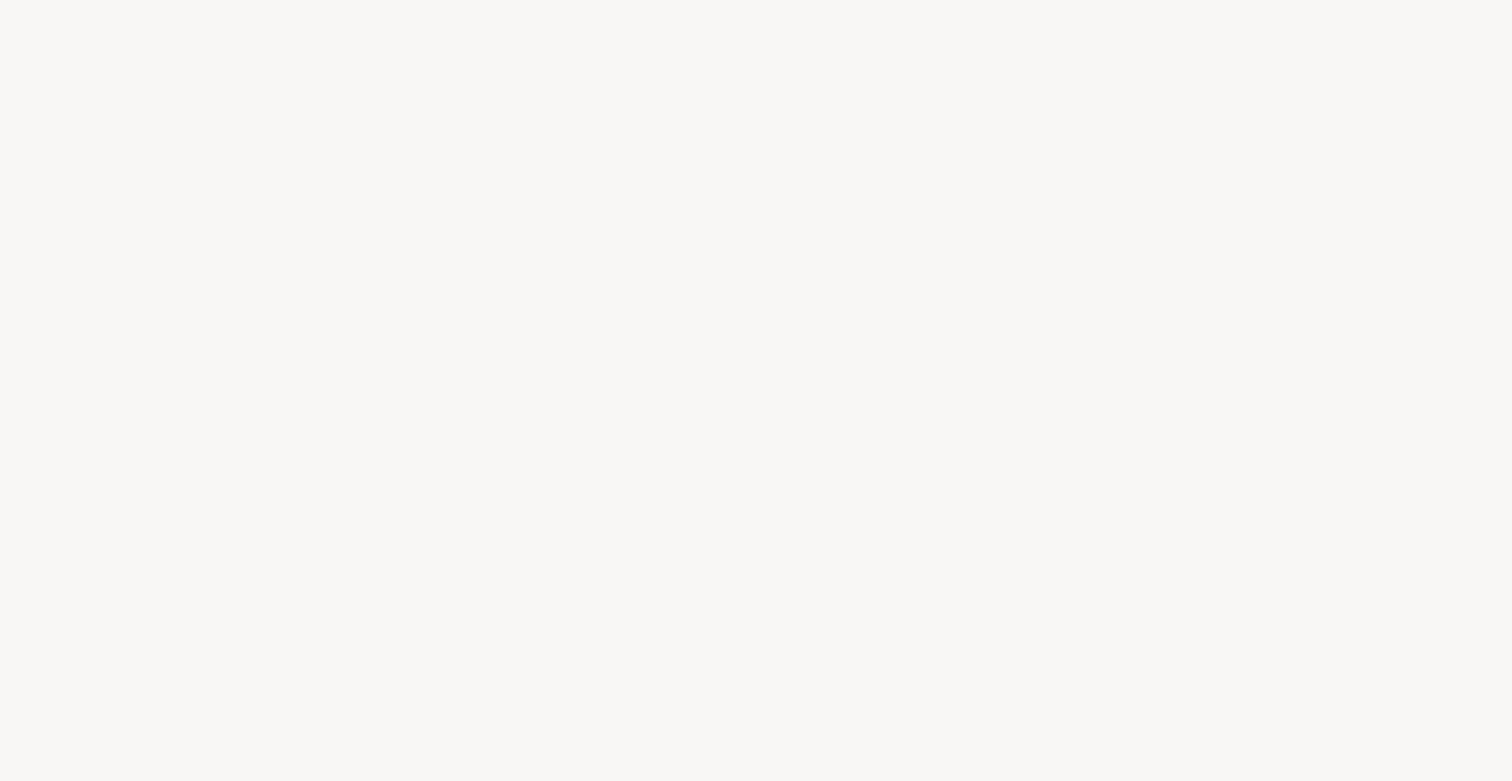 scroll, scrollTop: 0, scrollLeft: 0, axis: both 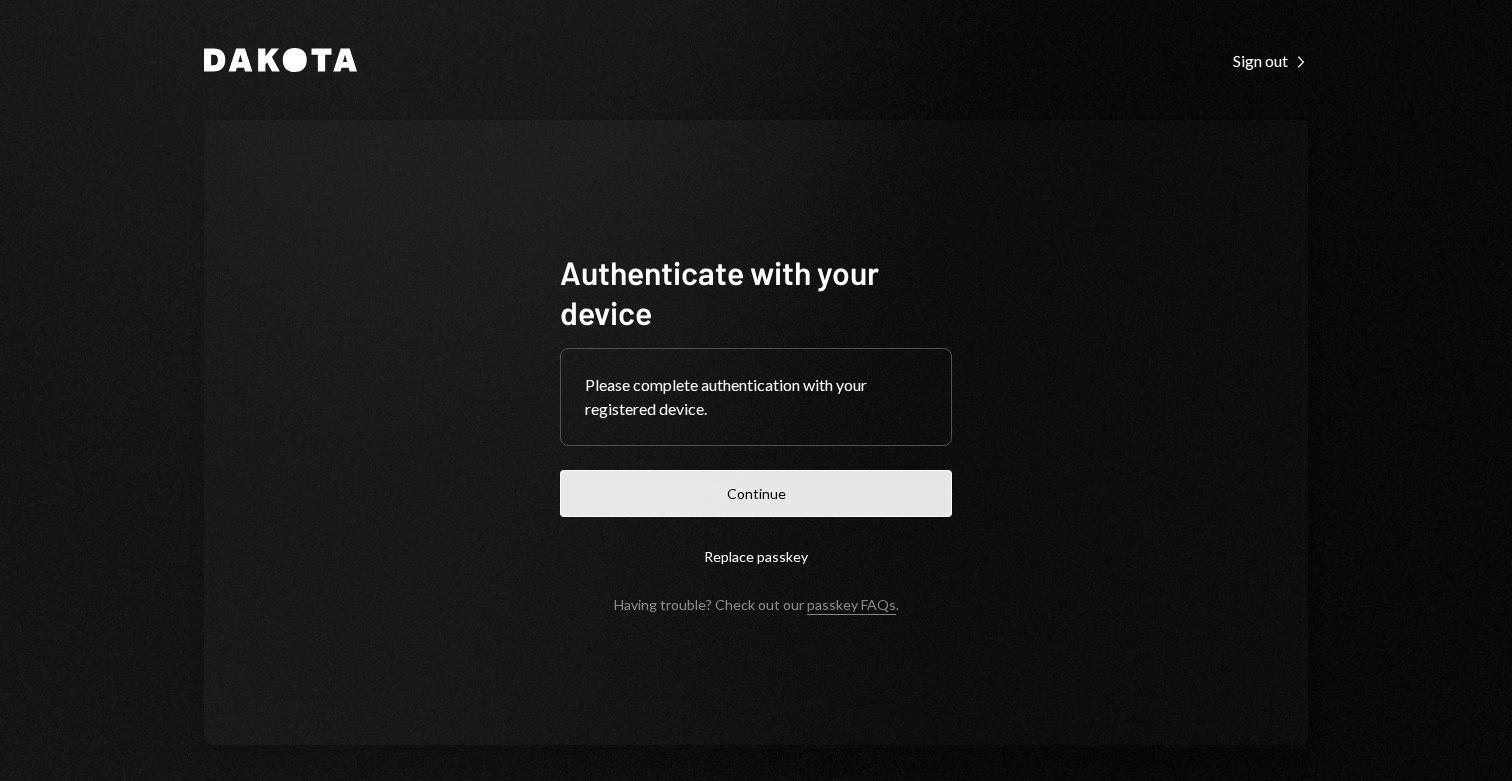 click on "Continue" at bounding box center (756, 493) 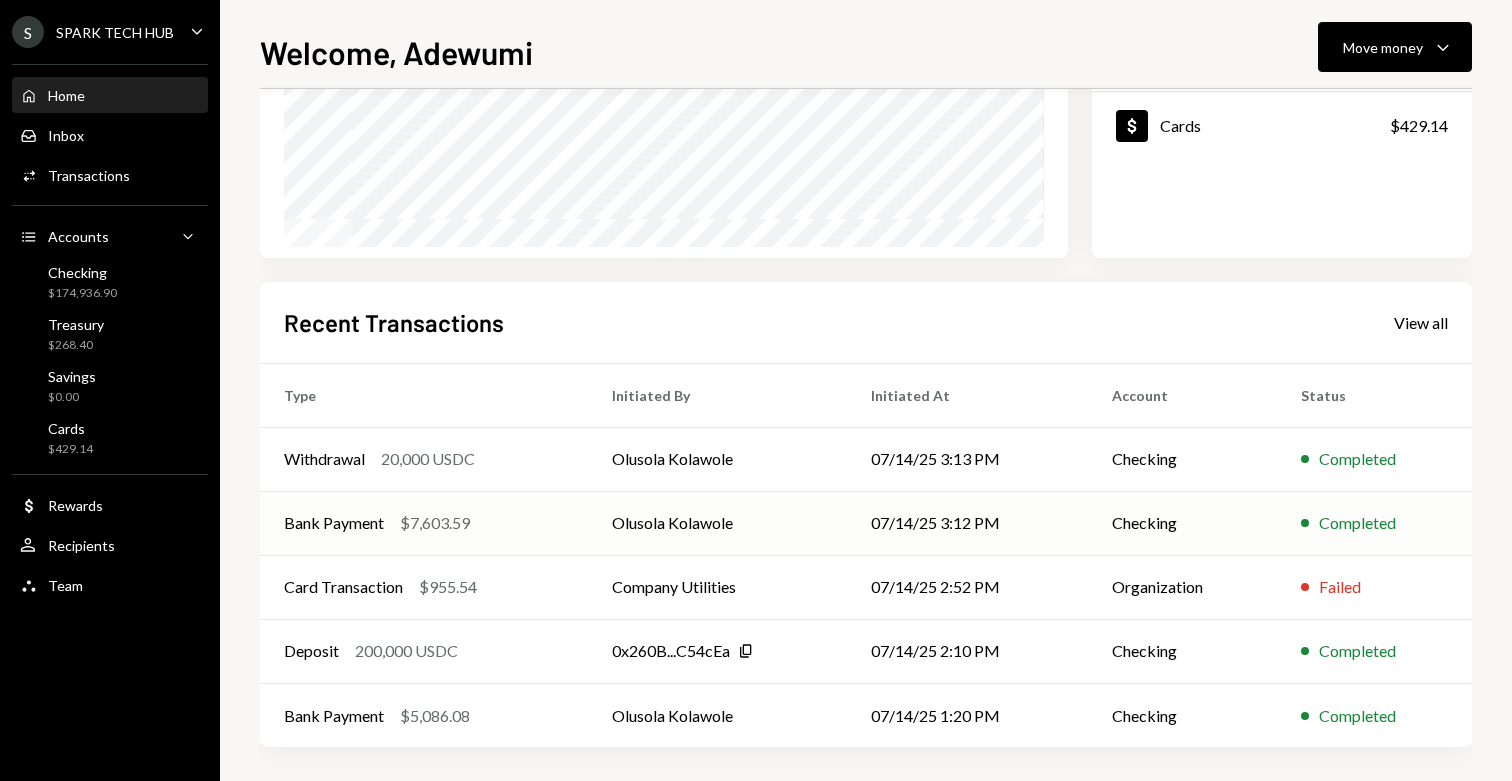 scroll, scrollTop: 0, scrollLeft: 0, axis: both 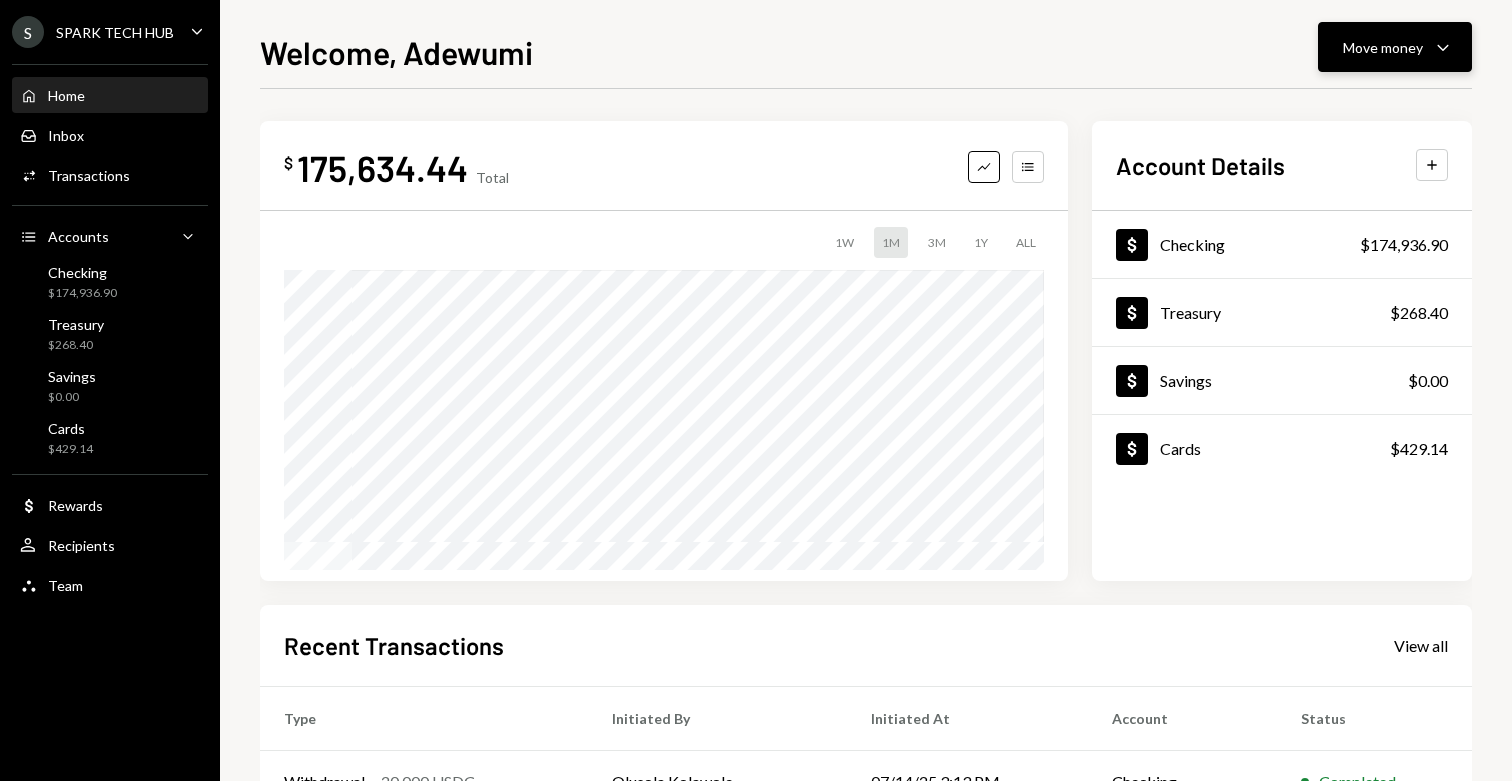 click on "Move money Caret Down" at bounding box center (1395, 47) 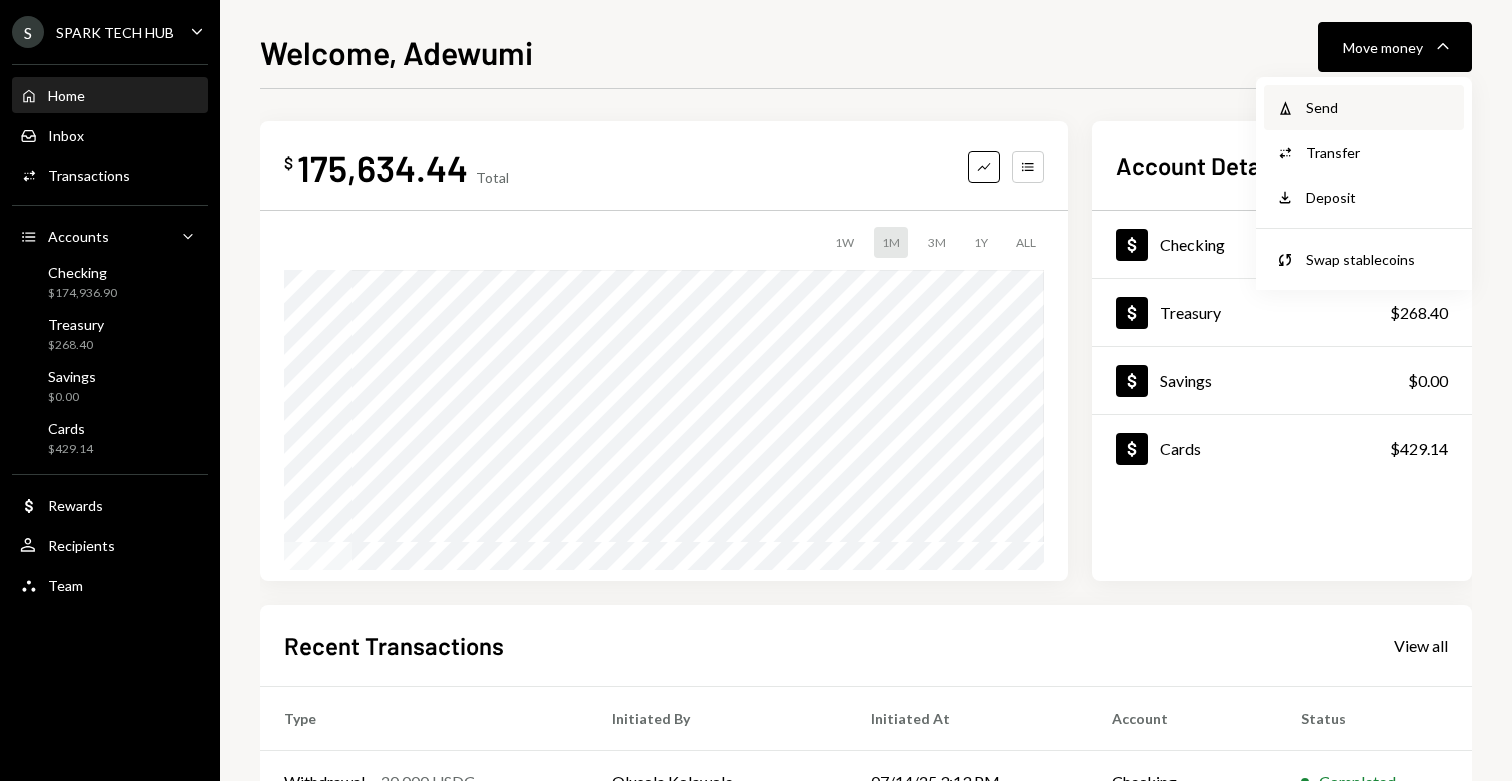 click on "Send" at bounding box center (1379, 107) 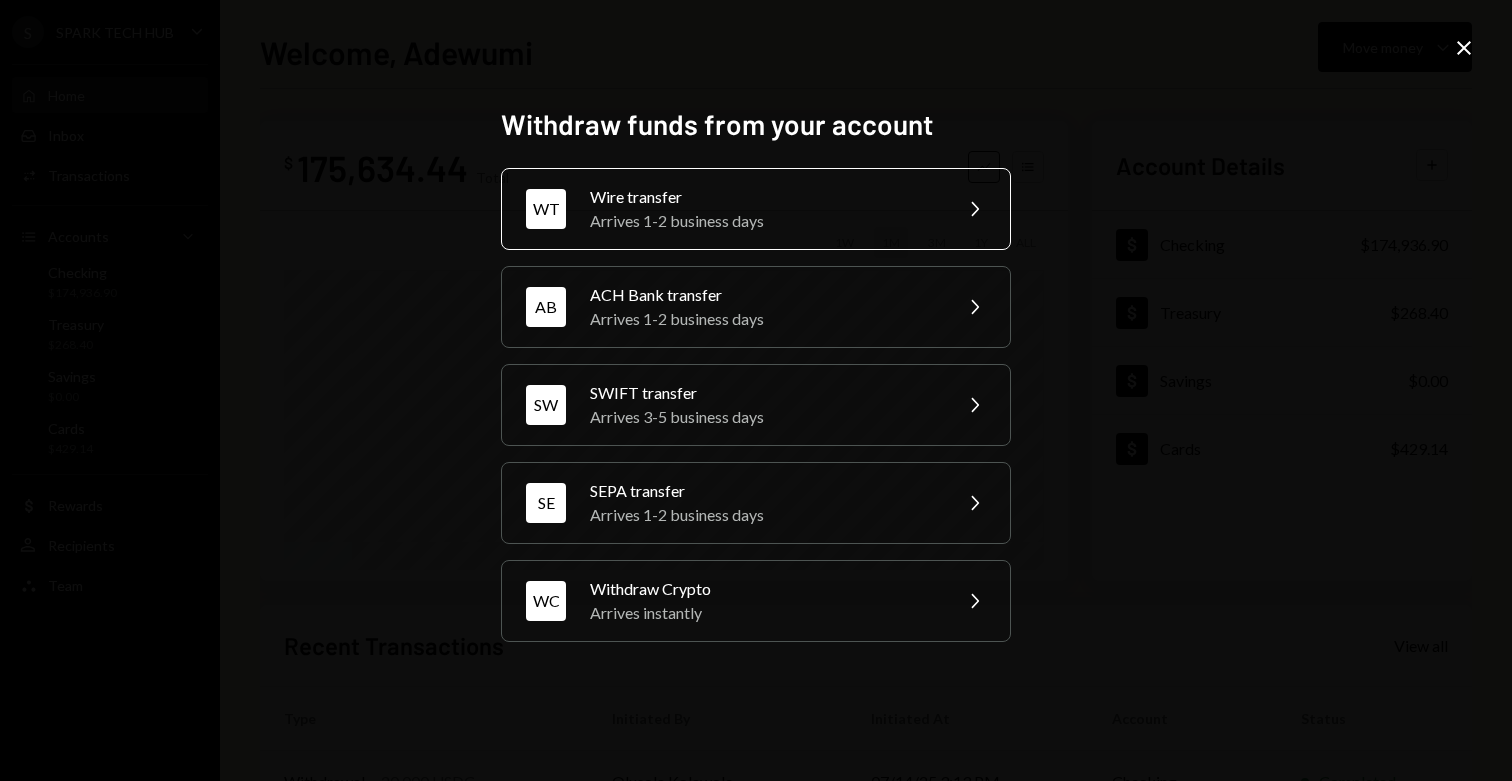 click on "WT Wire transfer Arrives 1-2 business days Chevron Right" at bounding box center (756, 209) 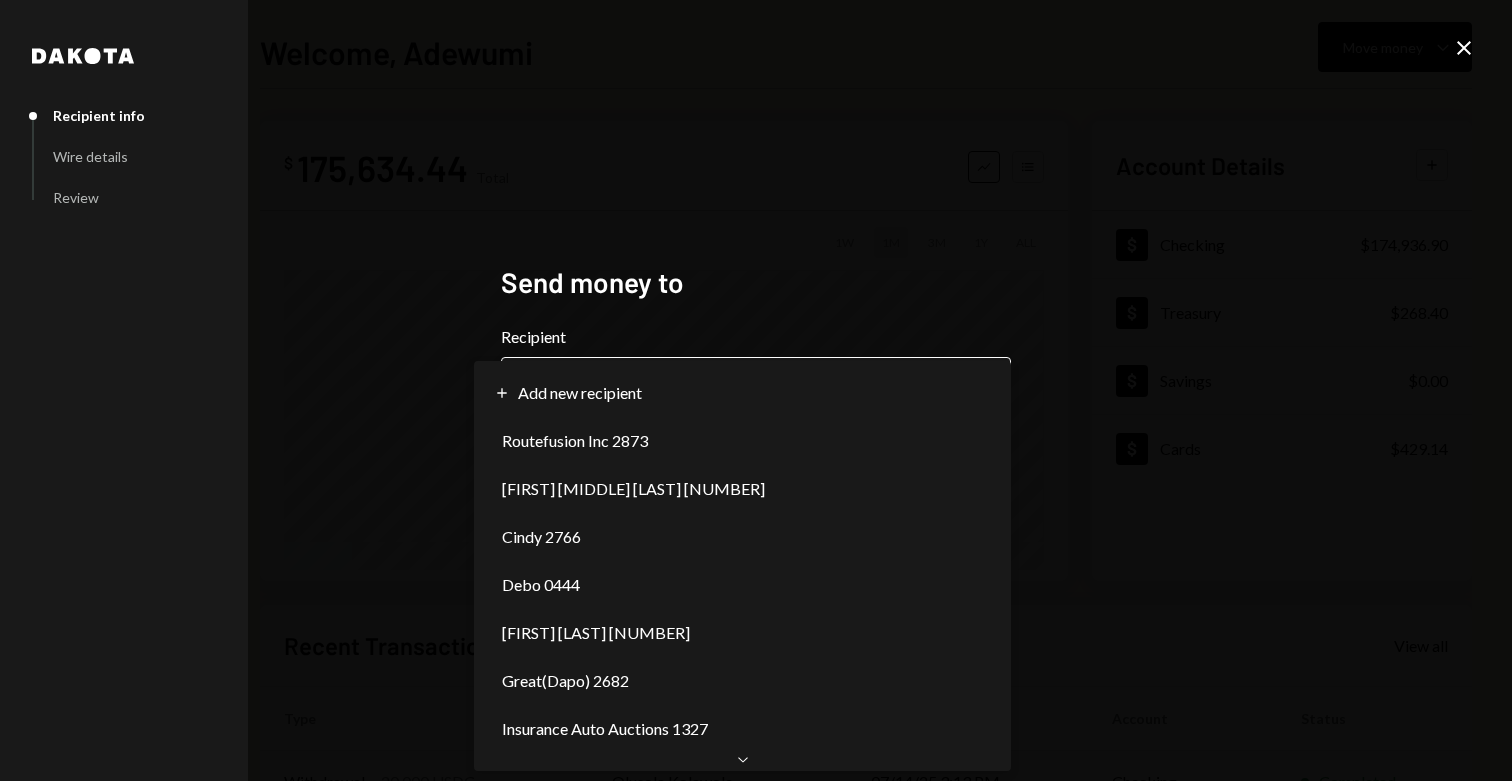 click on "**********" at bounding box center [756, 390] 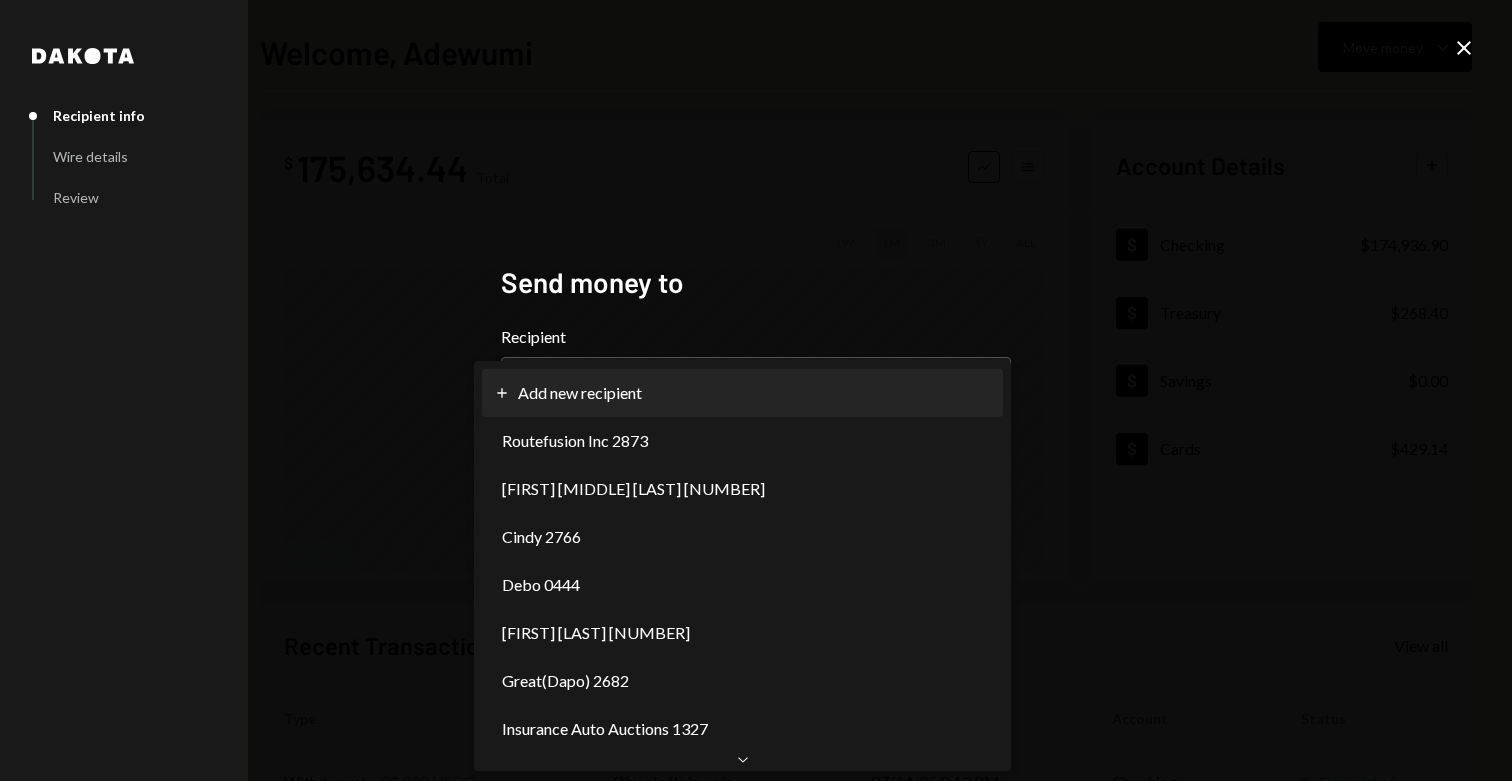select on "**********" 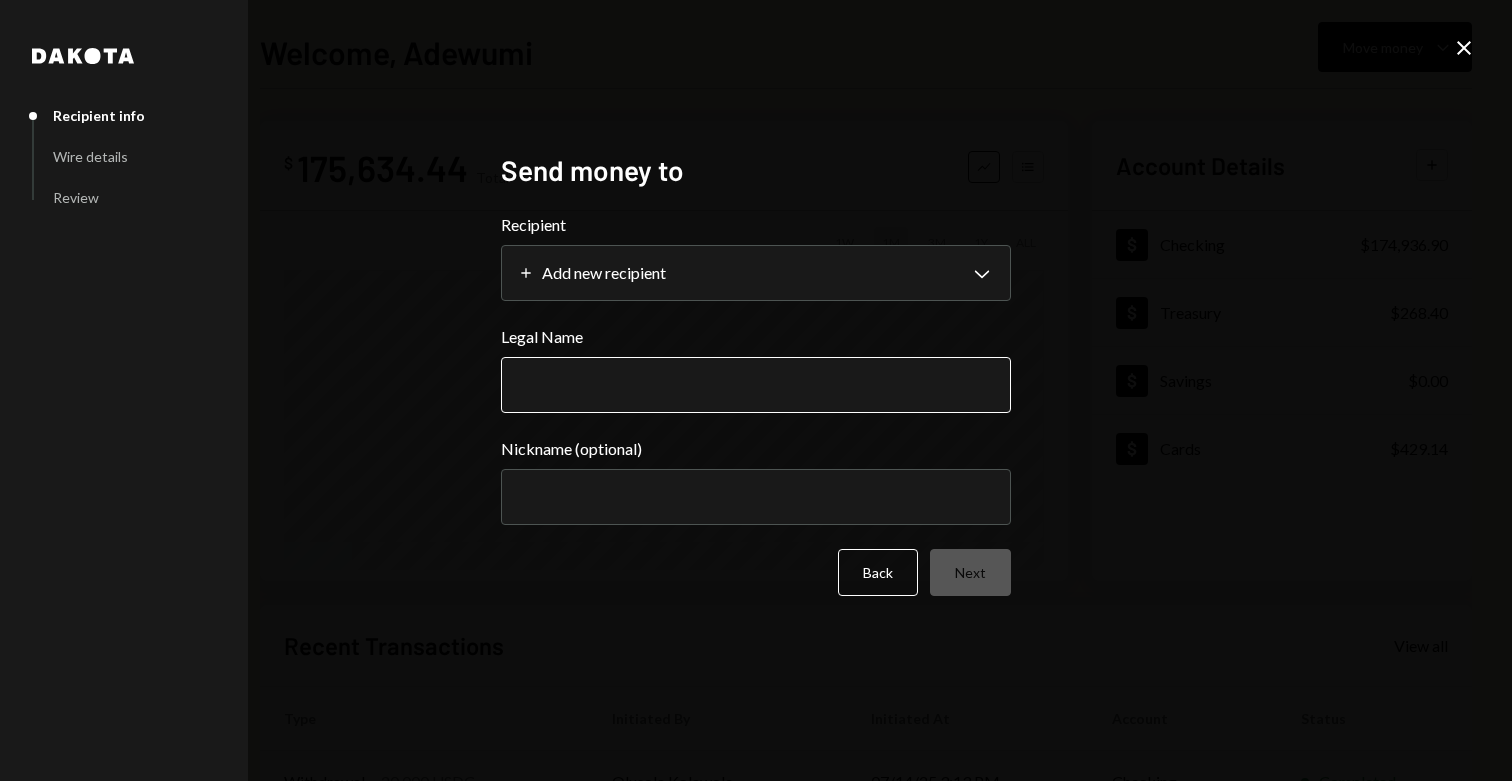 click on "Legal Name" at bounding box center [756, 385] 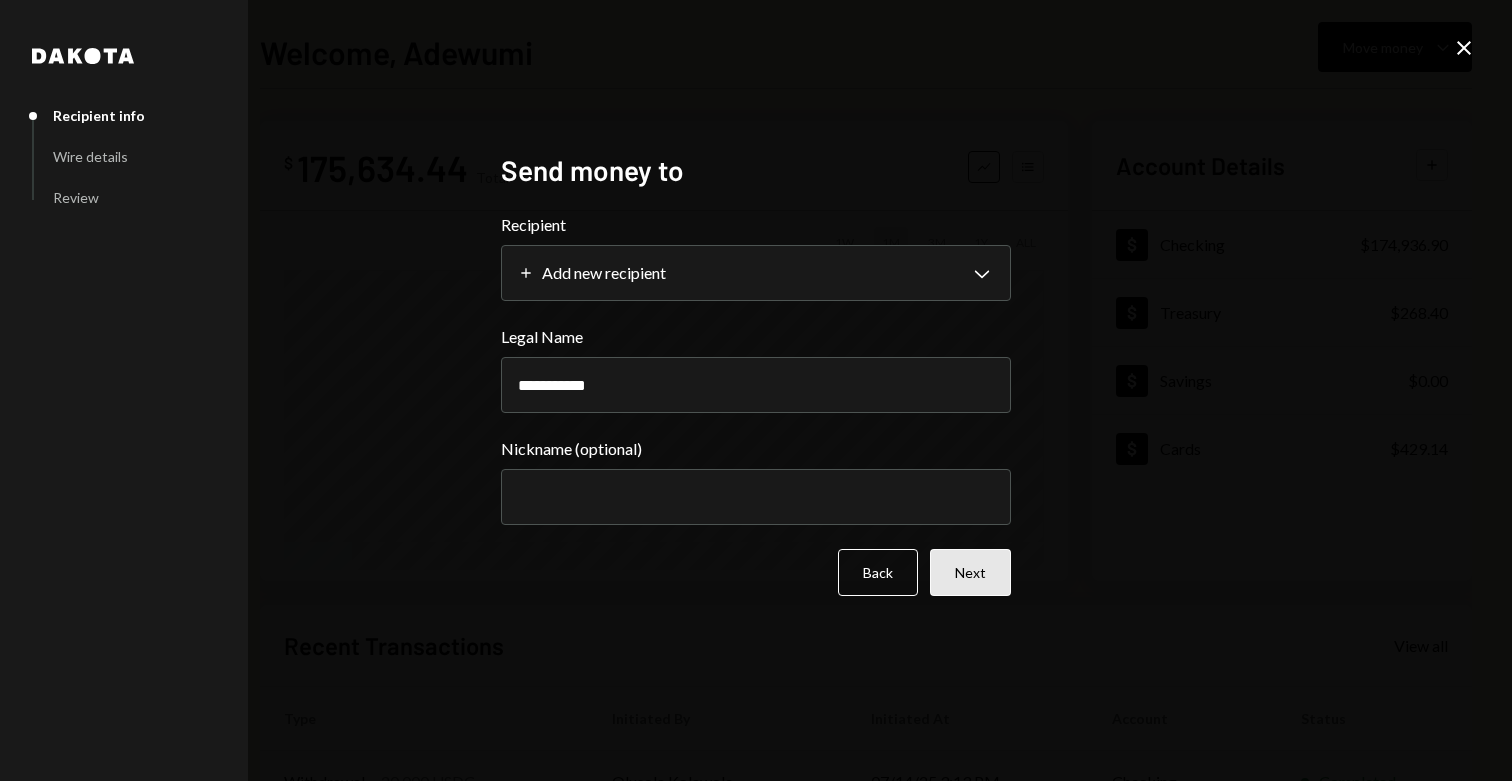 type on "**********" 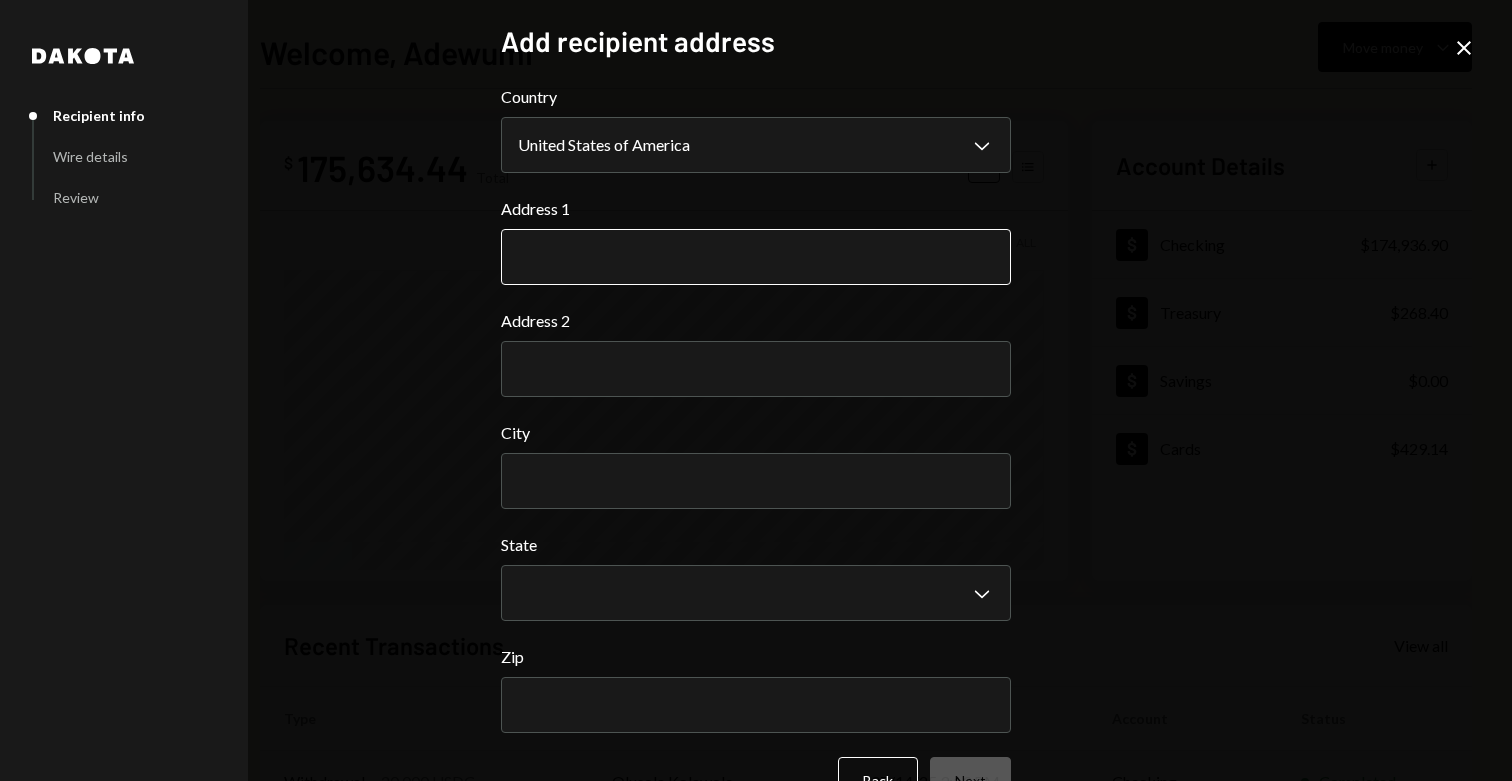 click on "Address 1" at bounding box center [756, 257] 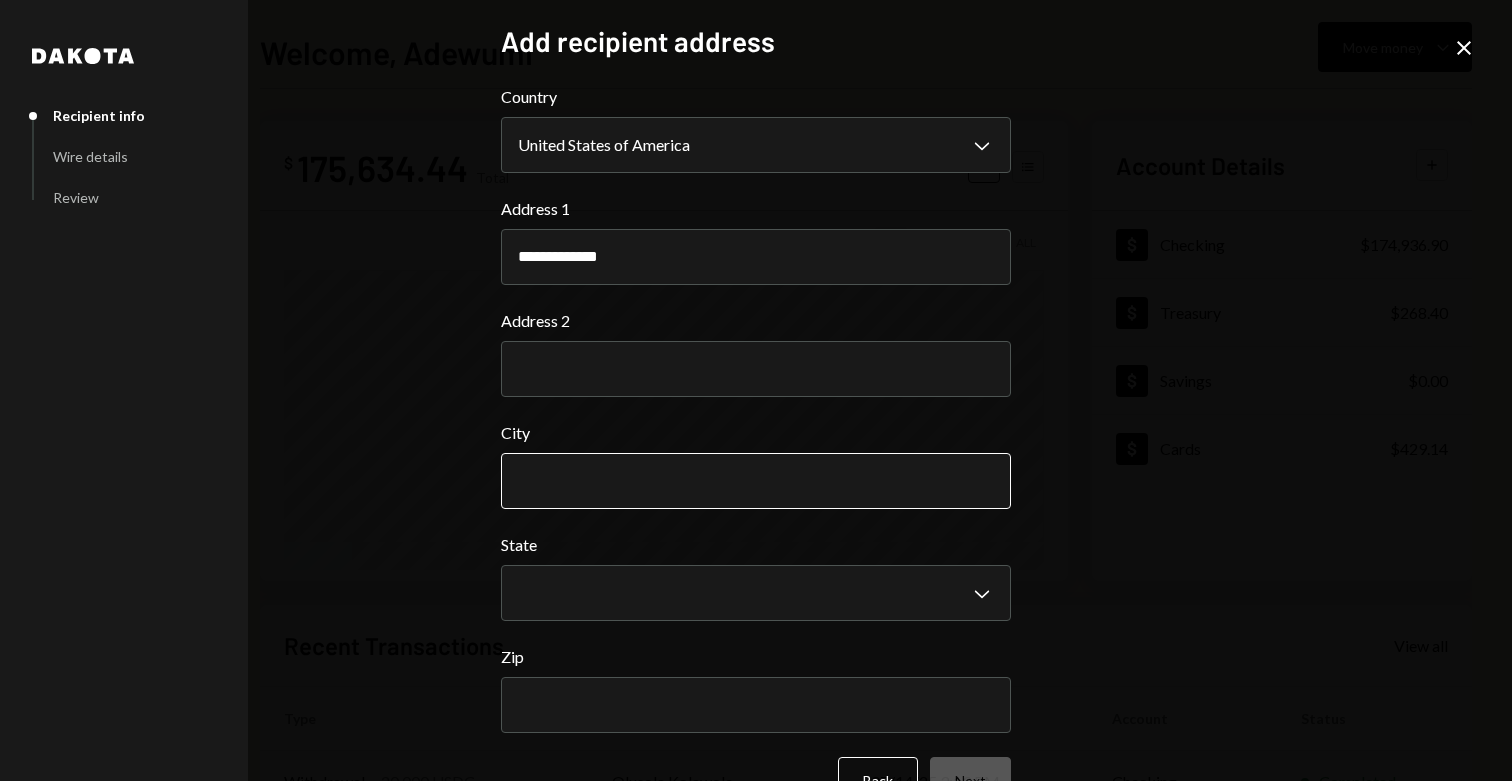 type on "**********" 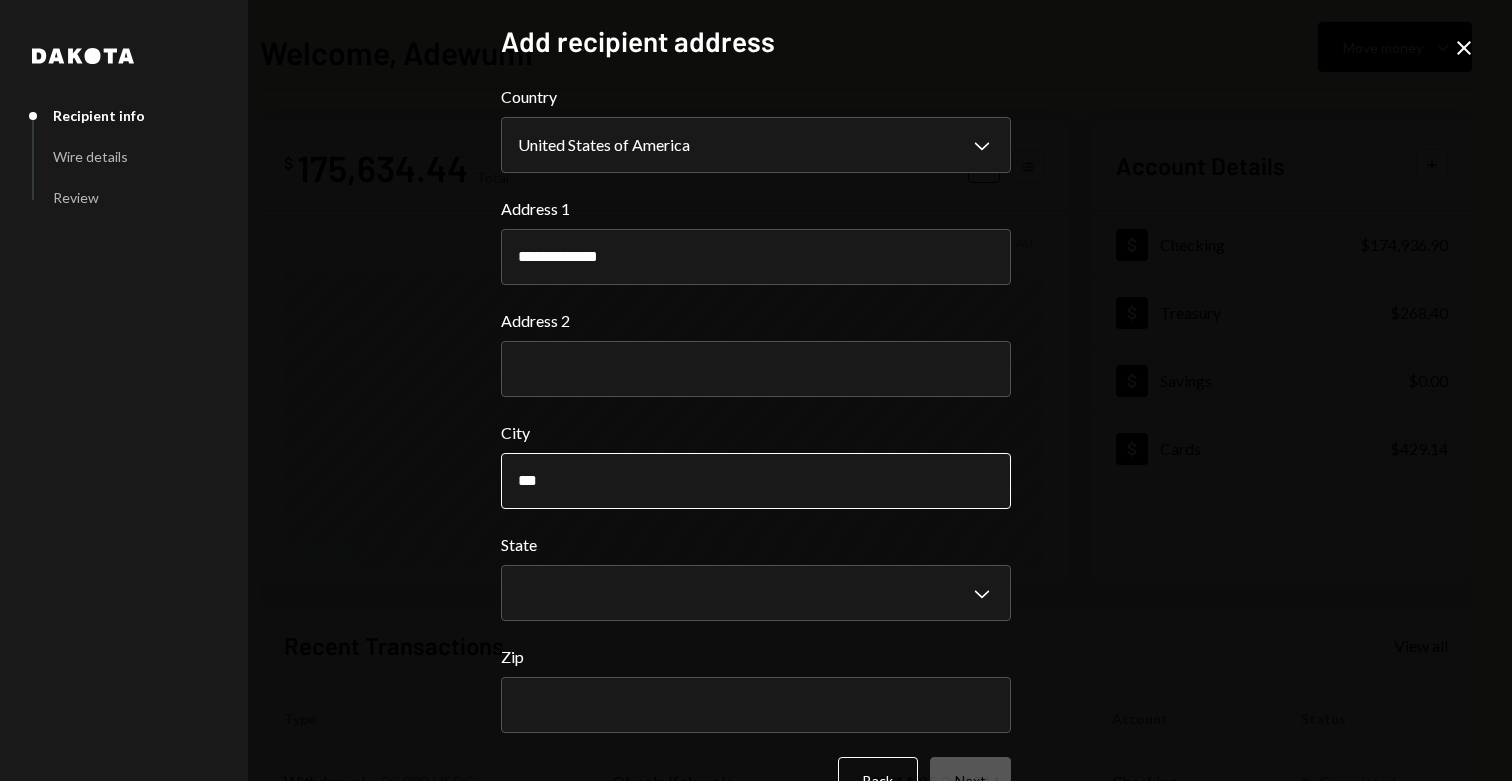 type on "********" 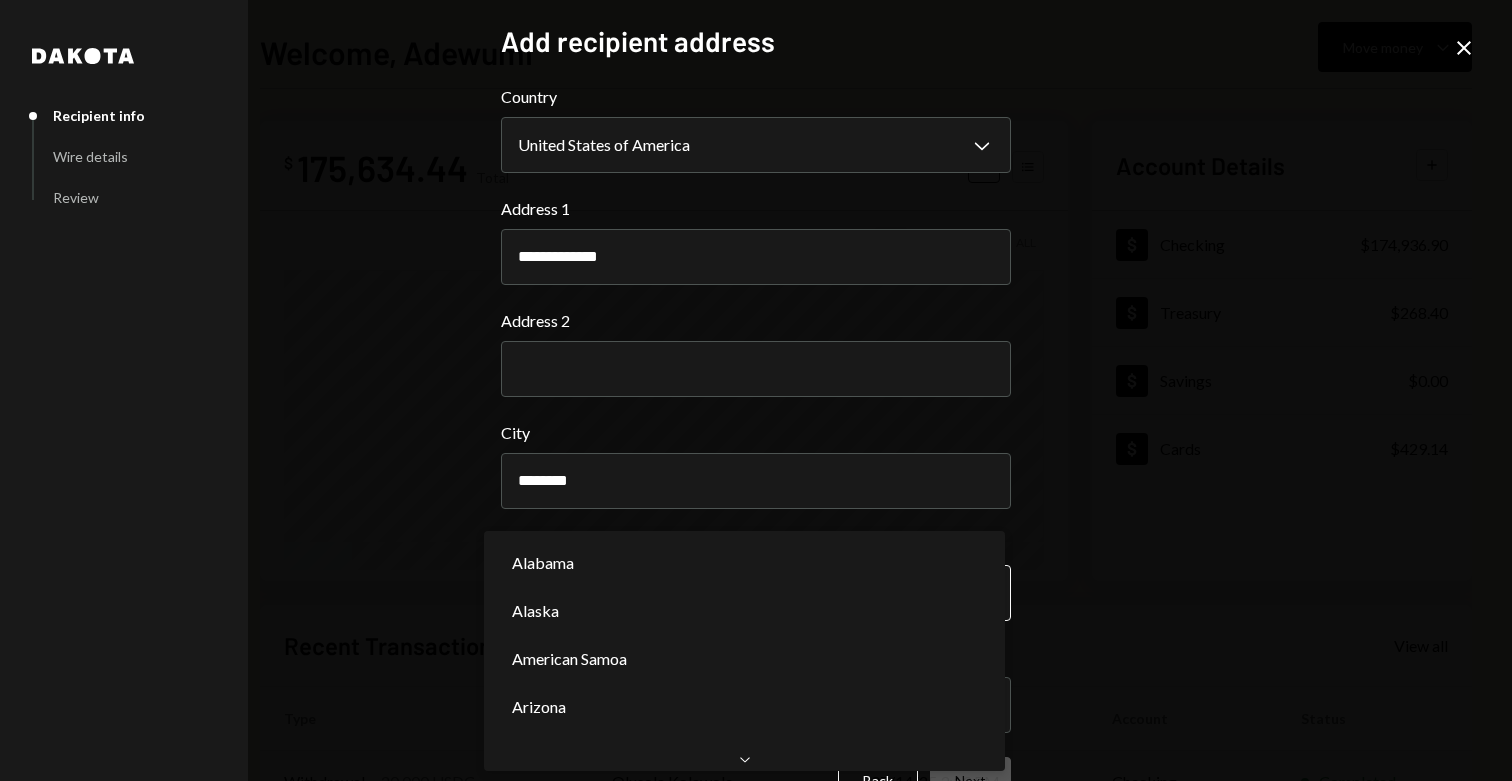 click on "**********" at bounding box center [756, 390] 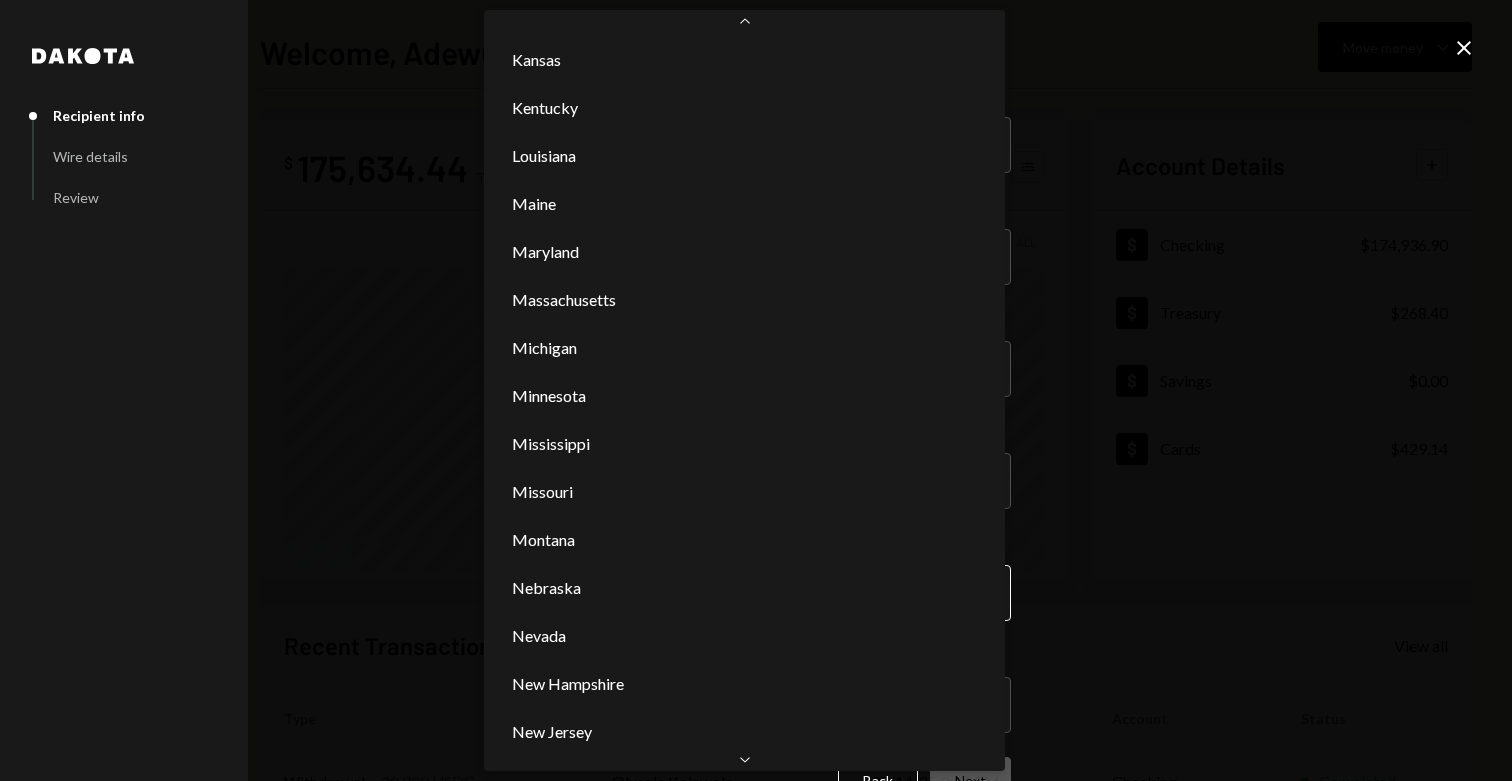 scroll, scrollTop: 1050, scrollLeft: 0, axis: vertical 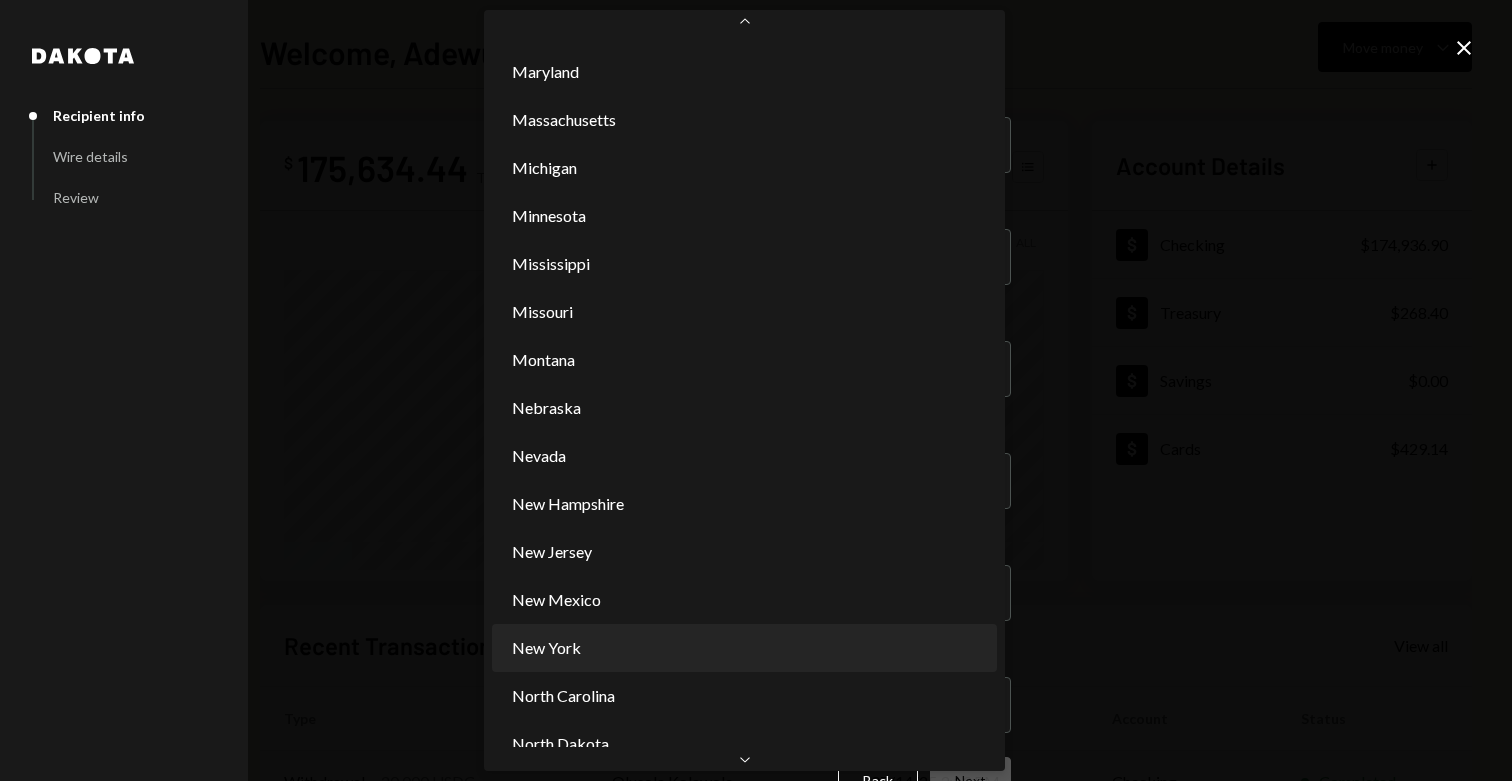 select on "**" 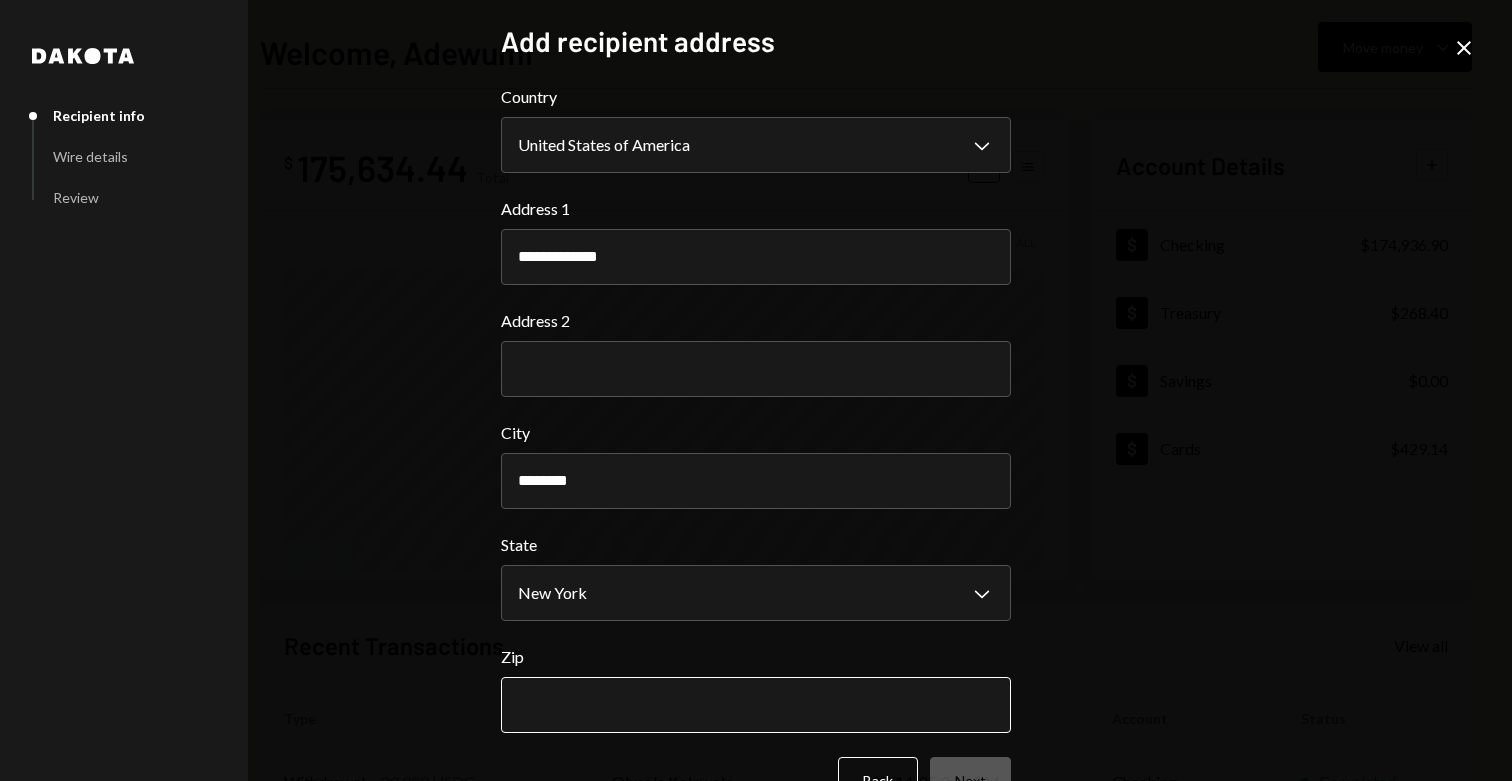 click on "Zip" at bounding box center (756, 705) 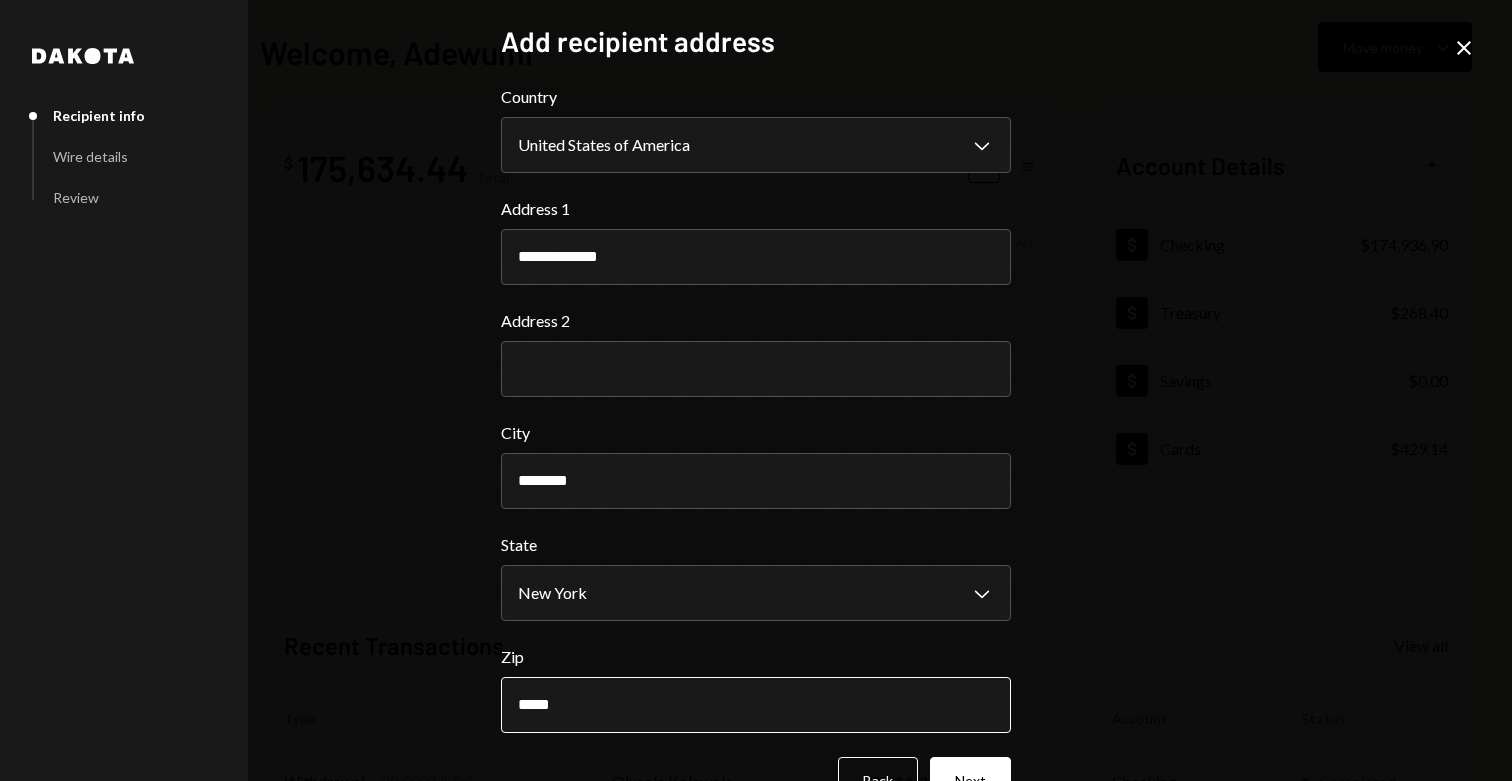 scroll, scrollTop: 54, scrollLeft: 0, axis: vertical 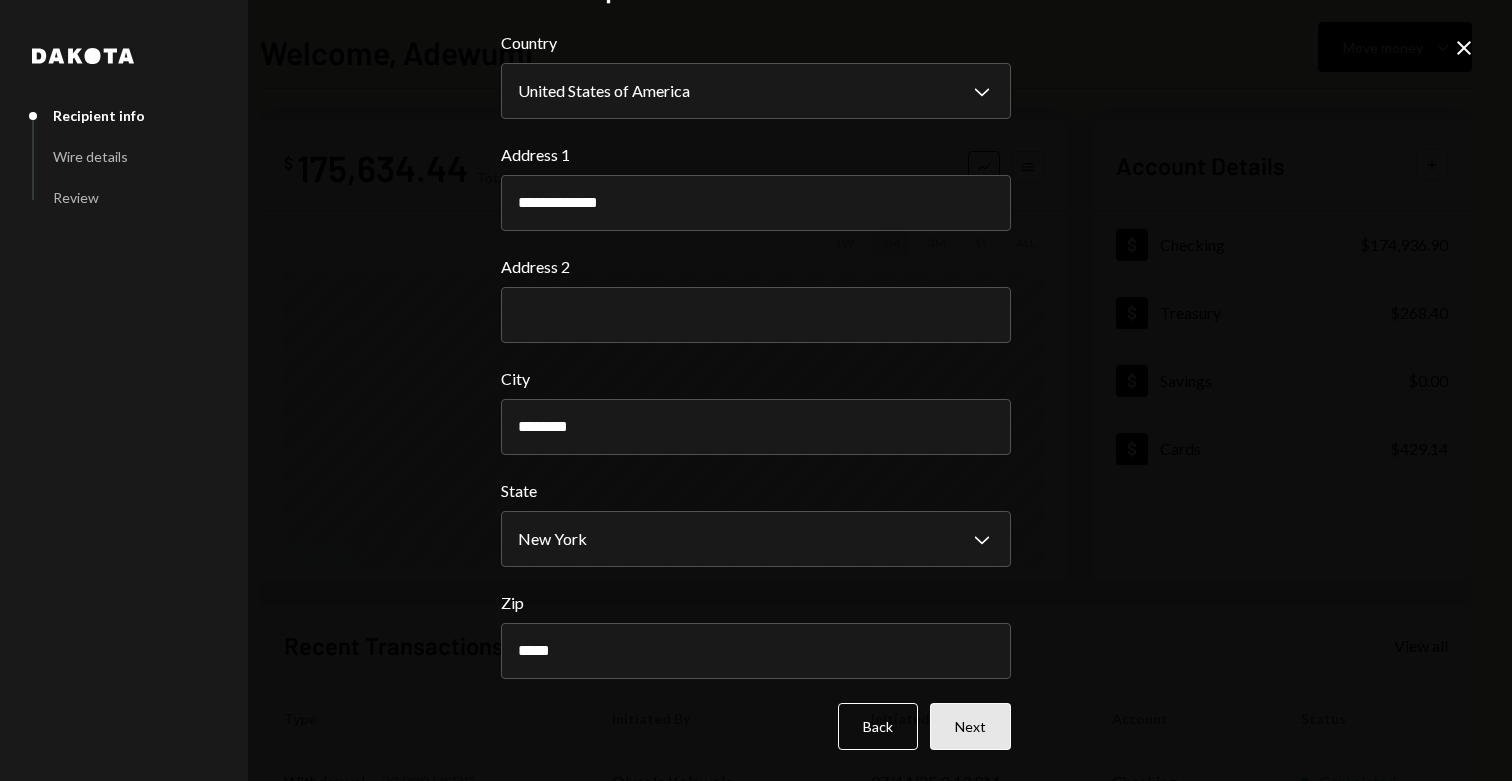 type on "*****" 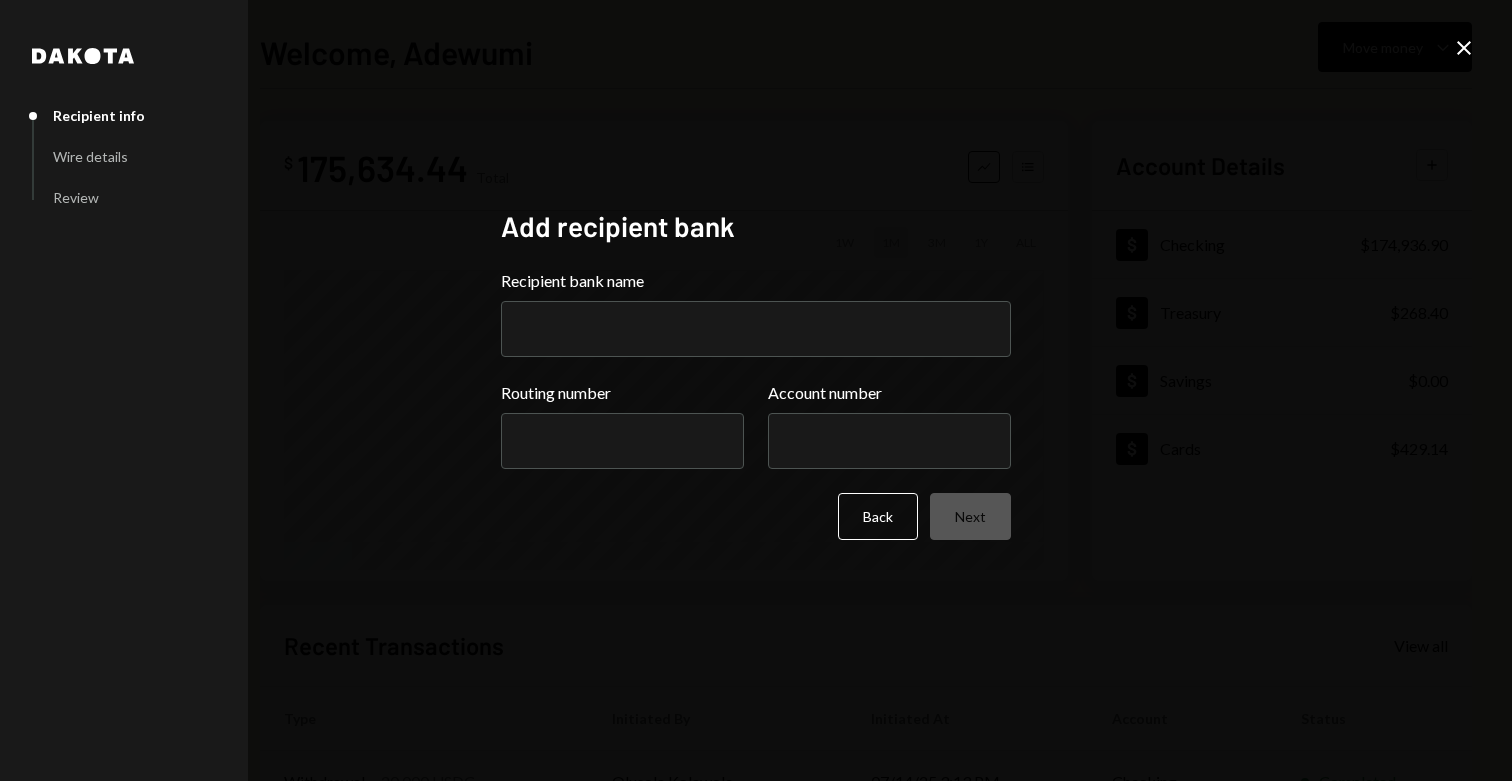 scroll, scrollTop: 0, scrollLeft: 0, axis: both 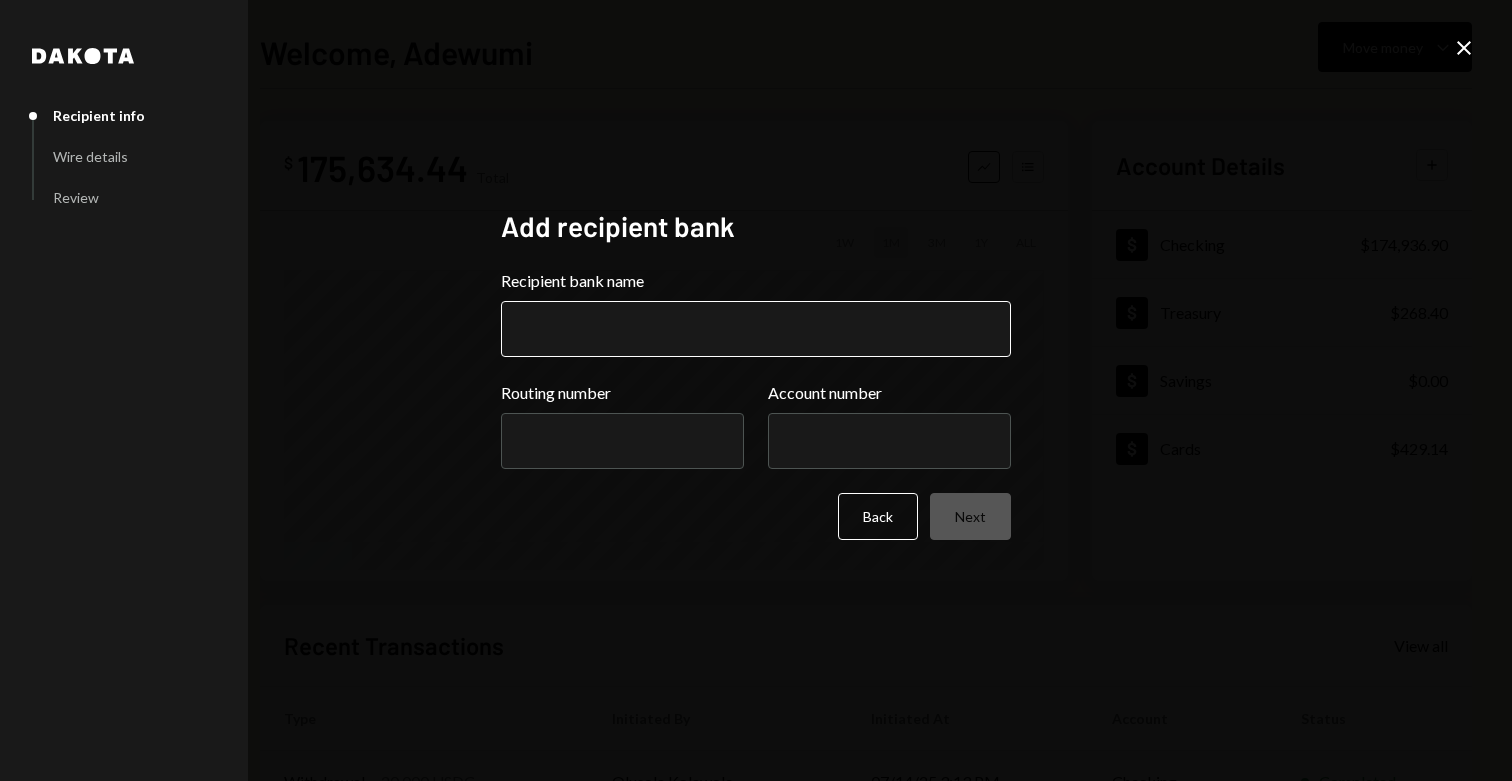click on "Recipient bank name" at bounding box center [756, 329] 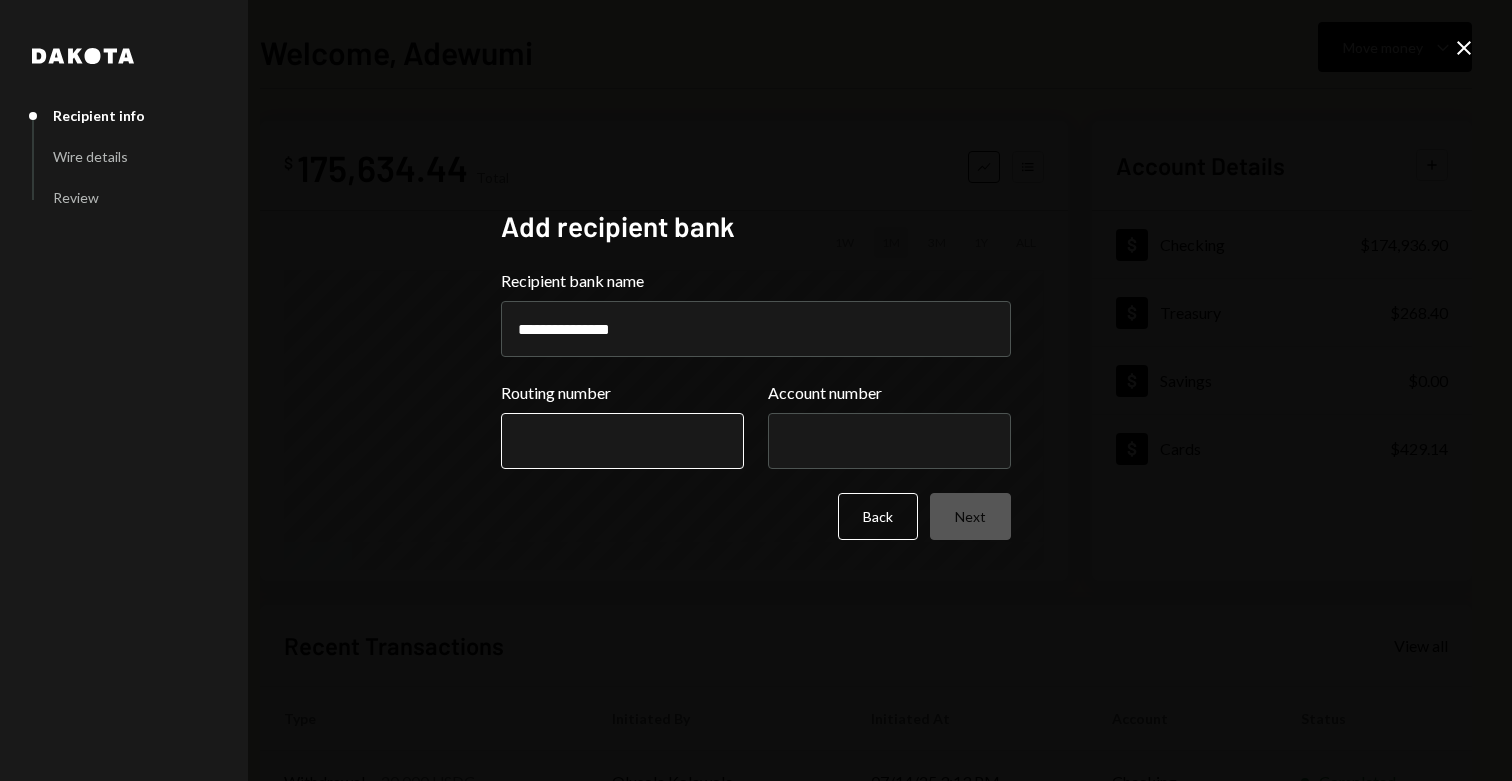 click on "Routing number" at bounding box center (622, 441) 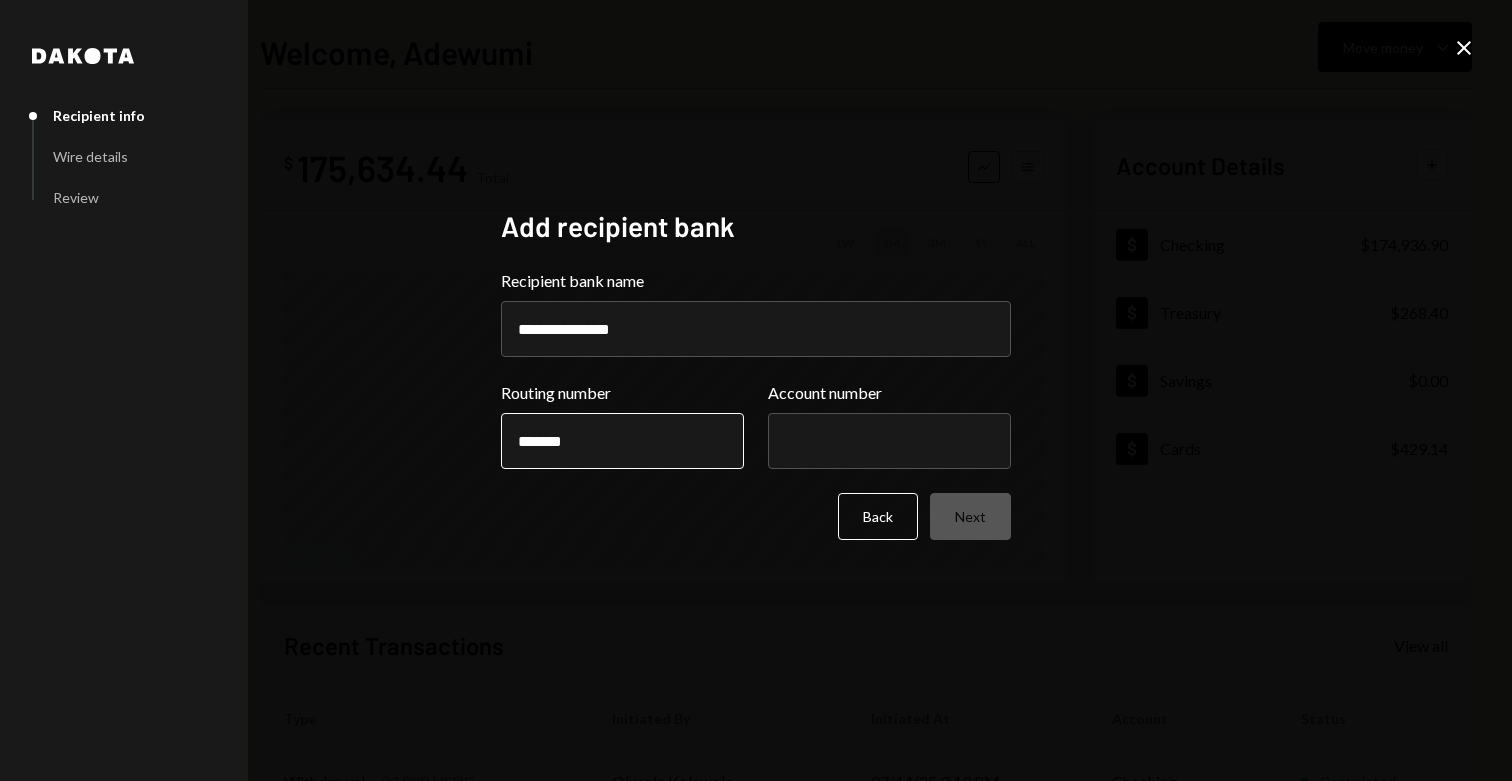 click on "*******" at bounding box center [622, 441] 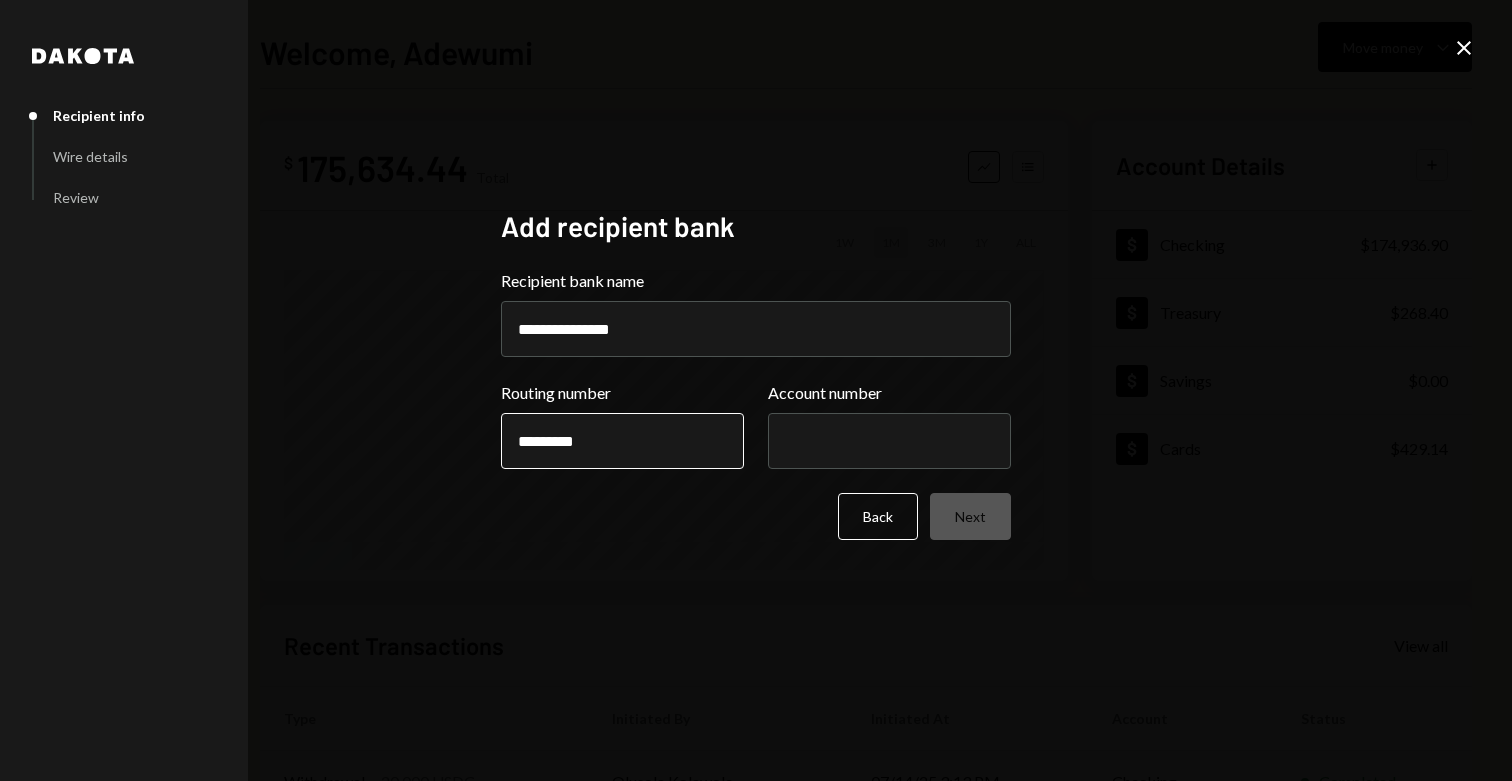 click on "*********" at bounding box center (622, 441) 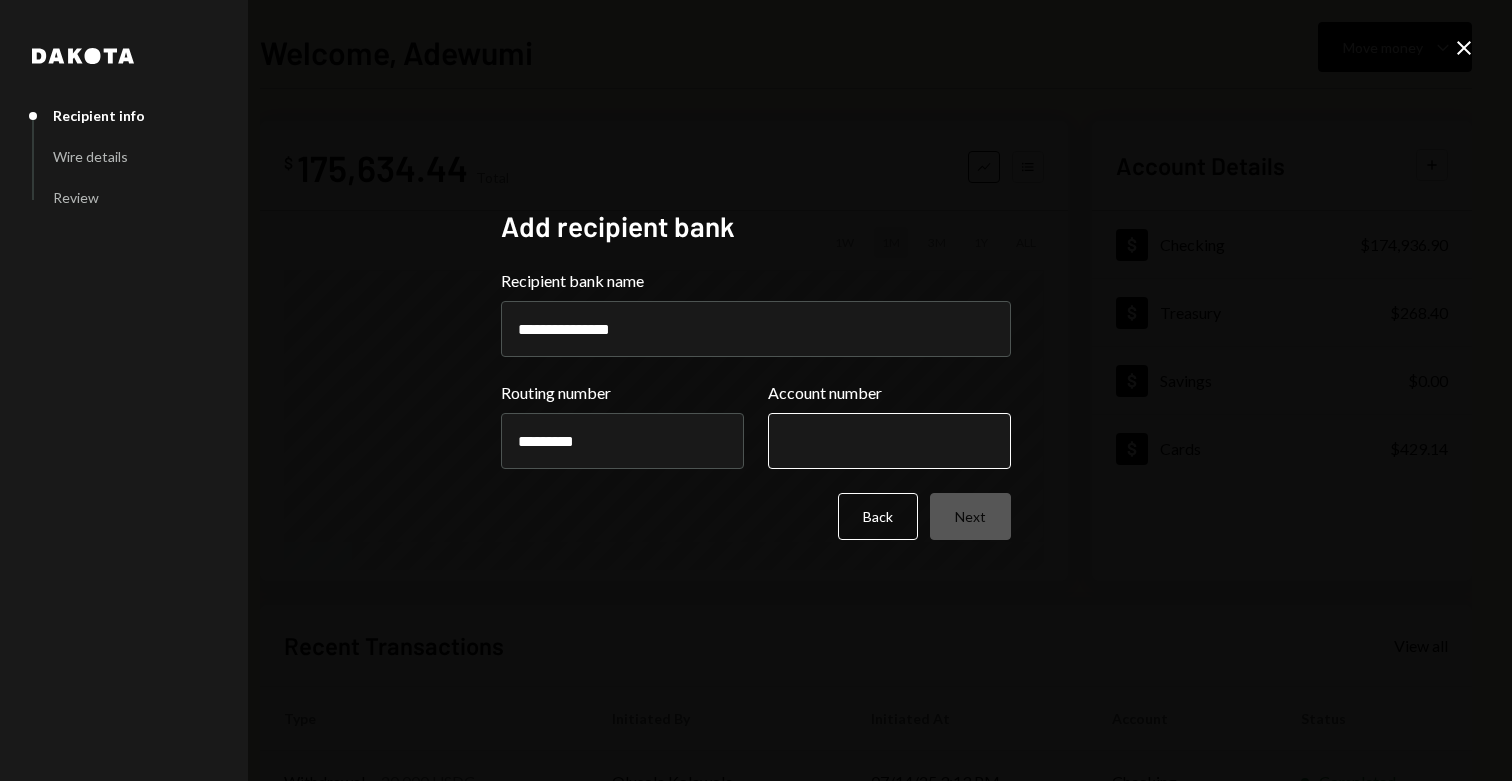 click on "Account number" at bounding box center (889, 441) 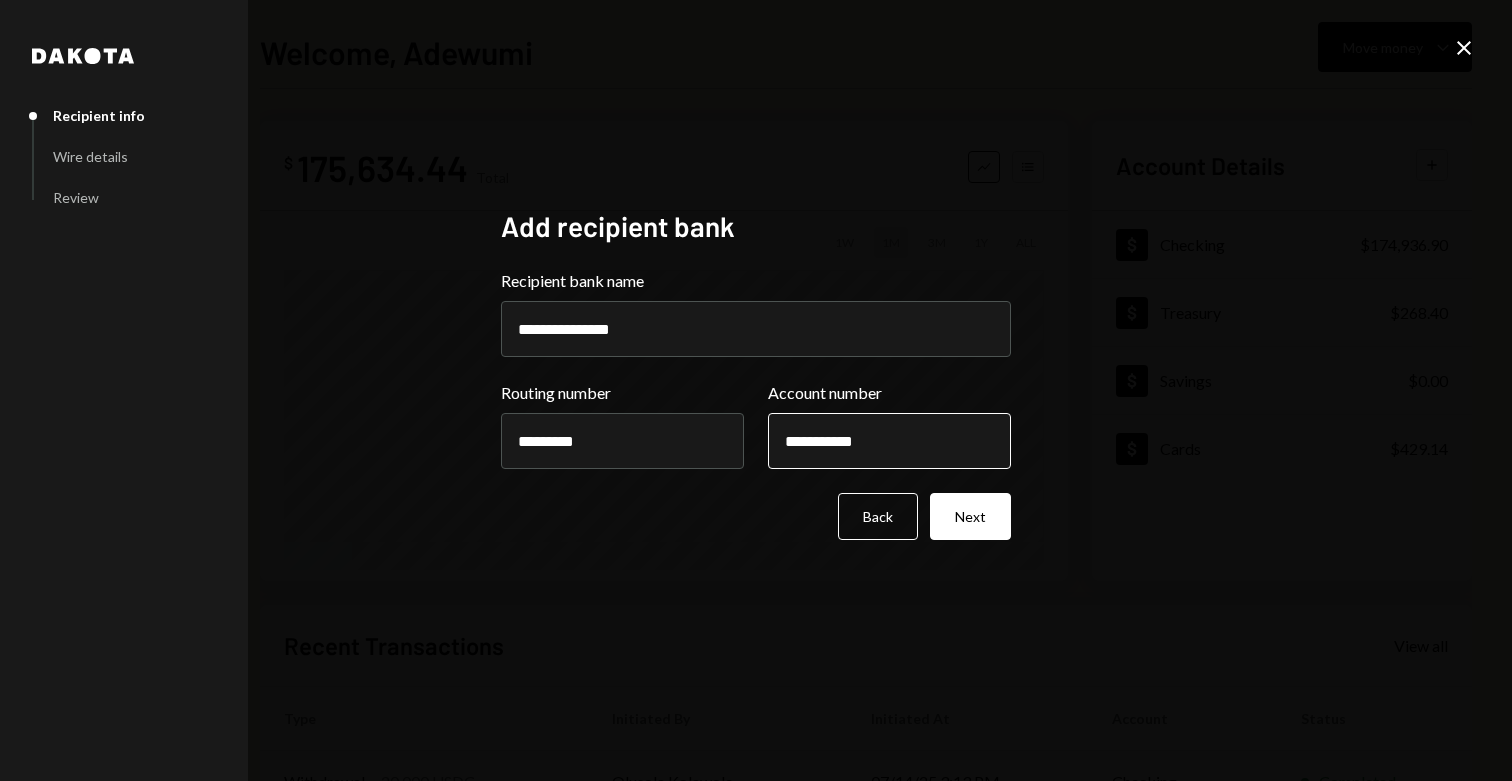 click on "**********" at bounding box center [889, 441] 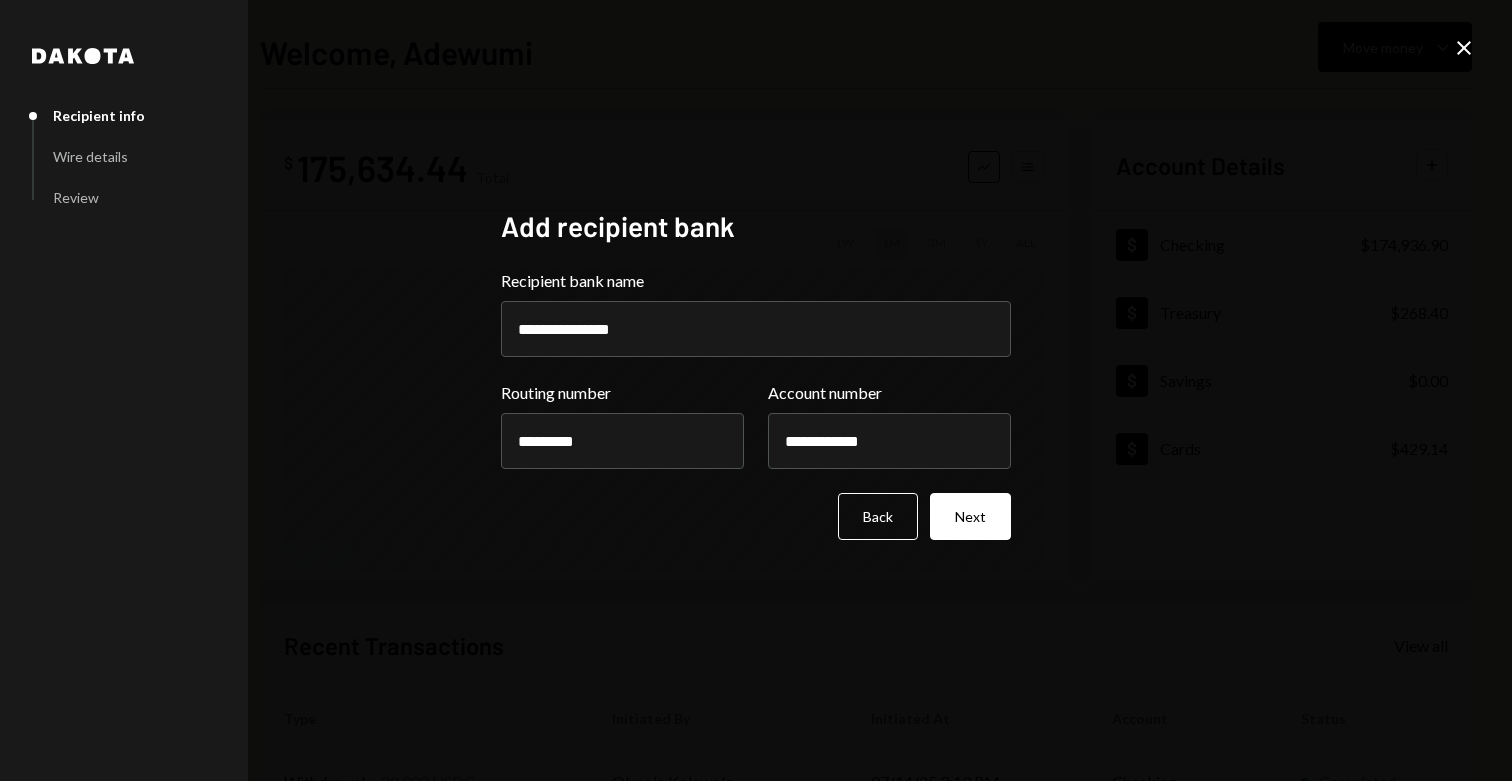 type on "**********" 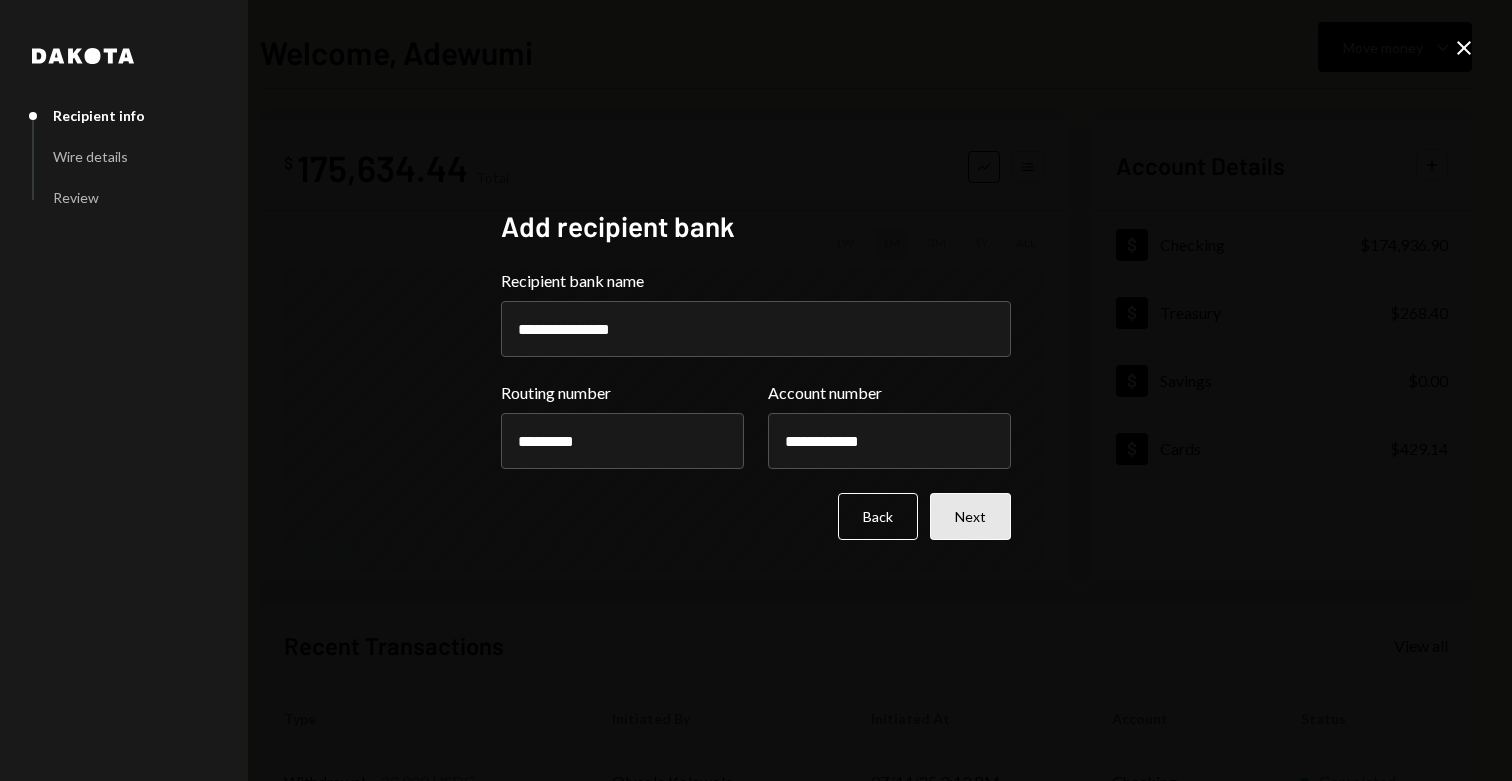 click on "Next" at bounding box center [970, 516] 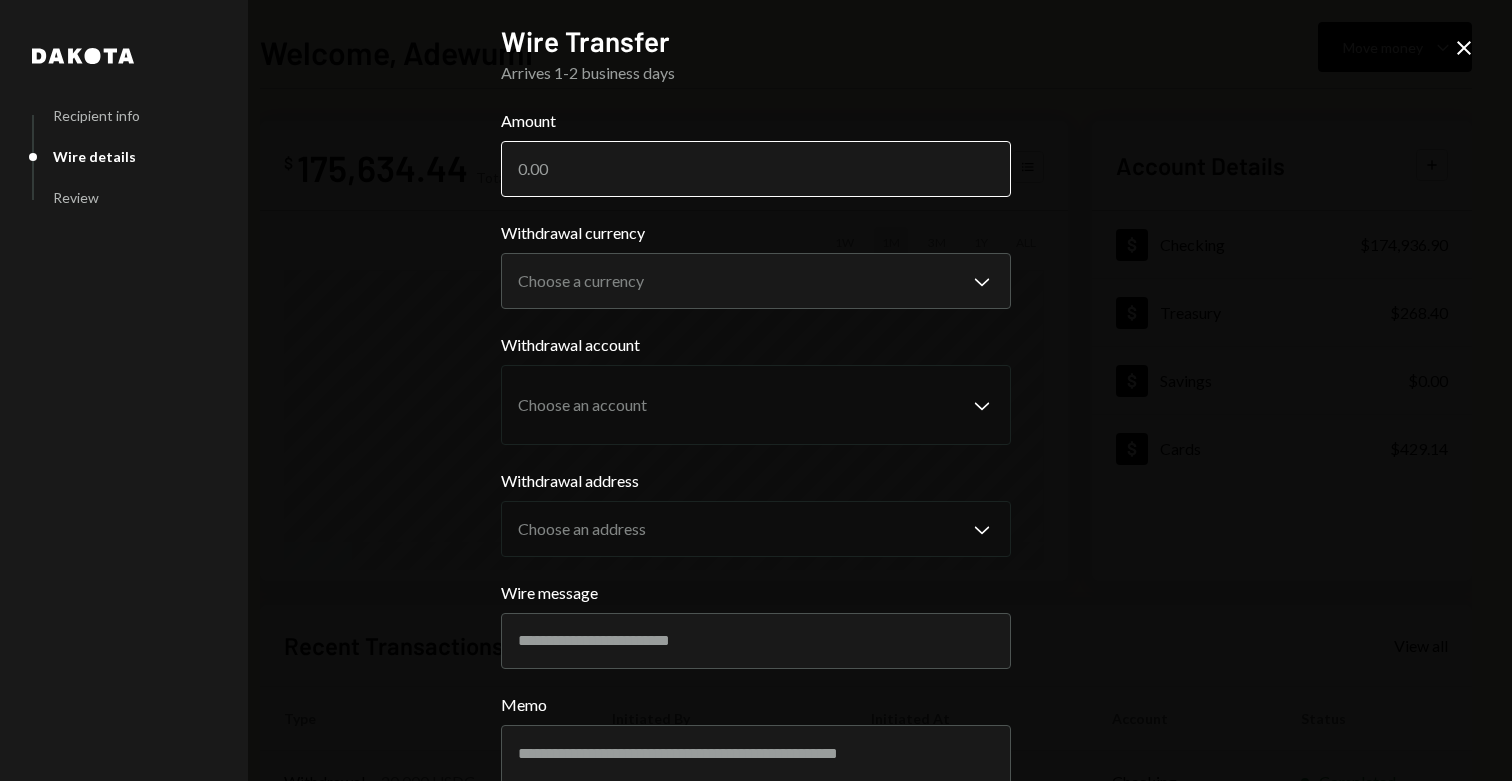 click on "Amount" at bounding box center (756, 169) 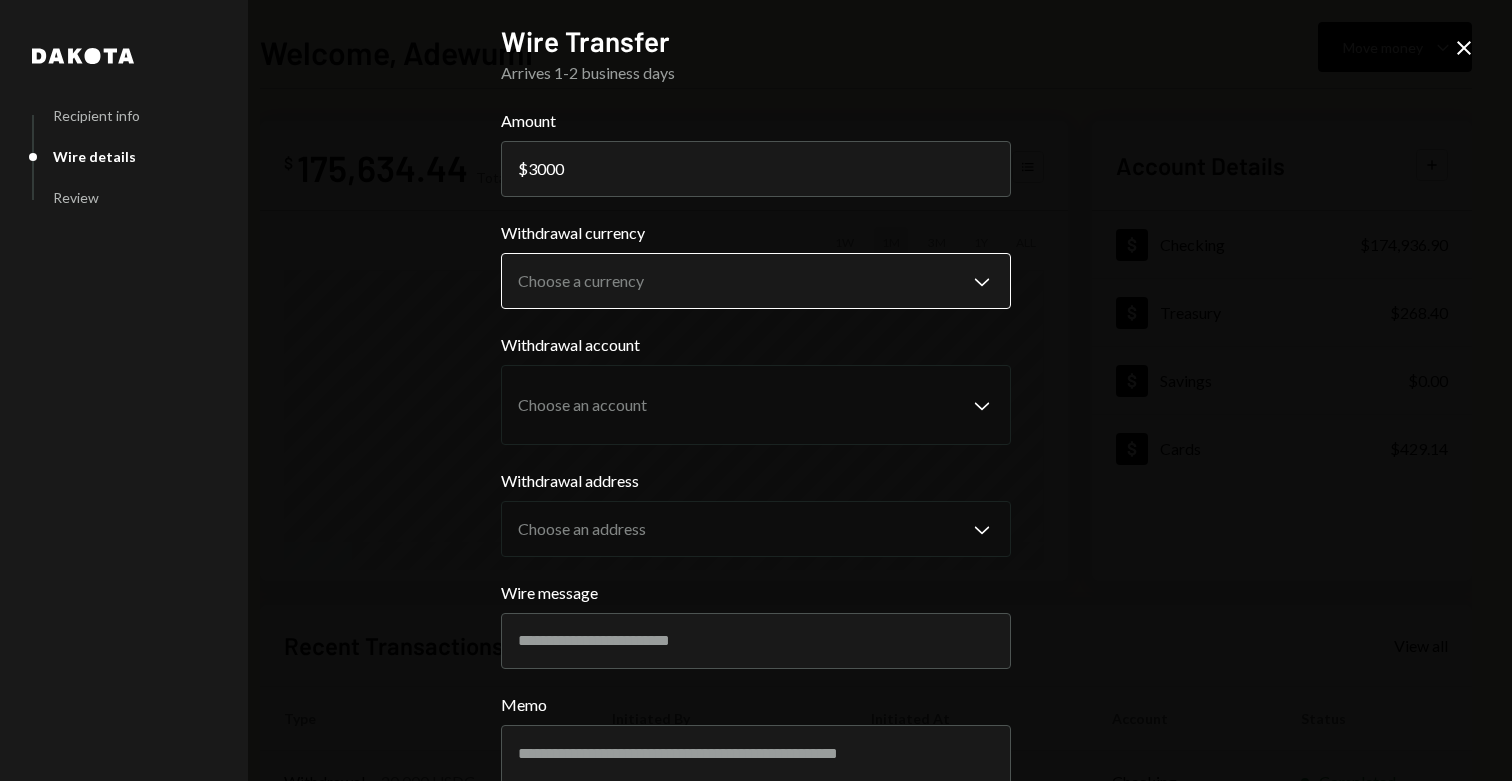 type on "3000" 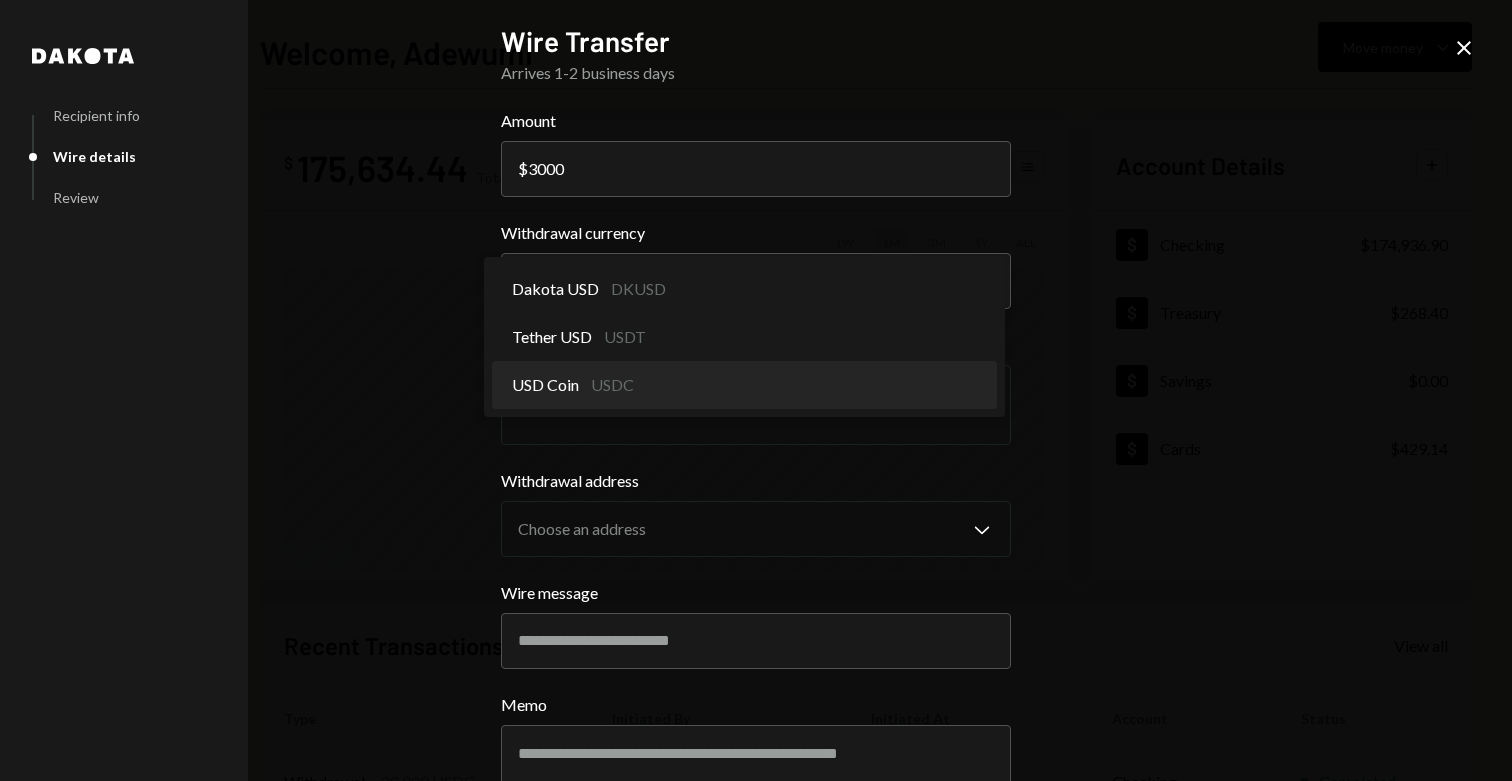 select on "****" 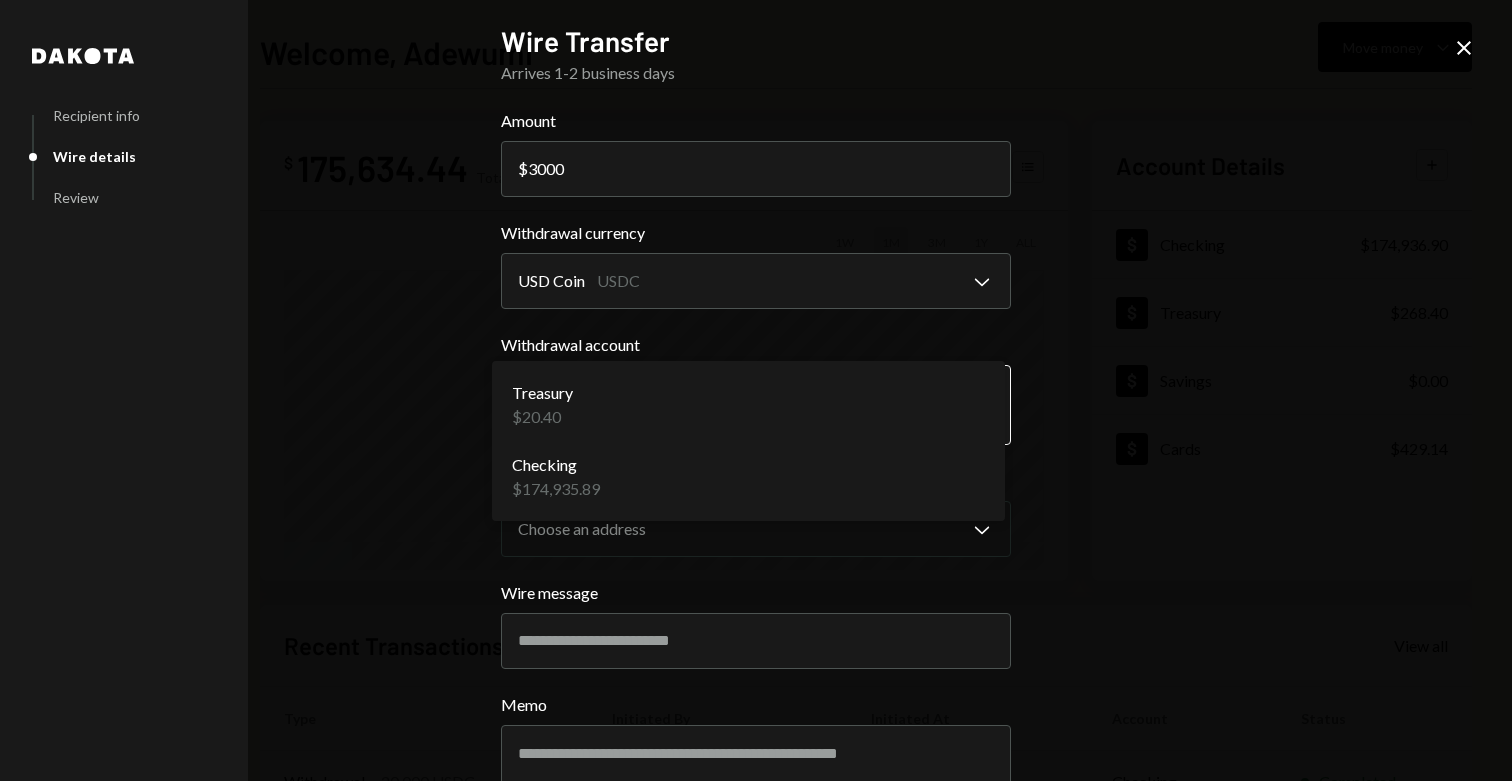 click on "S SPARK TECH HUB Caret Down Home Home Inbox Inbox Activities Transactions Accounts Accounts Caret Down Checking $174,936.90 Treasury $268.40 Savings $0.00 Cards $429.14 Dollar Rewards User Recipients Team Team Welcome, [FIRST] Move money Caret Down $ 175,634.44 Total Graph Accounts 1W 1M 3M 1Y ALL Account Details Plus Dollar Checking $174,936.90 Dollar Treasury $268.40 Dollar Savings $0.00 Dollar Cards $429.14 Recent Transactions View all Type Initiated By Initiated At Account Status Withdrawal 20,000  USDC [FIRST] [LAST] [DATE] [TIME] Checking Completed Bank Payment $7,603.59 [FIRST] [LAST] [DATE] [TIME] Checking Completed Card Transaction $955.54 Company Utilities [DATE] [TIME] Organization Failed Deposit 200,000  USDC 0x260B...C54cEa Copy [DATE] [TIME] Checking Completed Bank Payment $5,086.08 [FIRST] [LAST] [DATE] [TIME] Checking Completed /dashboard Dakota Recipient info Wire details Review Wire Transfer Arrives 1-2 business days Amount $ 3000 Withdrawal currency USDC" at bounding box center [756, 390] 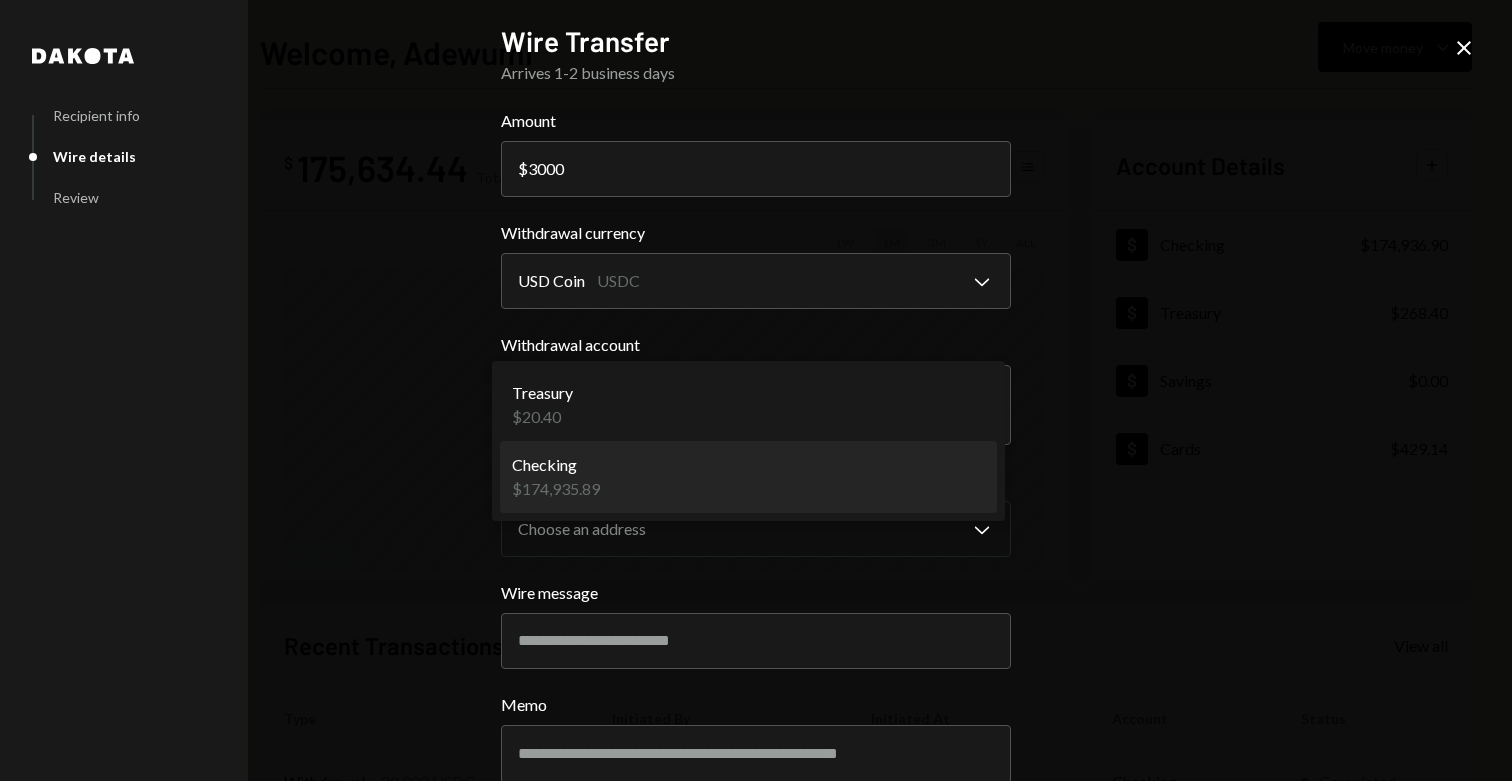 select on "**********" 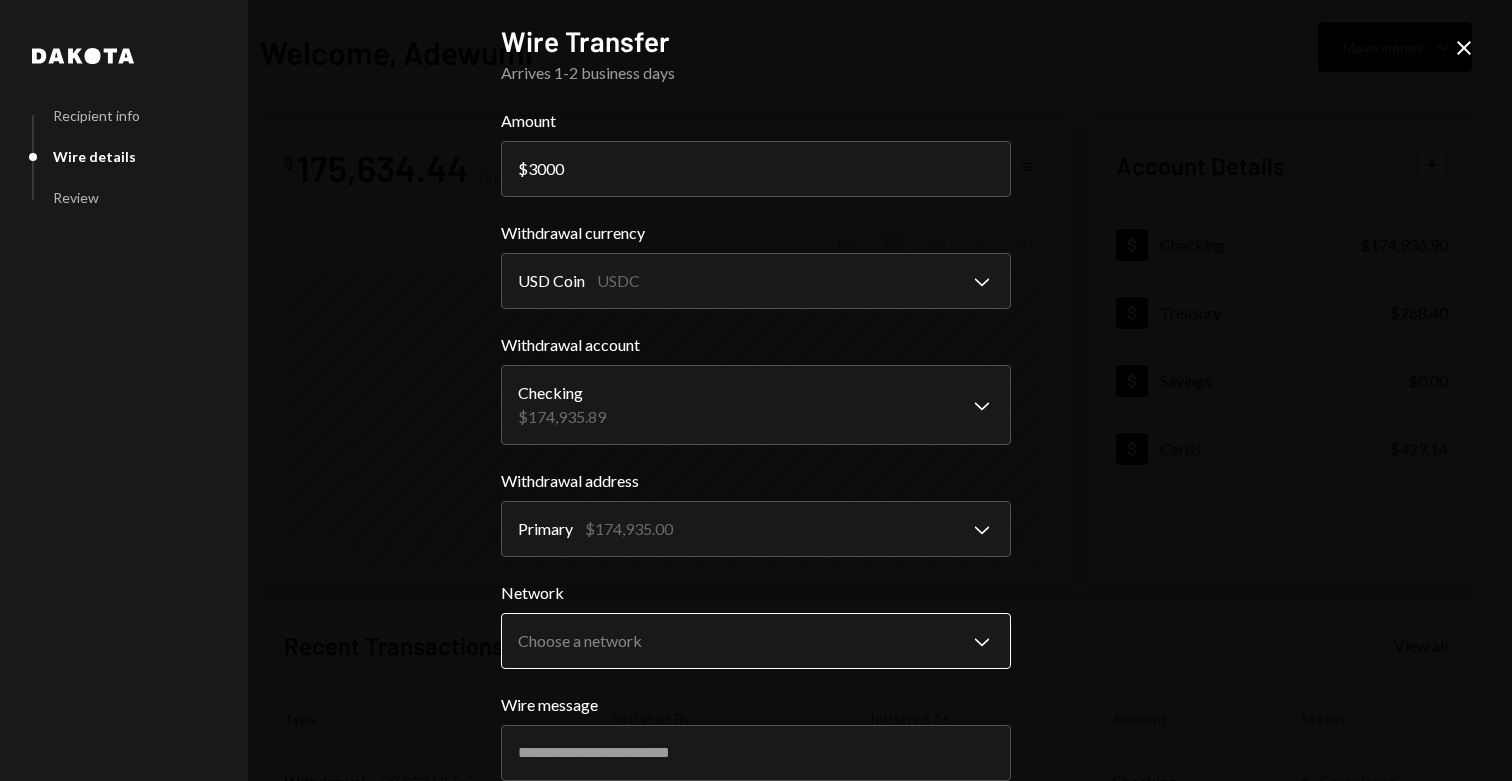 click on "S SPARK TECH HUB Caret Down Home Home Inbox Inbox Activities Transactions Accounts Accounts Caret Down Checking $174,936.90 Treasury $268.40 Savings $0.00 Cards $429.14 Dollar Rewards User Recipients Team Team Welcome, [FIRST] Move money Caret Down $ 175,634.44 Total Graph Accounts 1W 1M 3M 1Y ALL Account Details Plus Dollar Checking $174,936.90 Dollar Treasury $268.40 Dollar Savings $0.00 Dollar Cards $429.14 Recent Transactions View all Type Initiated By Initiated At Account Status Withdrawal 20,000  USDC [FIRST] [LAST] 07/14/25 3:13 PM Checking Completed Bank Payment $7,603.59 [FIRST] [LAST] 07/14/25 3:12 PM Checking Completed Card Transaction $955.54 Company Utilities 07/14/25 2:52 PM Organization Failed Deposit 200,000  USDC 0x260B...C54cEa Copy 07/14/25 2:10 PM Checking Completed Bank Payment $5,086.08 [FIRST] [LAST] 07/14/25 1:20 PM Checking Completed /dashboard Dakota Recipient info Wire details Review Wire Transfer Arrives 1-2 business days Amount $ 3000 Withdrawal currency USD Coin USDC ****" at bounding box center [756, 390] 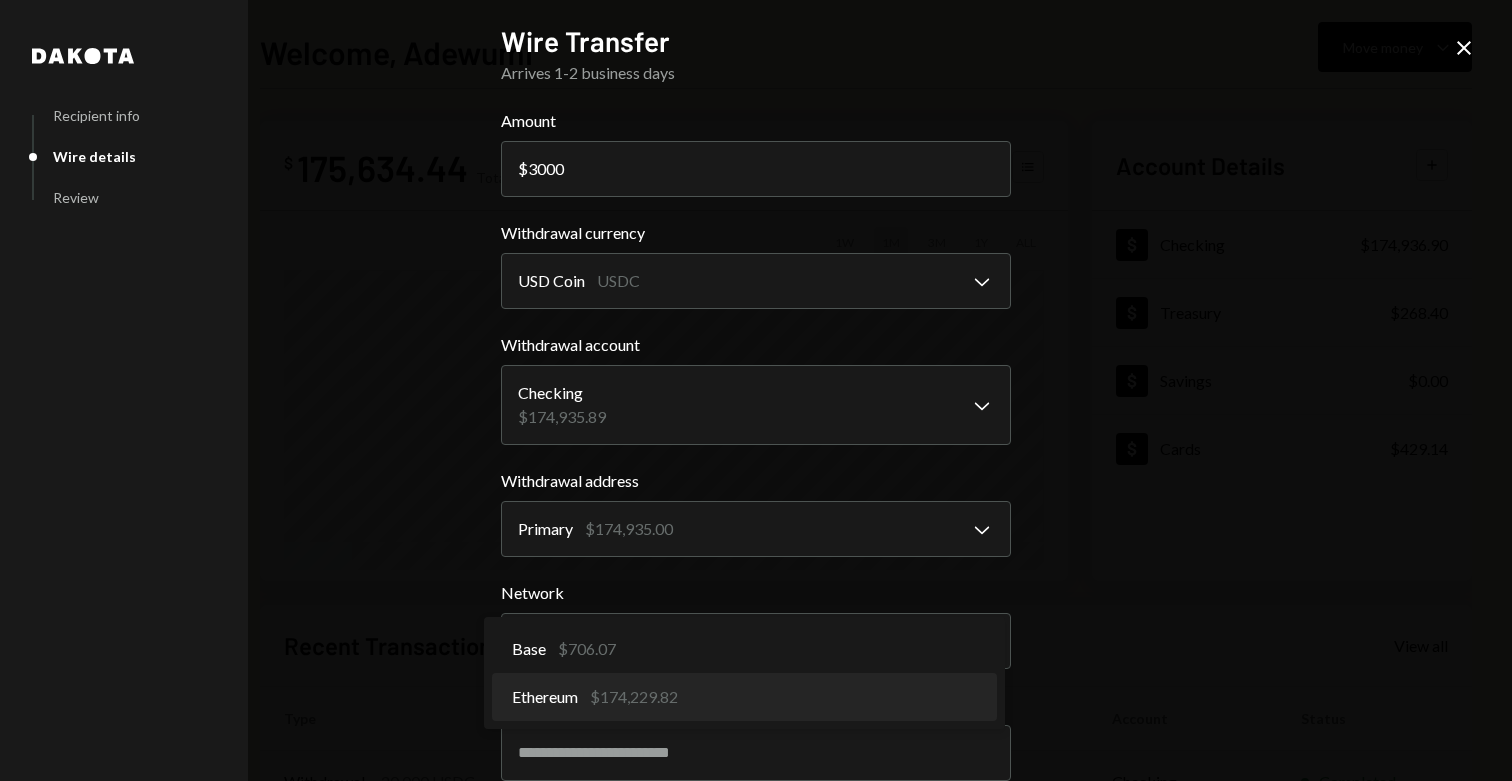 select on "**********" 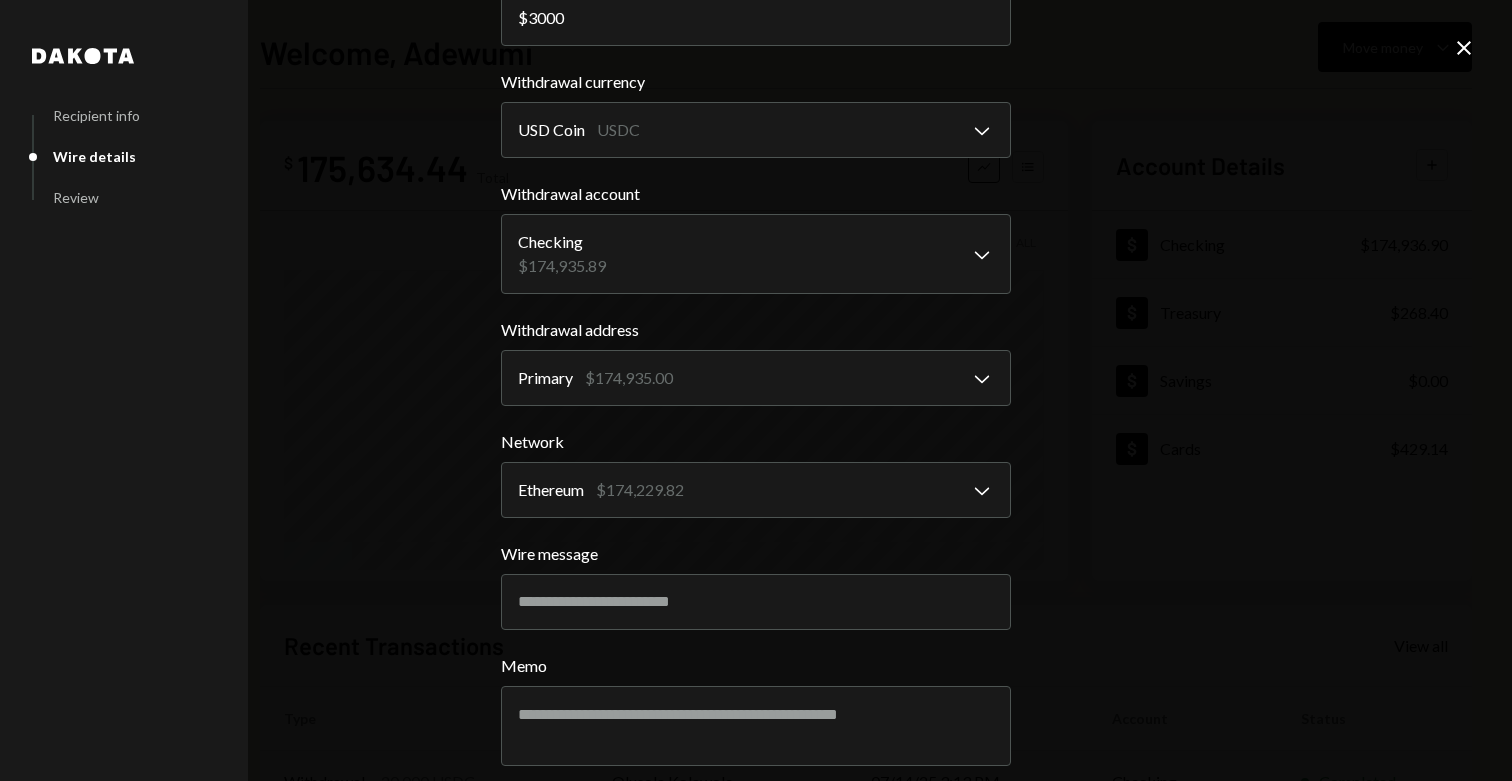 scroll, scrollTop: 238, scrollLeft: 0, axis: vertical 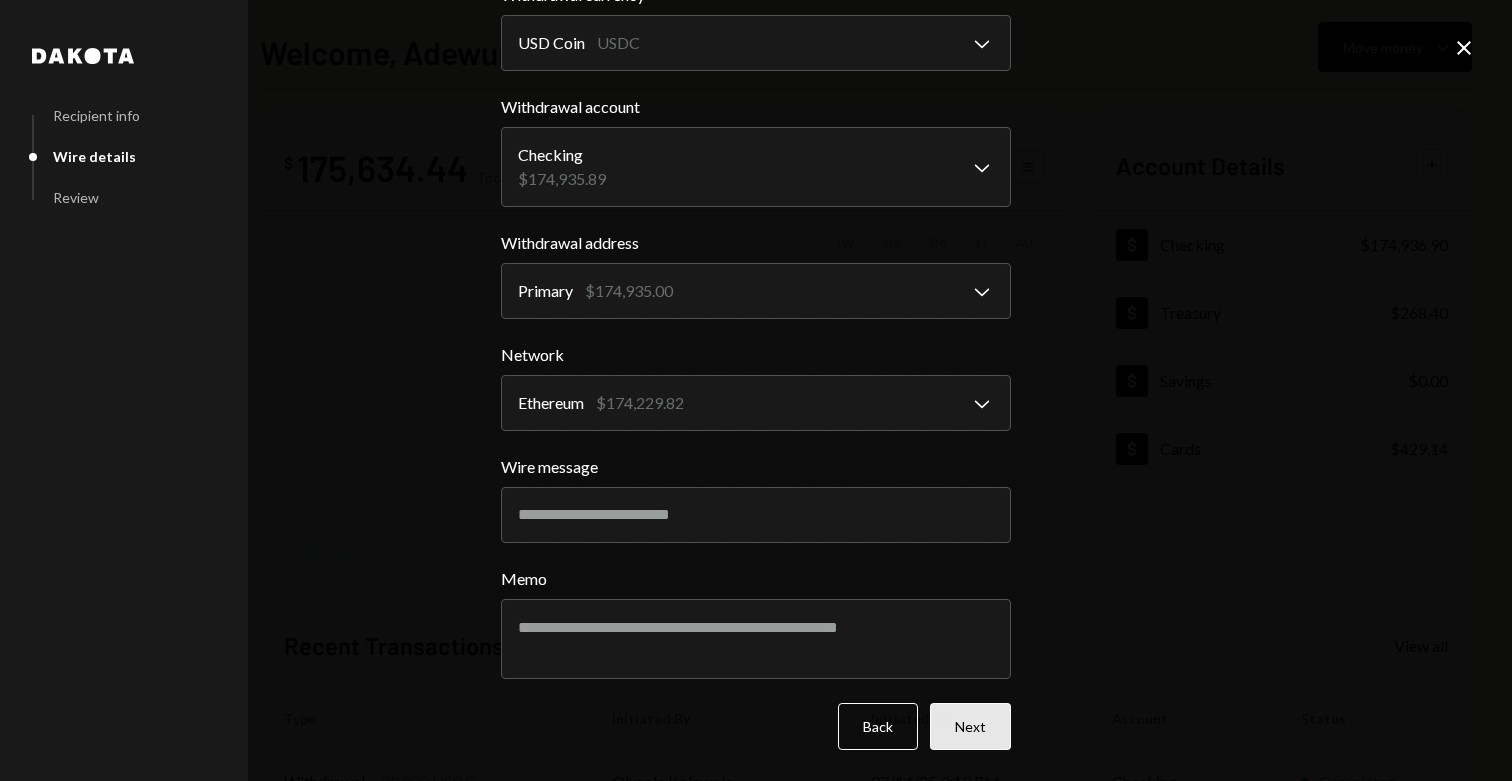 click on "Next" at bounding box center [970, 726] 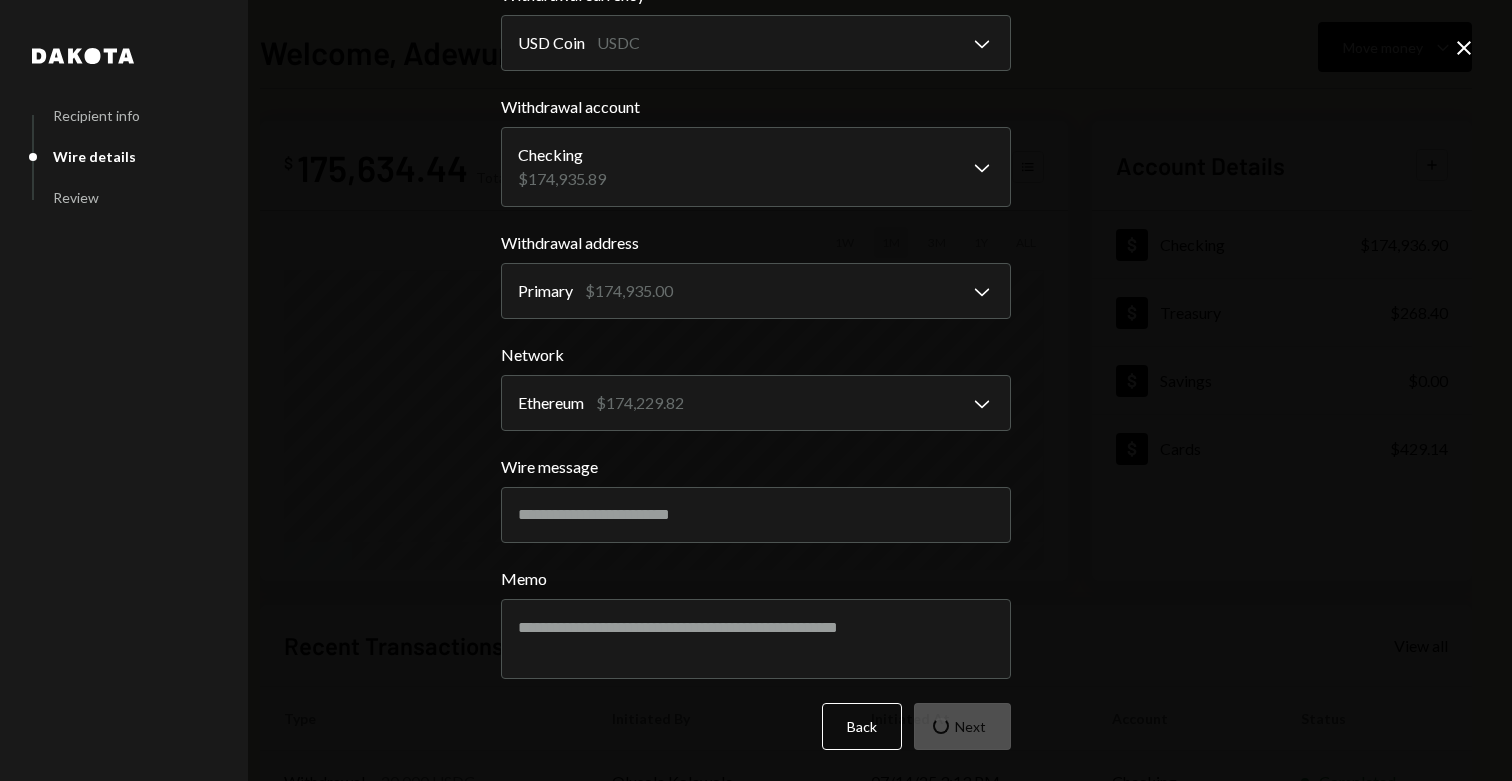 scroll, scrollTop: 0, scrollLeft: 0, axis: both 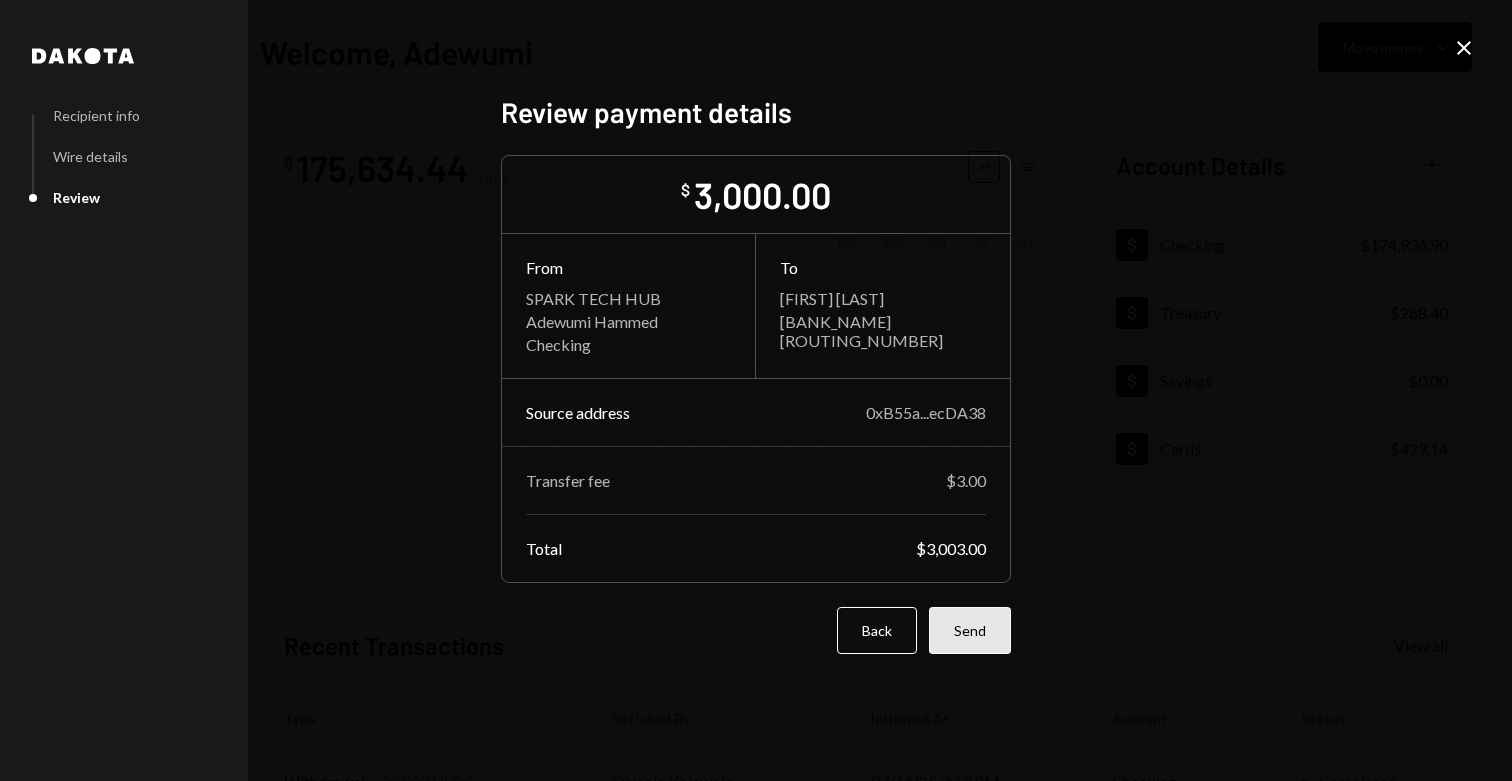 click on "Send" at bounding box center (970, 630) 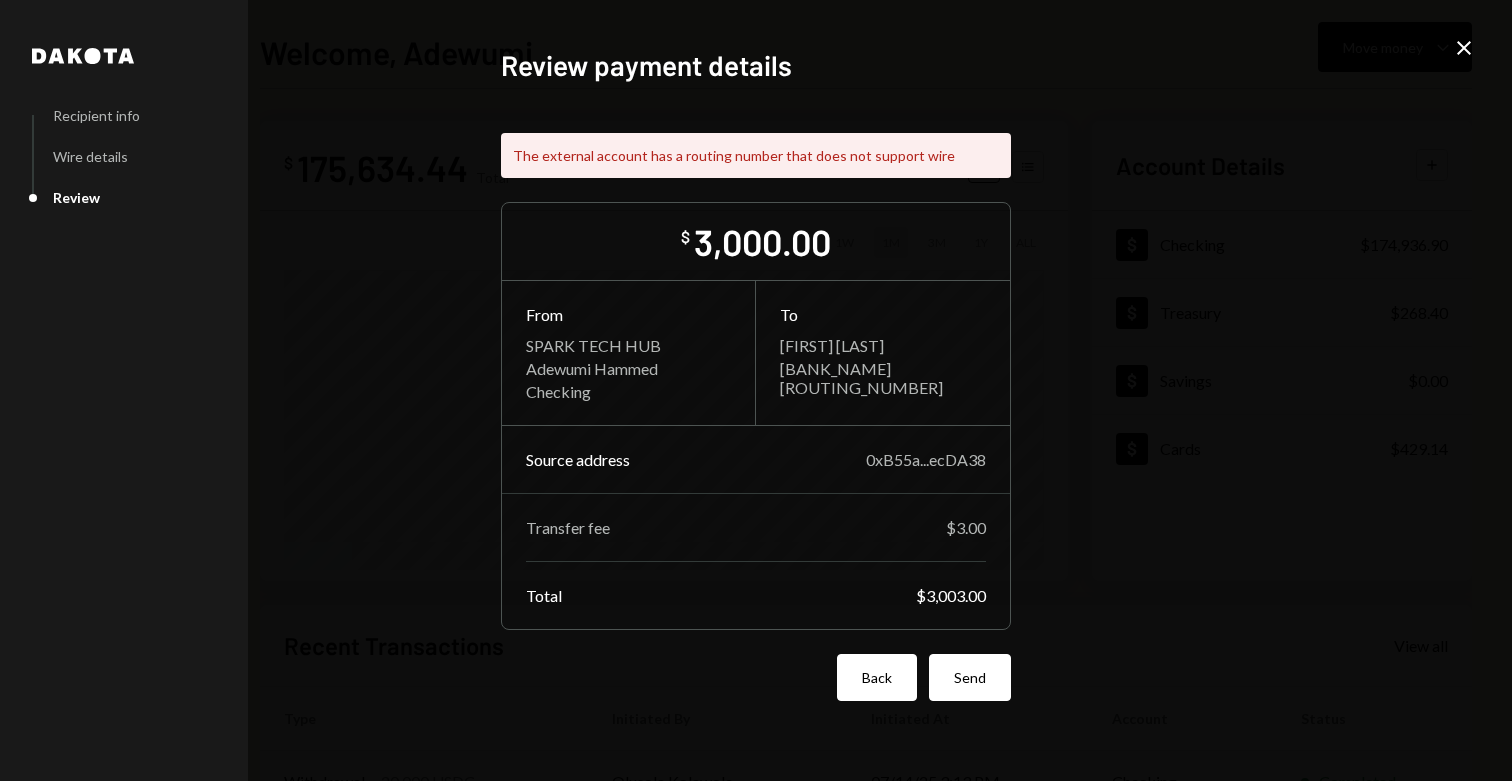 click on "Back" at bounding box center (877, 677) 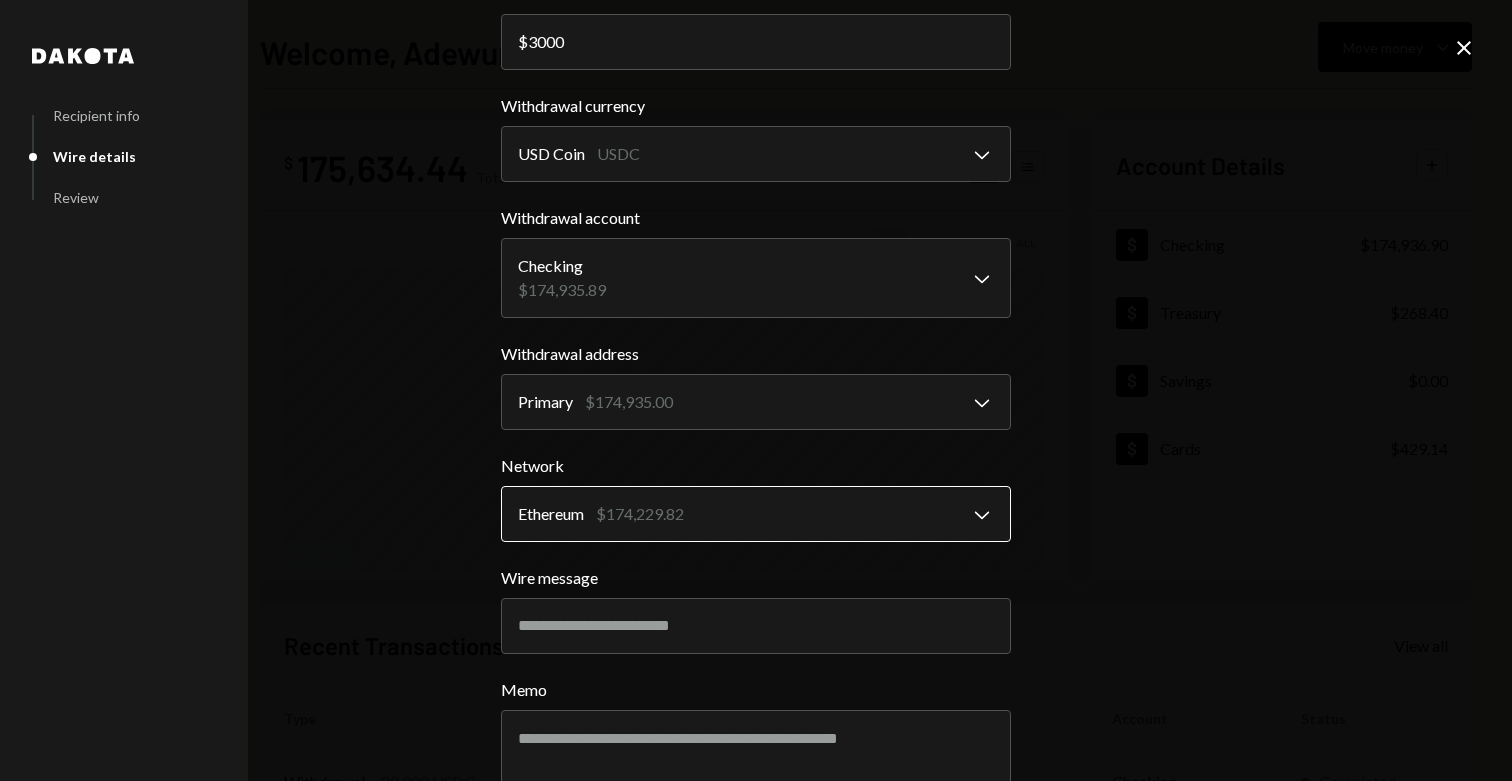 scroll, scrollTop: 238, scrollLeft: 0, axis: vertical 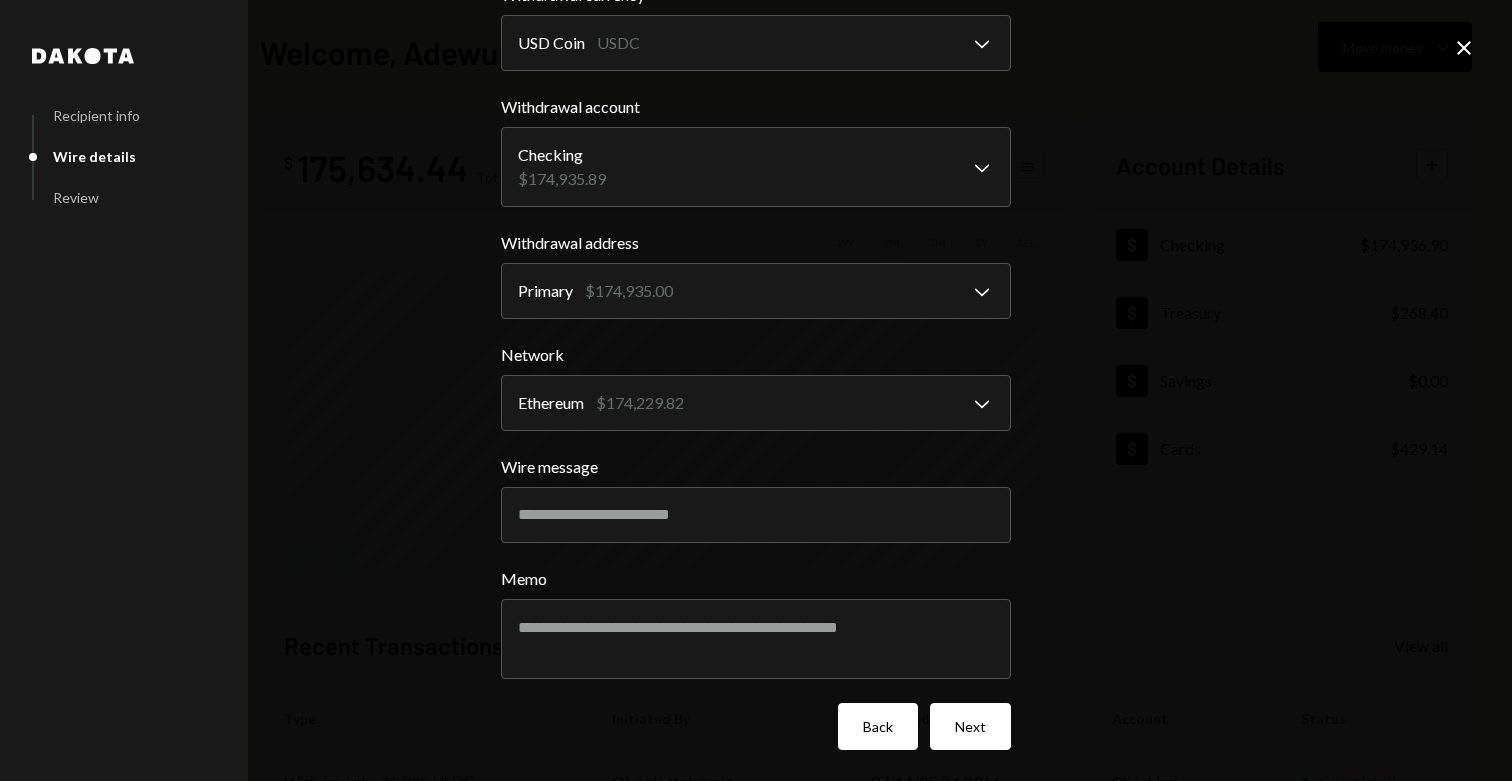 click on "Back" at bounding box center [878, 726] 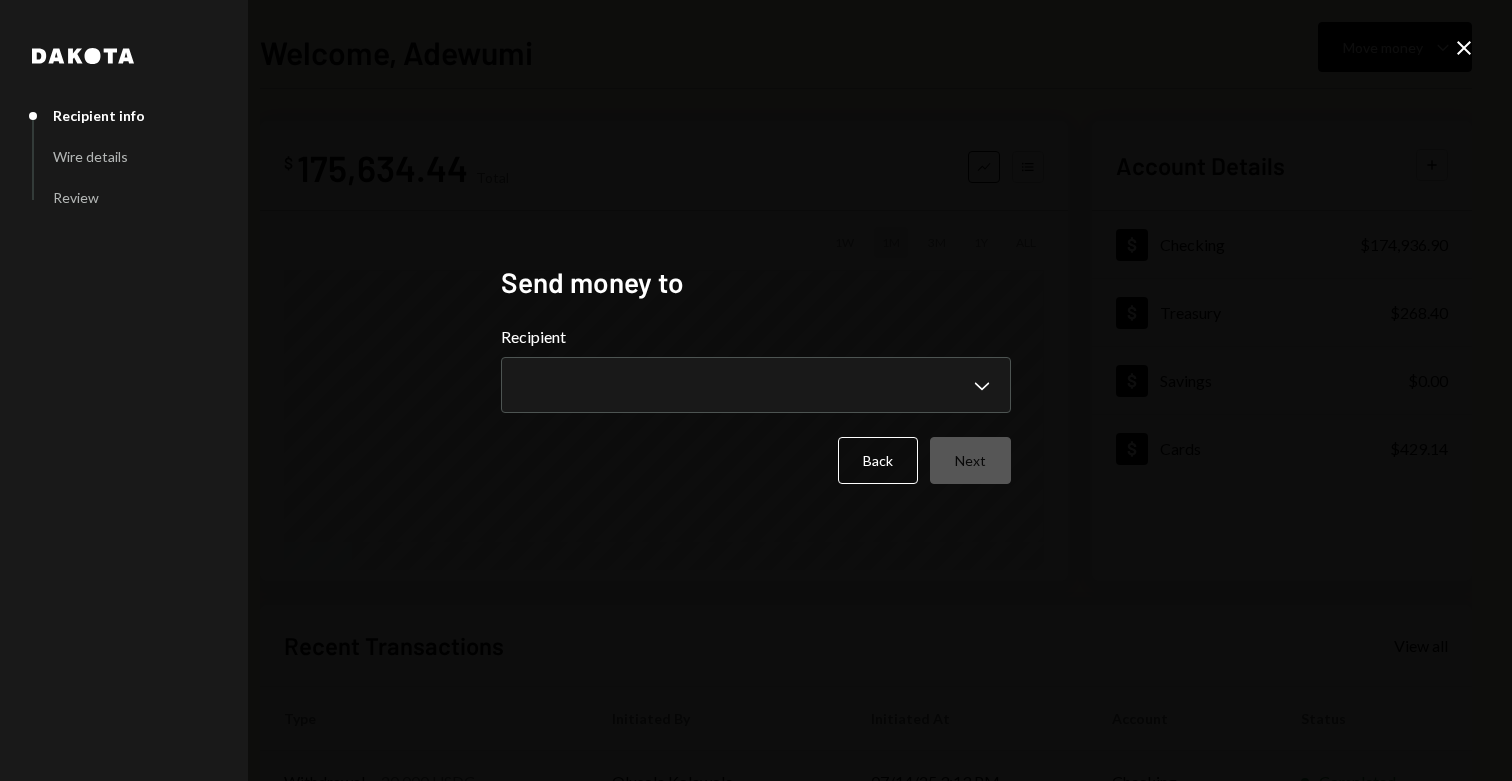 scroll, scrollTop: 0, scrollLeft: 0, axis: both 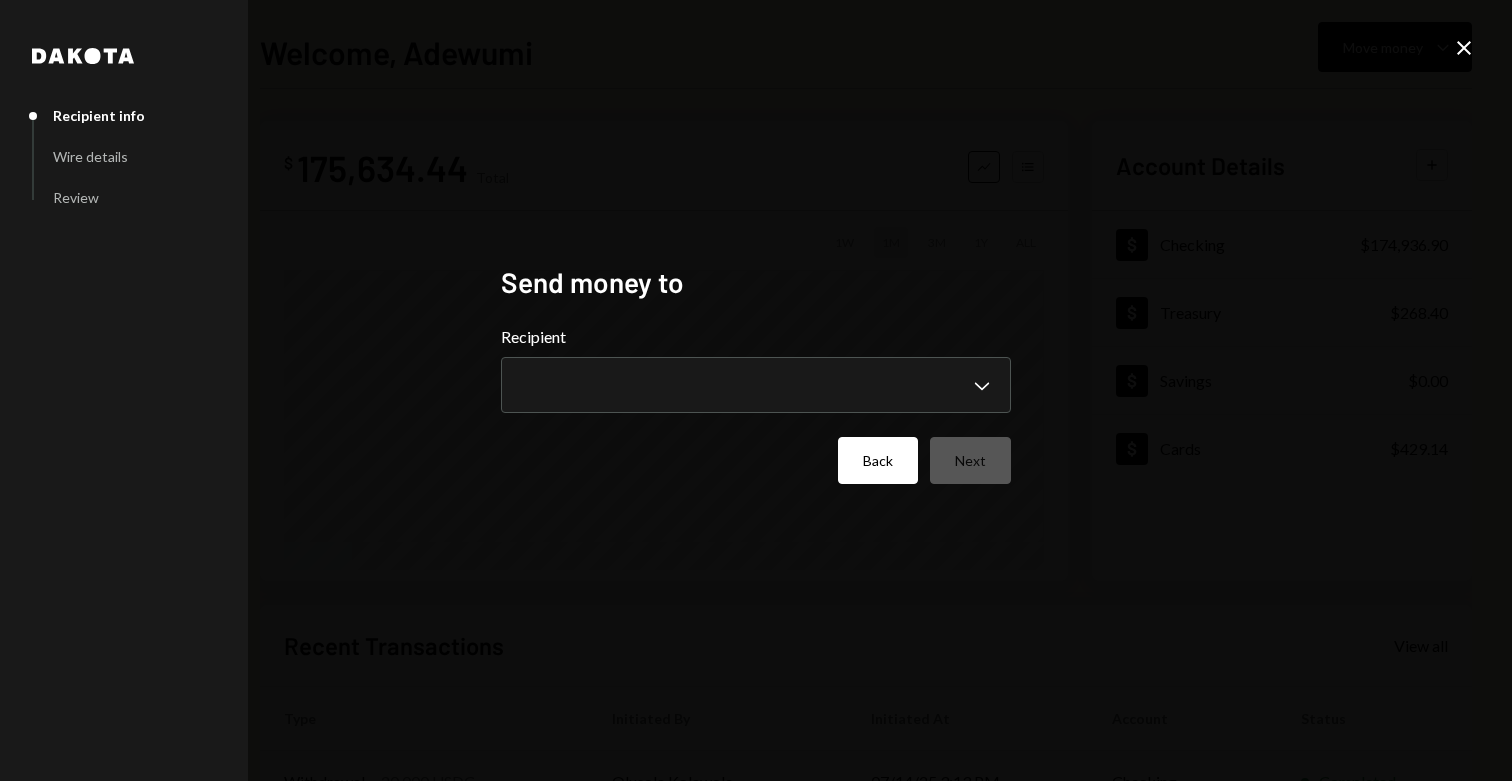 click on "Back" at bounding box center [878, 460] 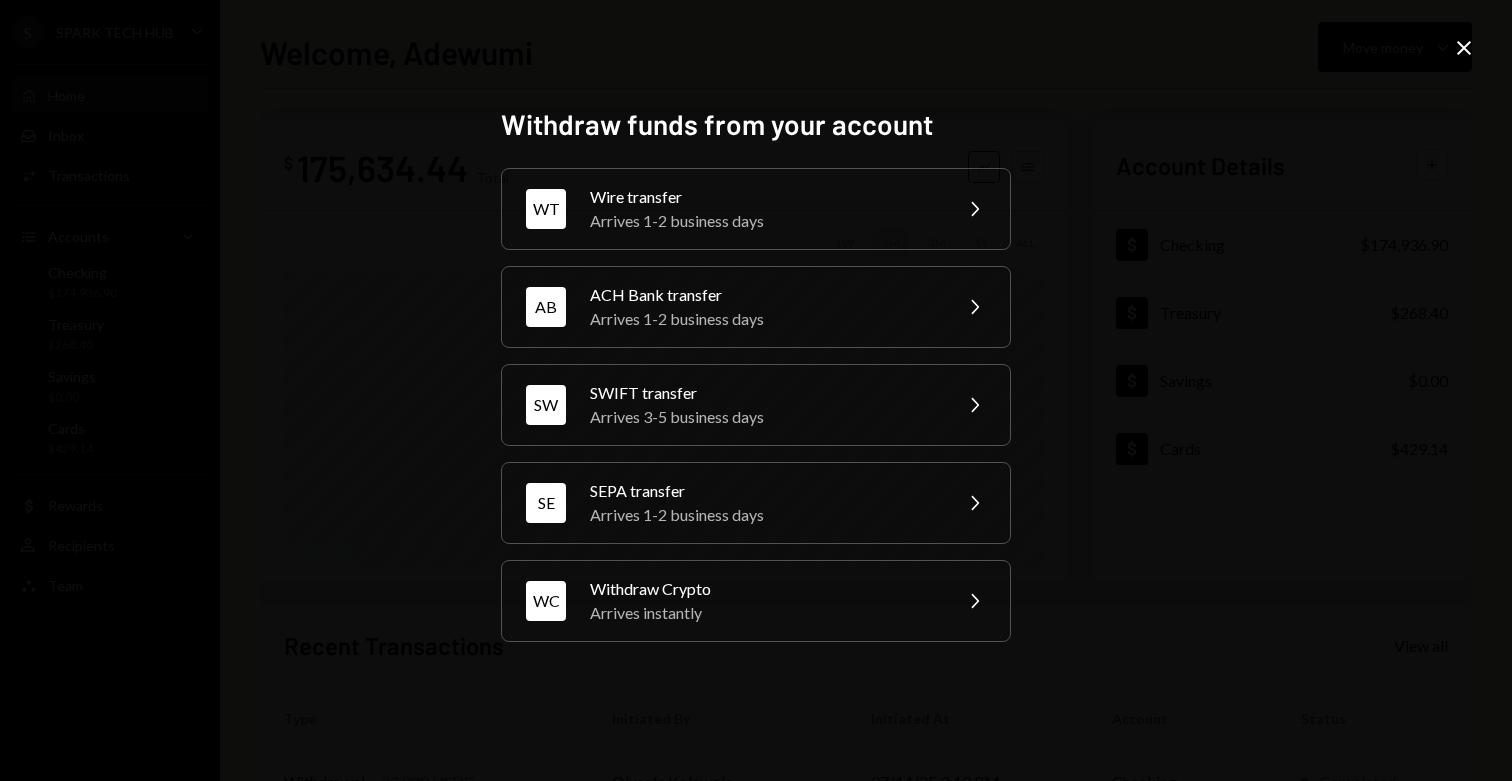 click on "Withdraw funds from your account WT Wire transfer Arrives 1-2 business days Chevron Right AB ACH Bank transfer Arrives 1-2 business days Chevron Right SW SWIFT transfer Arrives 3-5 business days Chevron Right SE SEPA transfer Arrives 1-2 business days Chevron Right WC Withdraw Crypto Arrives instantly Chevron Right Close" at bounding box center (756, 390) 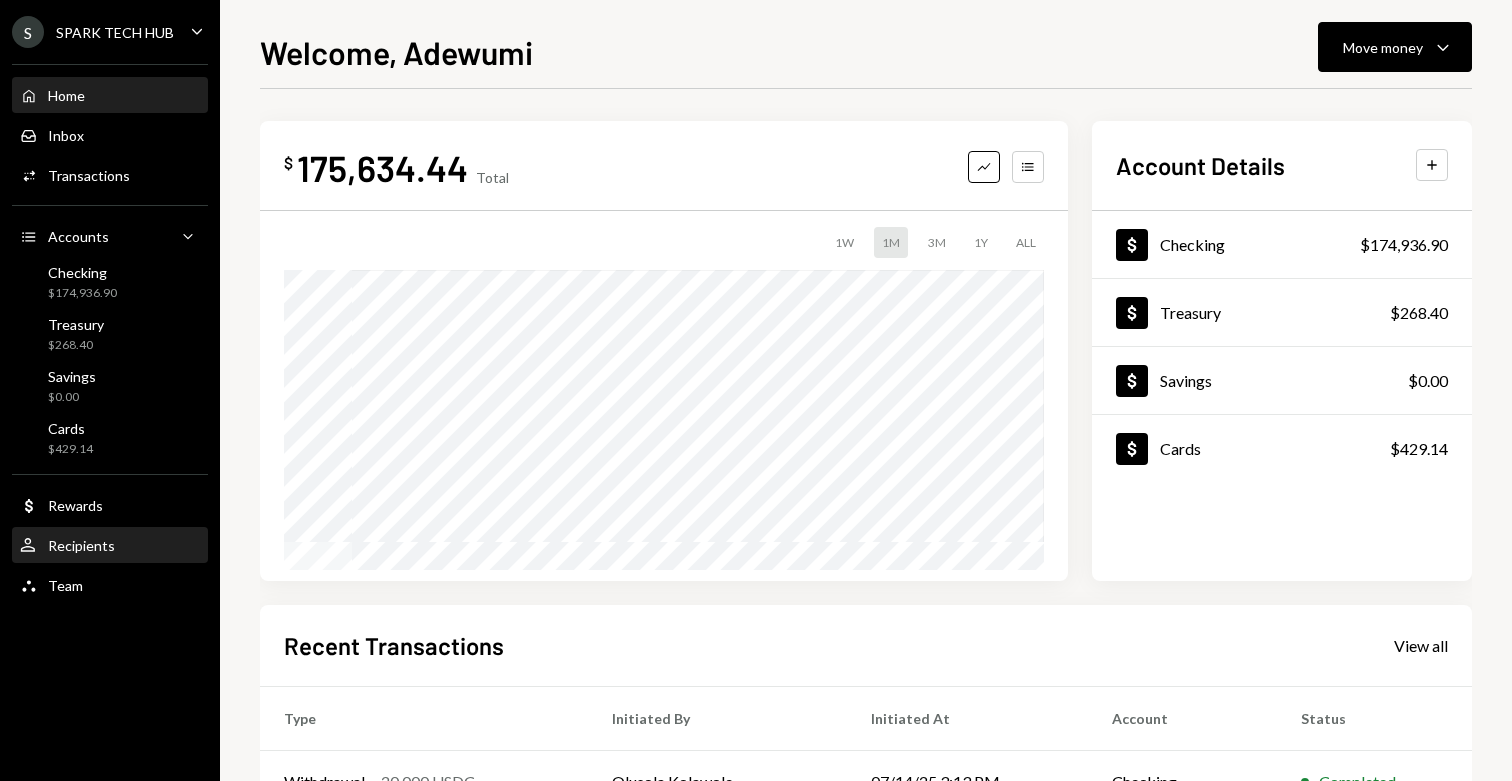 click on "User Recipients" at bounding box center (110, 546) 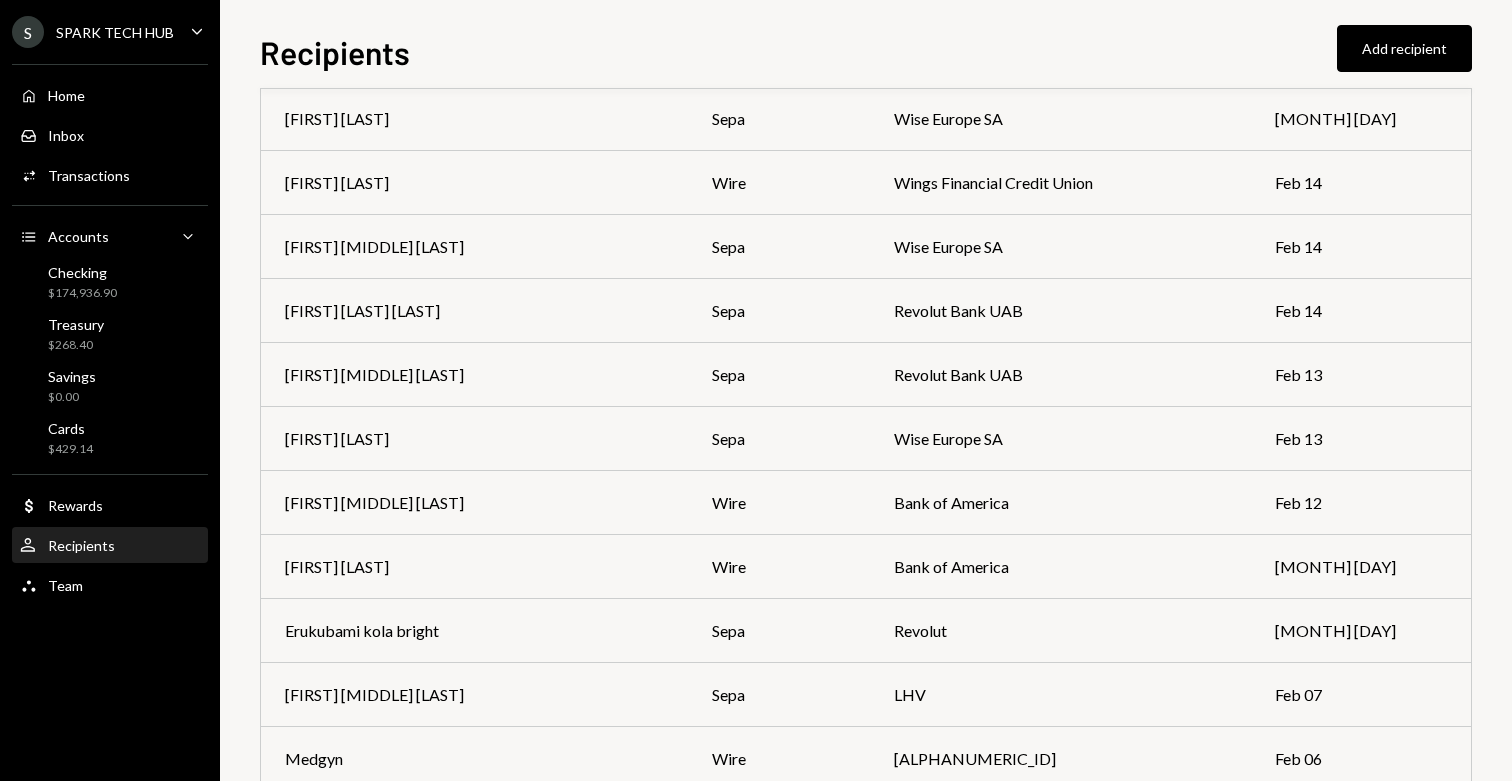 scroll, scrollTop: 3862, scrollLeft: 0, axis: vertical 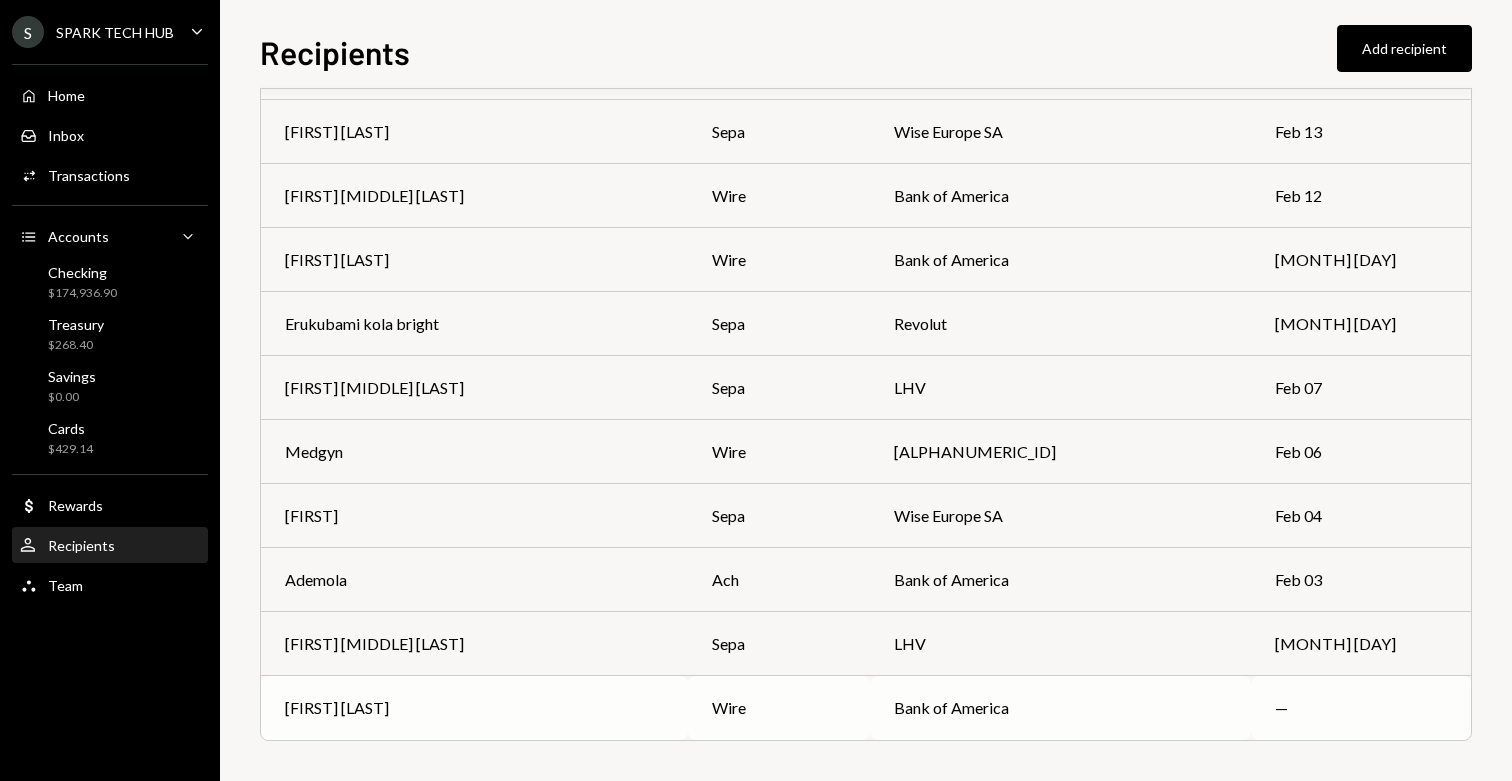 click on "Bank of America" at bounding box center (1060, 708) 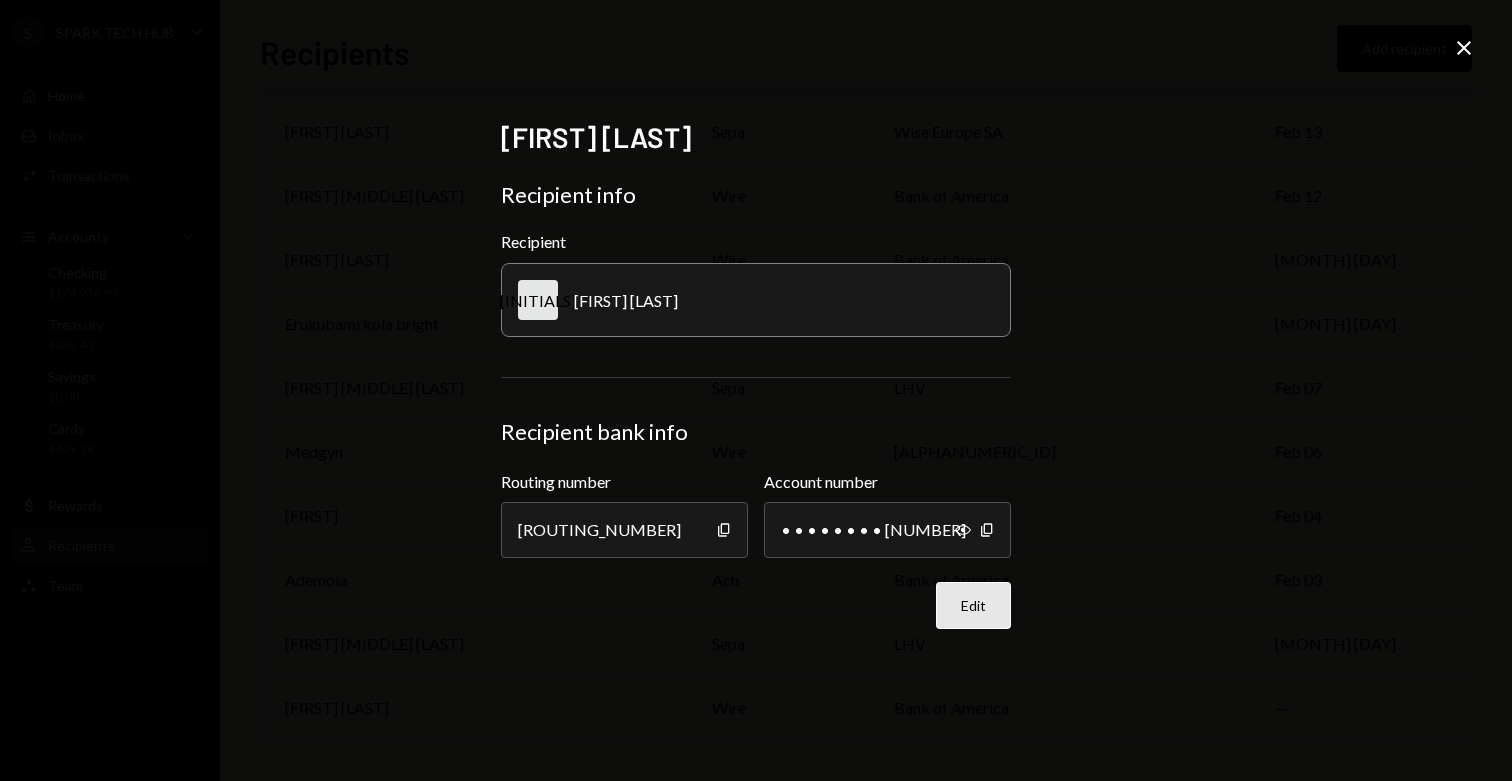 click on "Edit" at bounding box center [973, 605] 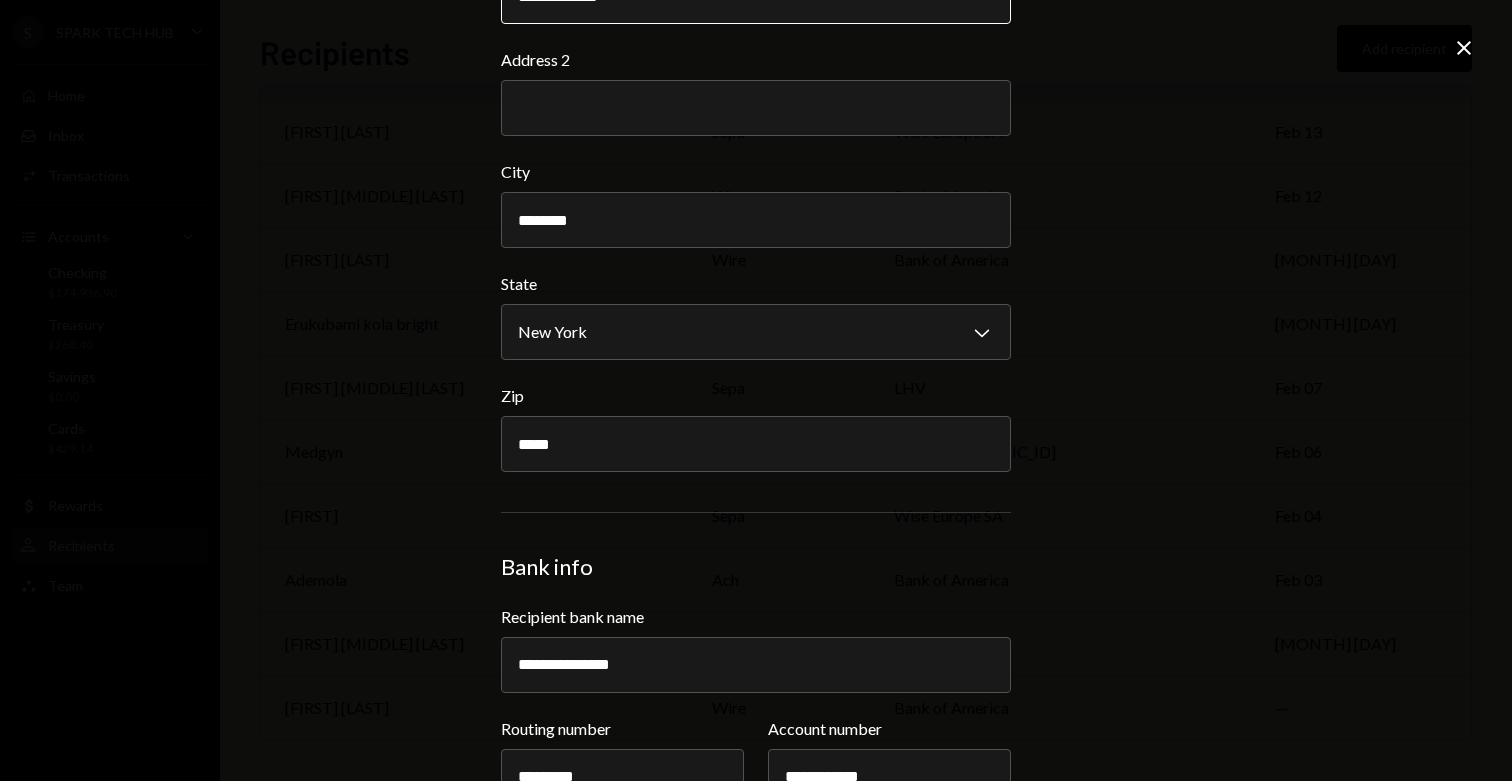 scroll, scrollTop: 662, scrollLeft: 0, axis: vertical 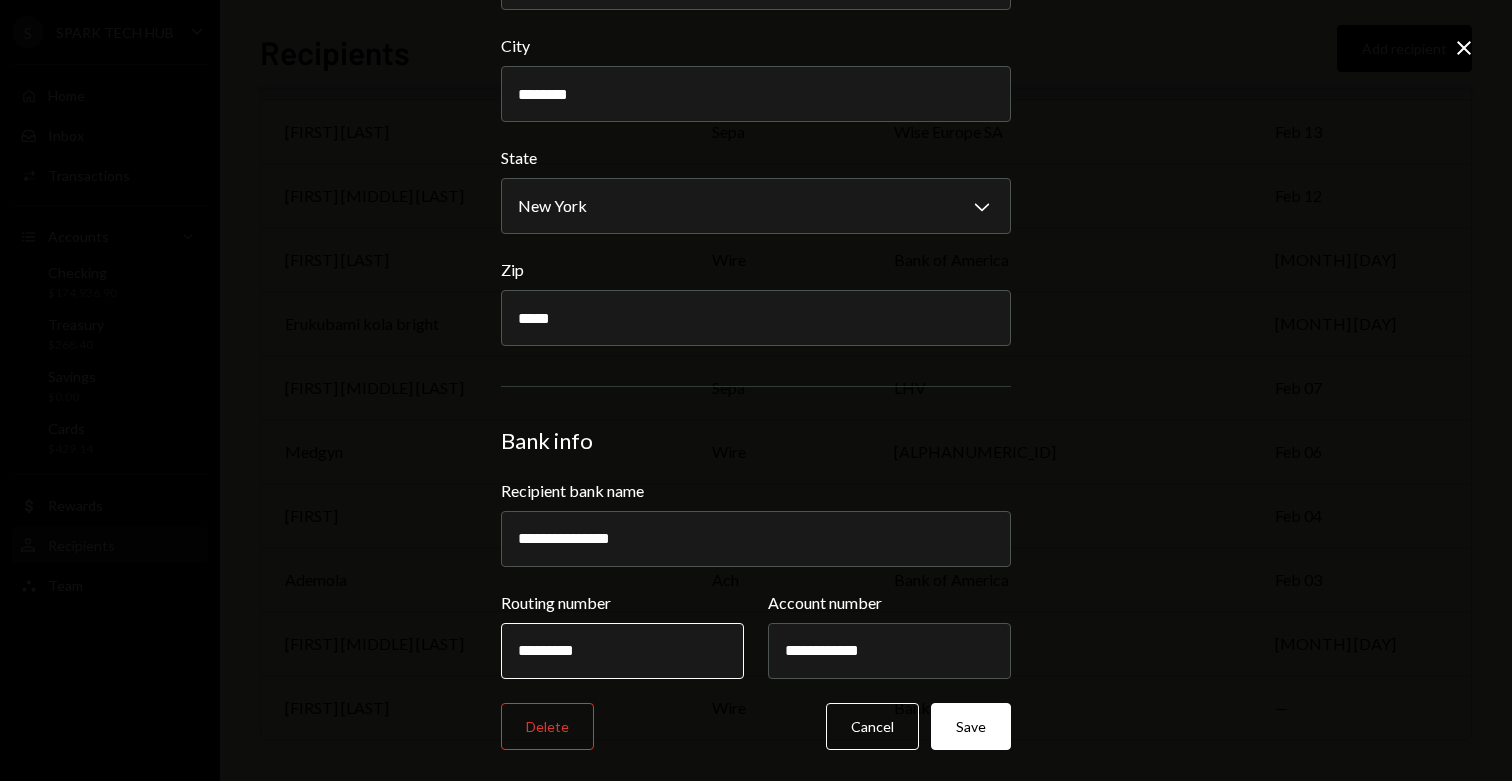 click on "*********" at bounding box center (622, 651) 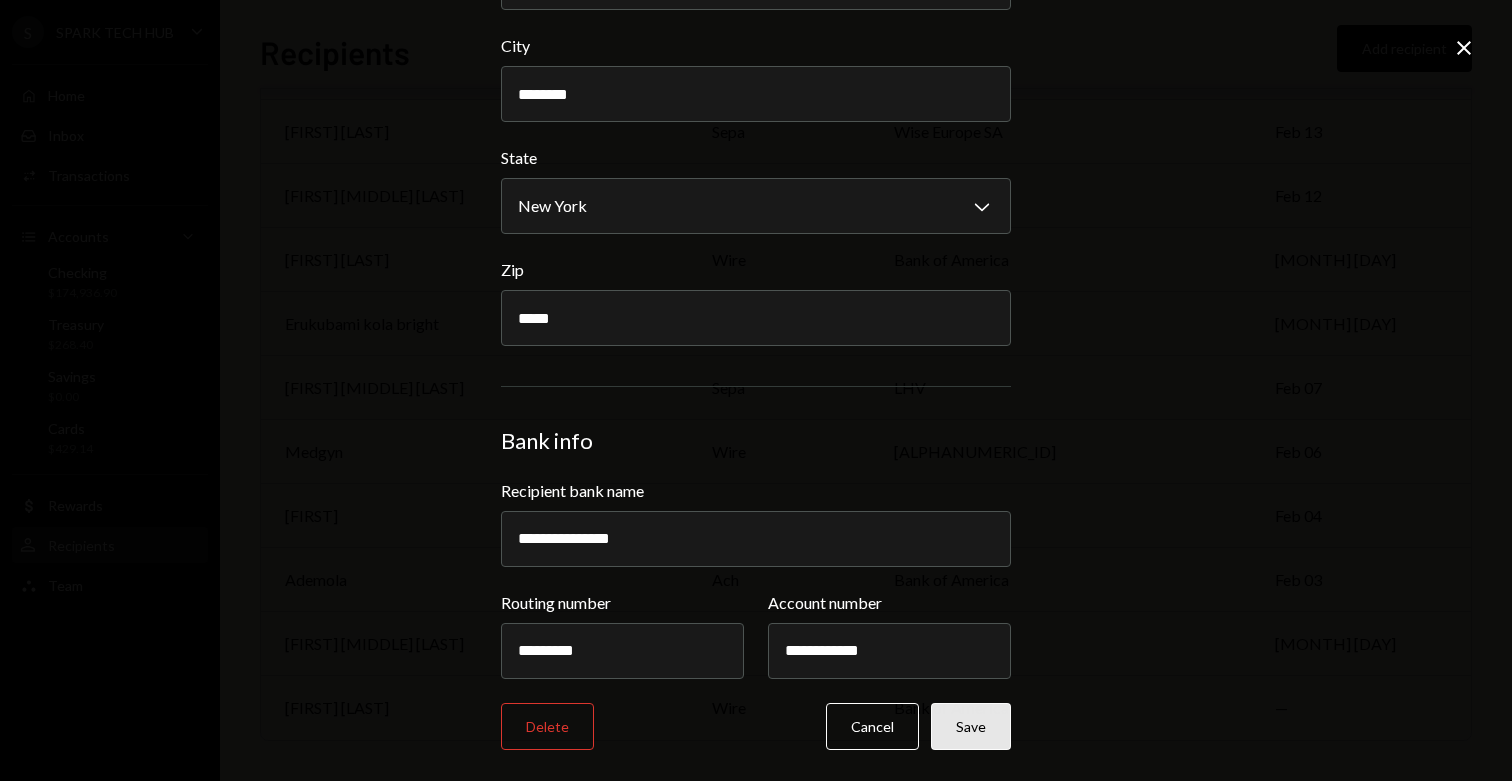 type on "*********" 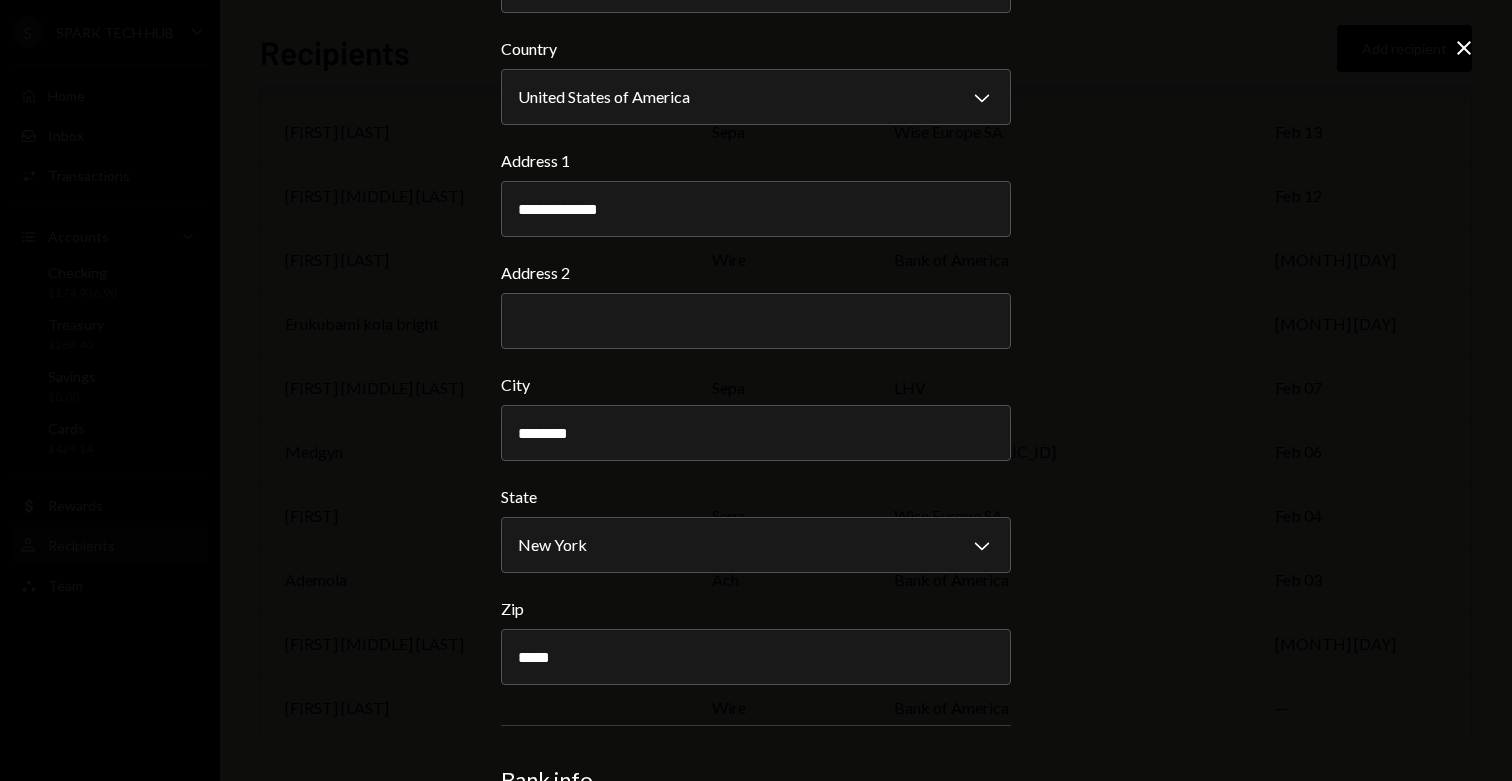 scroll, scrollTop: 776, scrollLeft: 0, axis: vertical 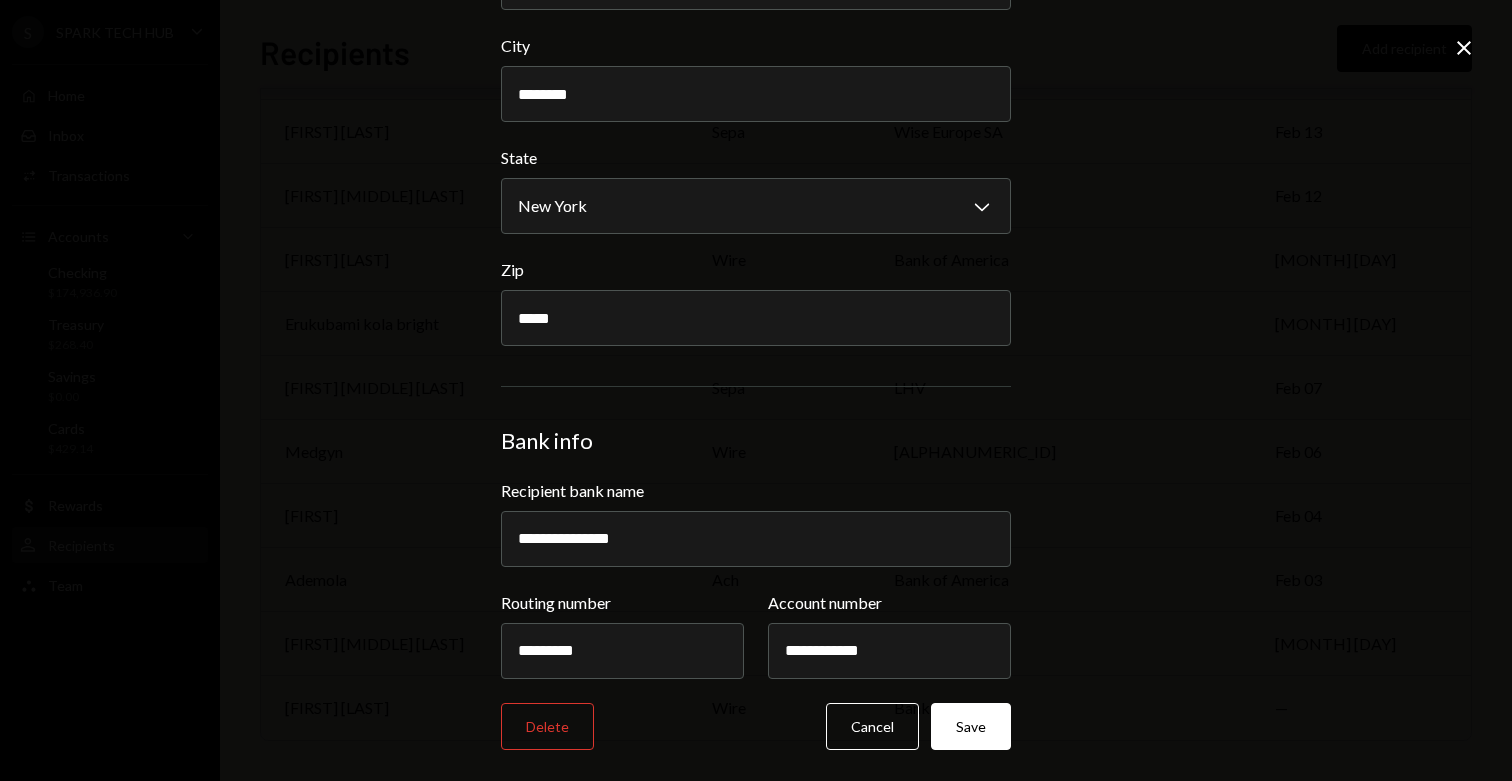 click on "**********" at bounding box center [756, 15] 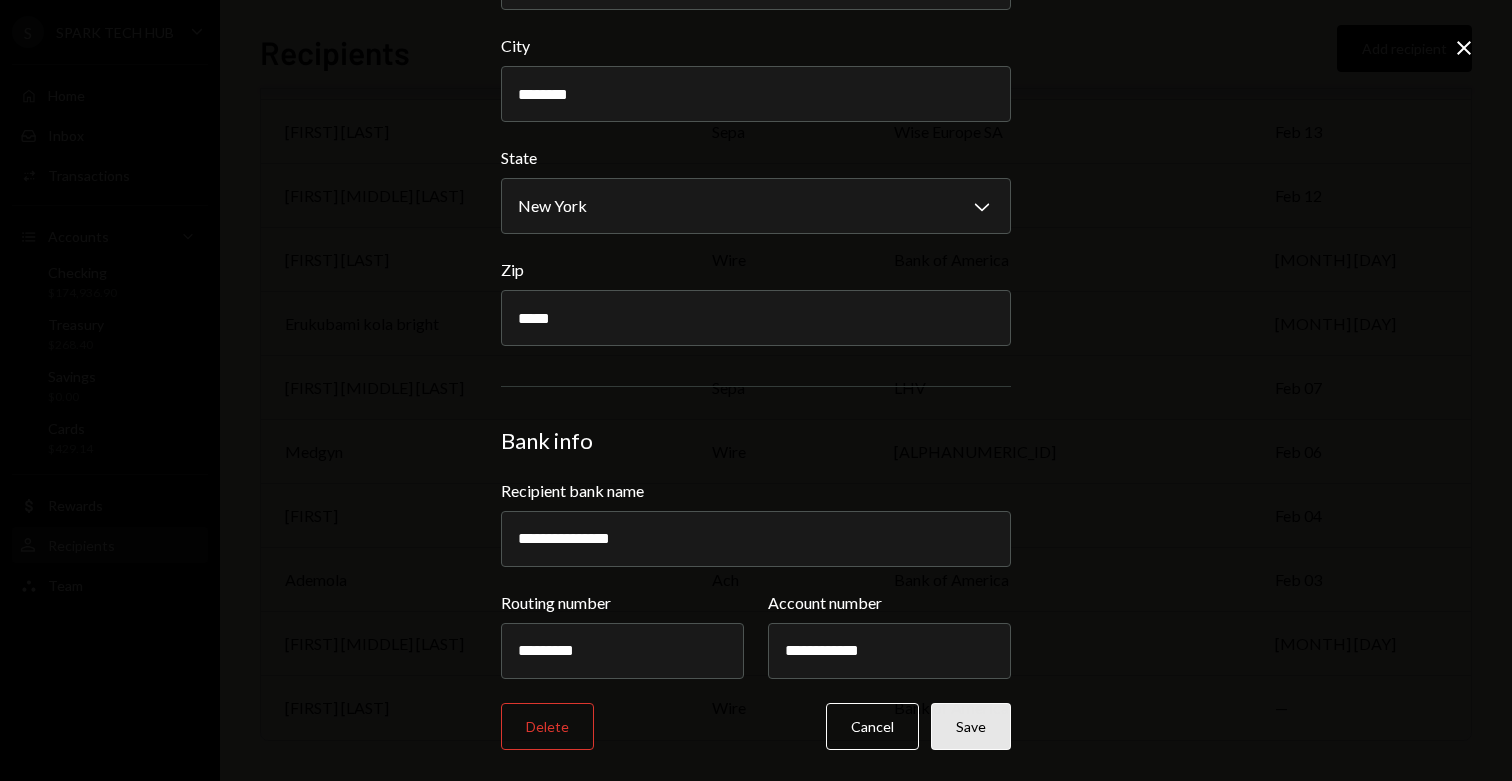 click on "Save" at bounding box center [971, 726] 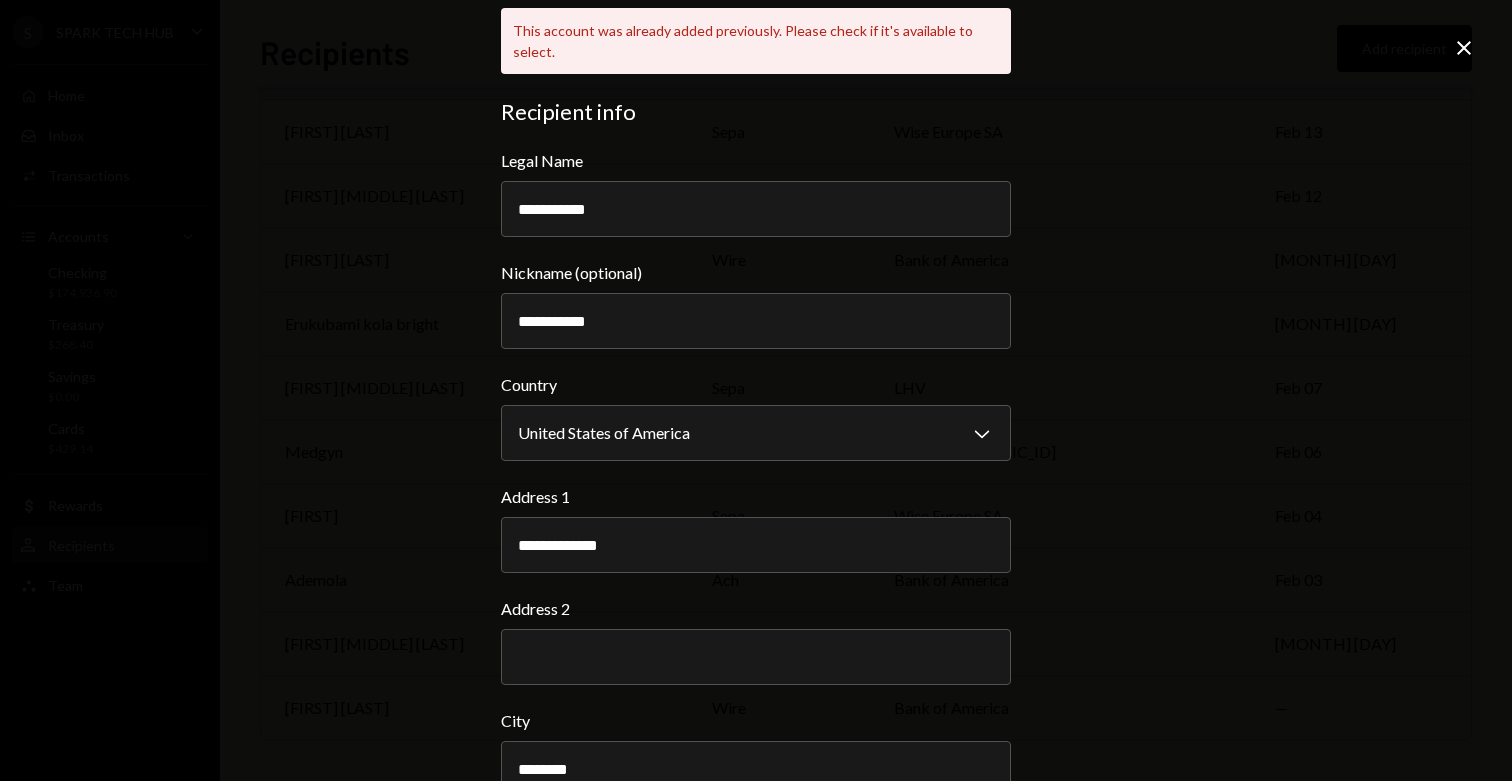 scroll, scrollTop: 0, scrollLeft: 0, axis: both 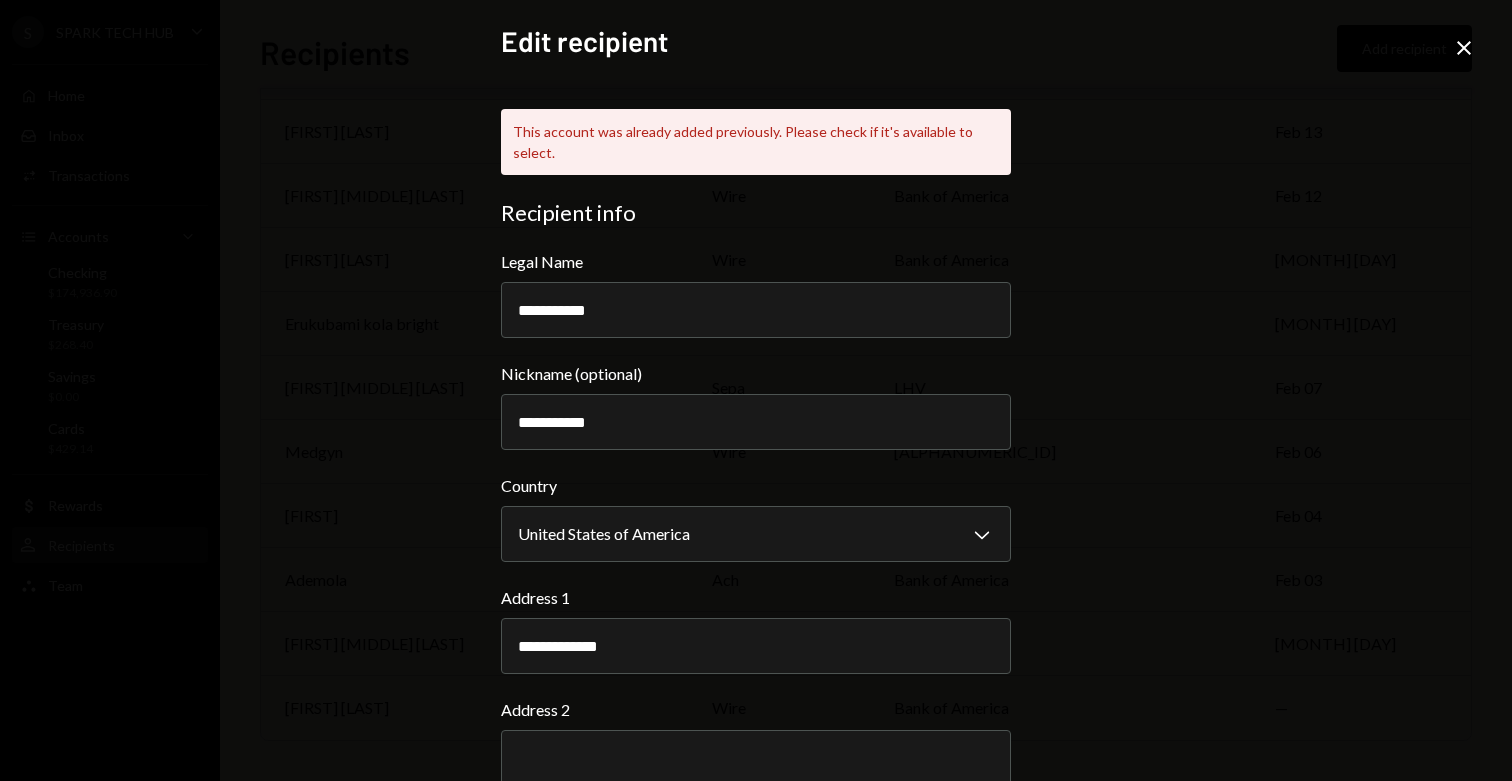 click on "Close" 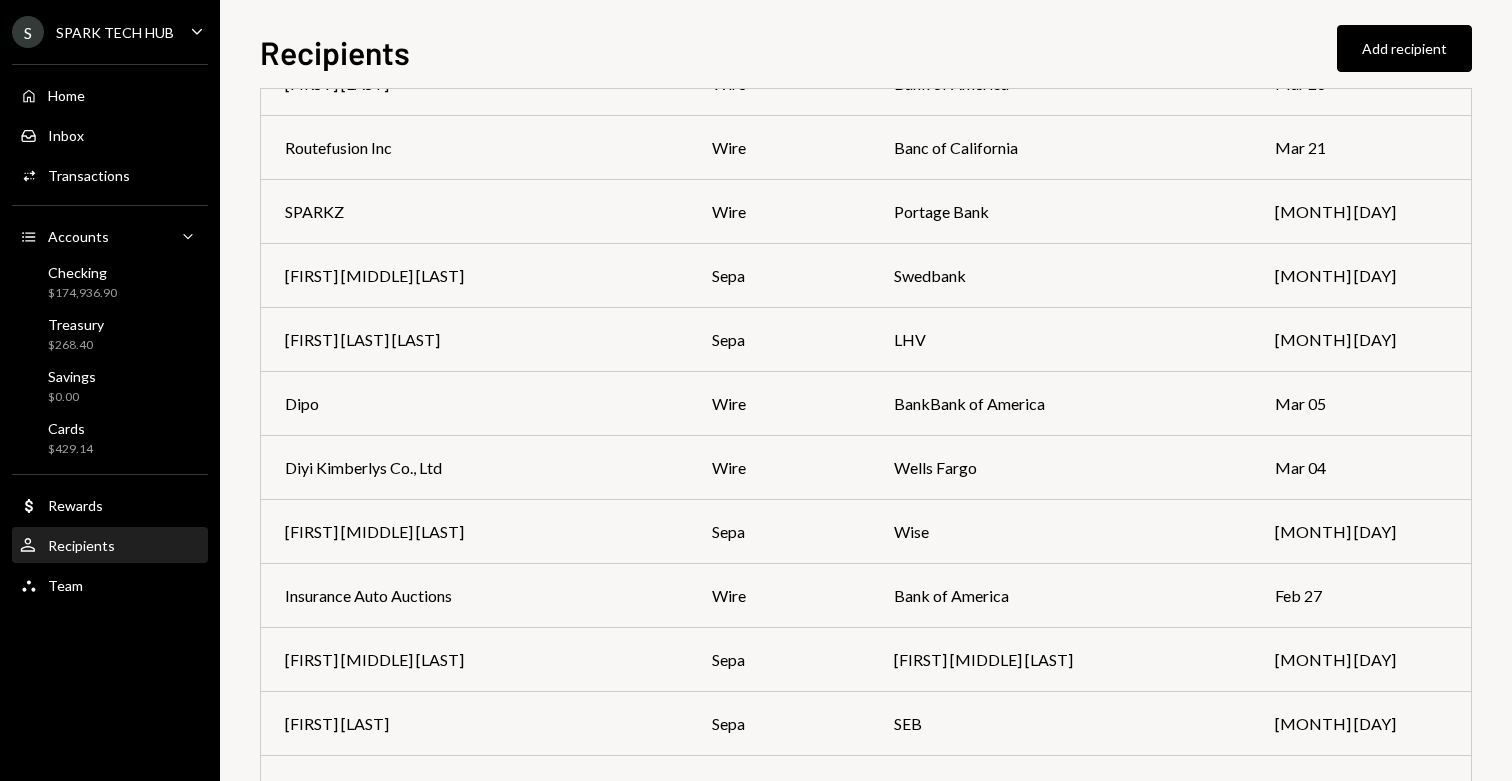 scroll, scrollTop: 0, scrollLeft: 0, axis: both 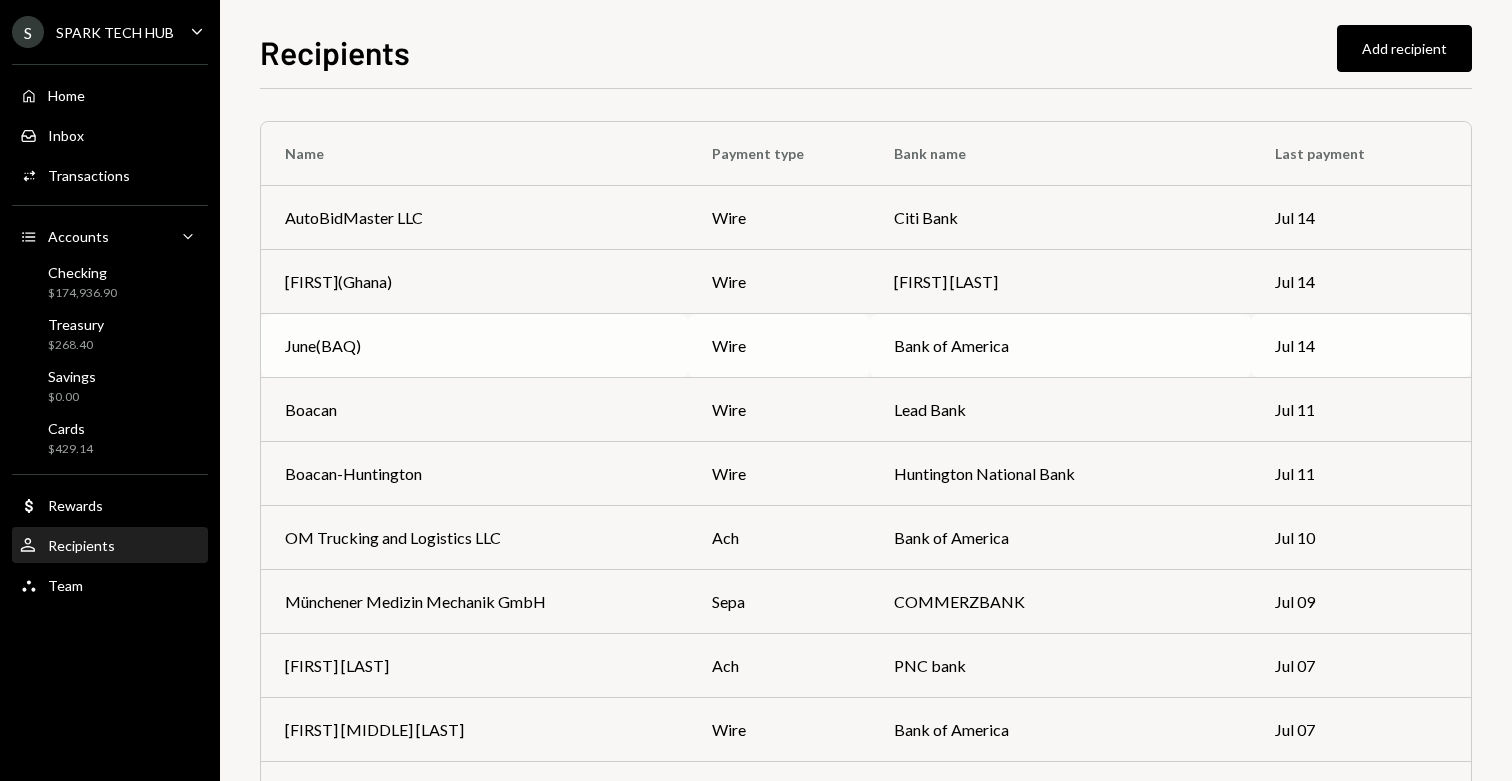 click on "June(BAQ)" at bounding box center [474, 346] 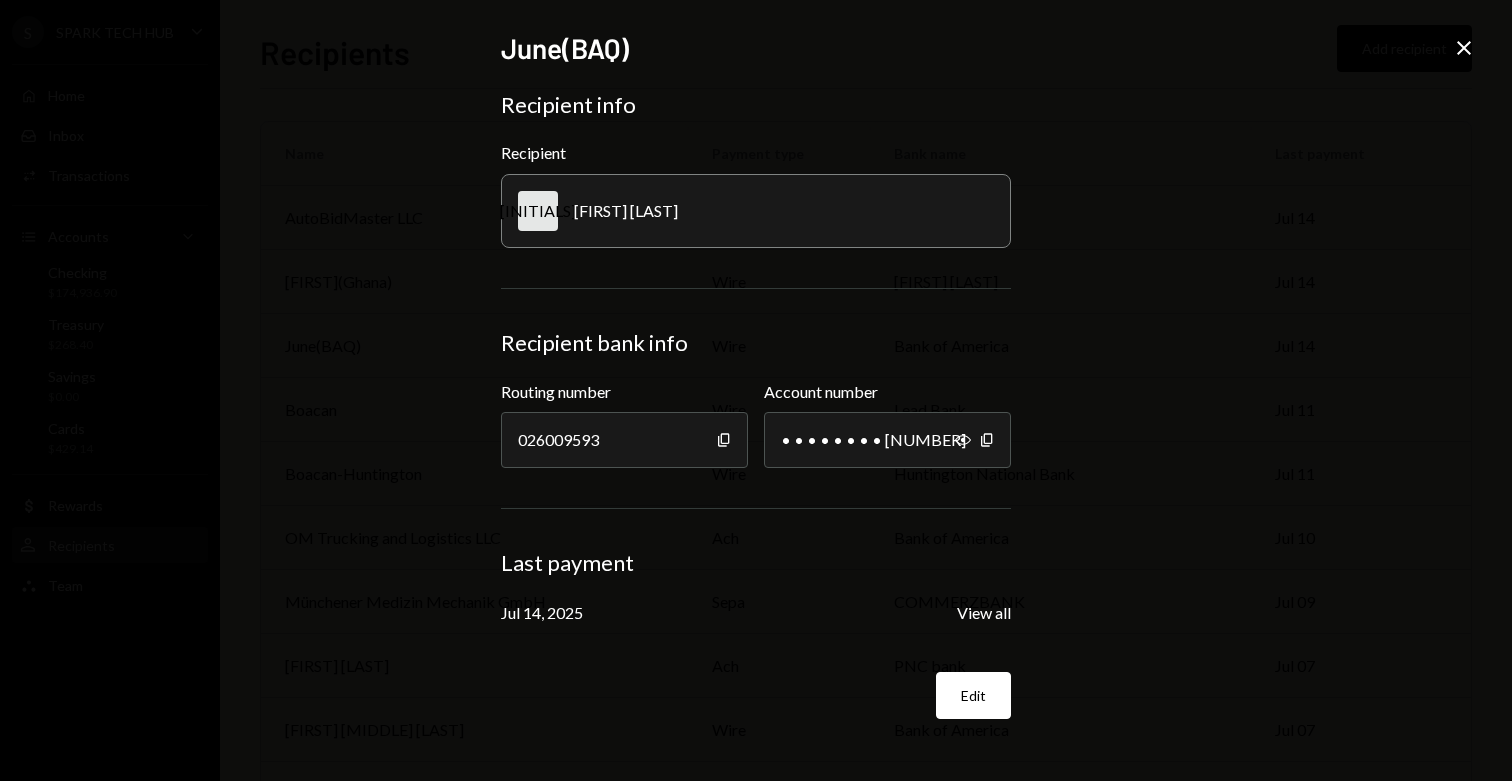 click on "Recipient info Recipient JO [FIRST] [LAST] Recipient bank info Routing number 026009593 Copy Account number • • • • • • • •  5329 Show Copy Last payment Jul 14, 2025 View all Edit Close" at bounding box center [756, 390] 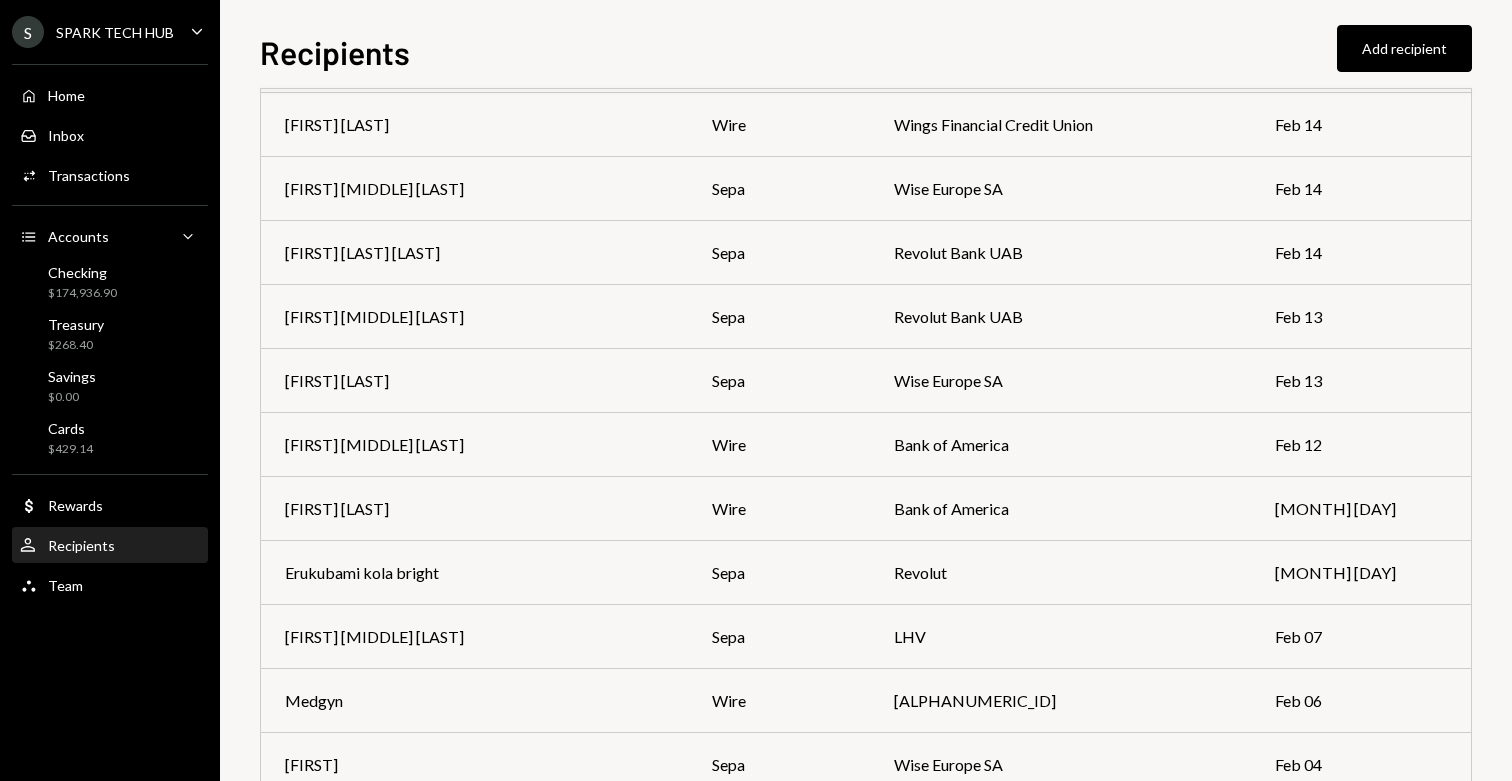 scroll, scrollTop: 3862, scrollLeft: 0, axis: vertical 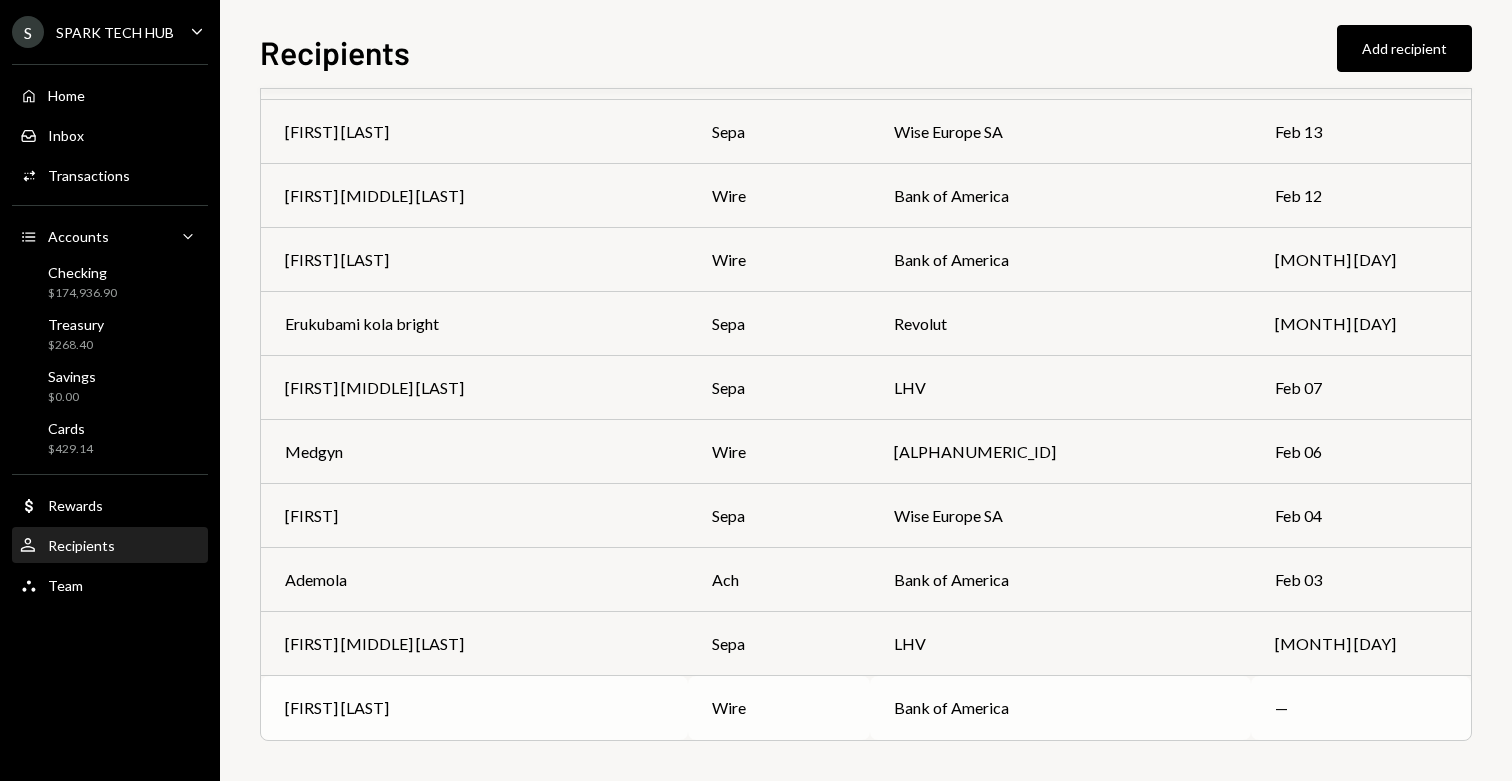 click on "—" at bounding box center (1361, 708) 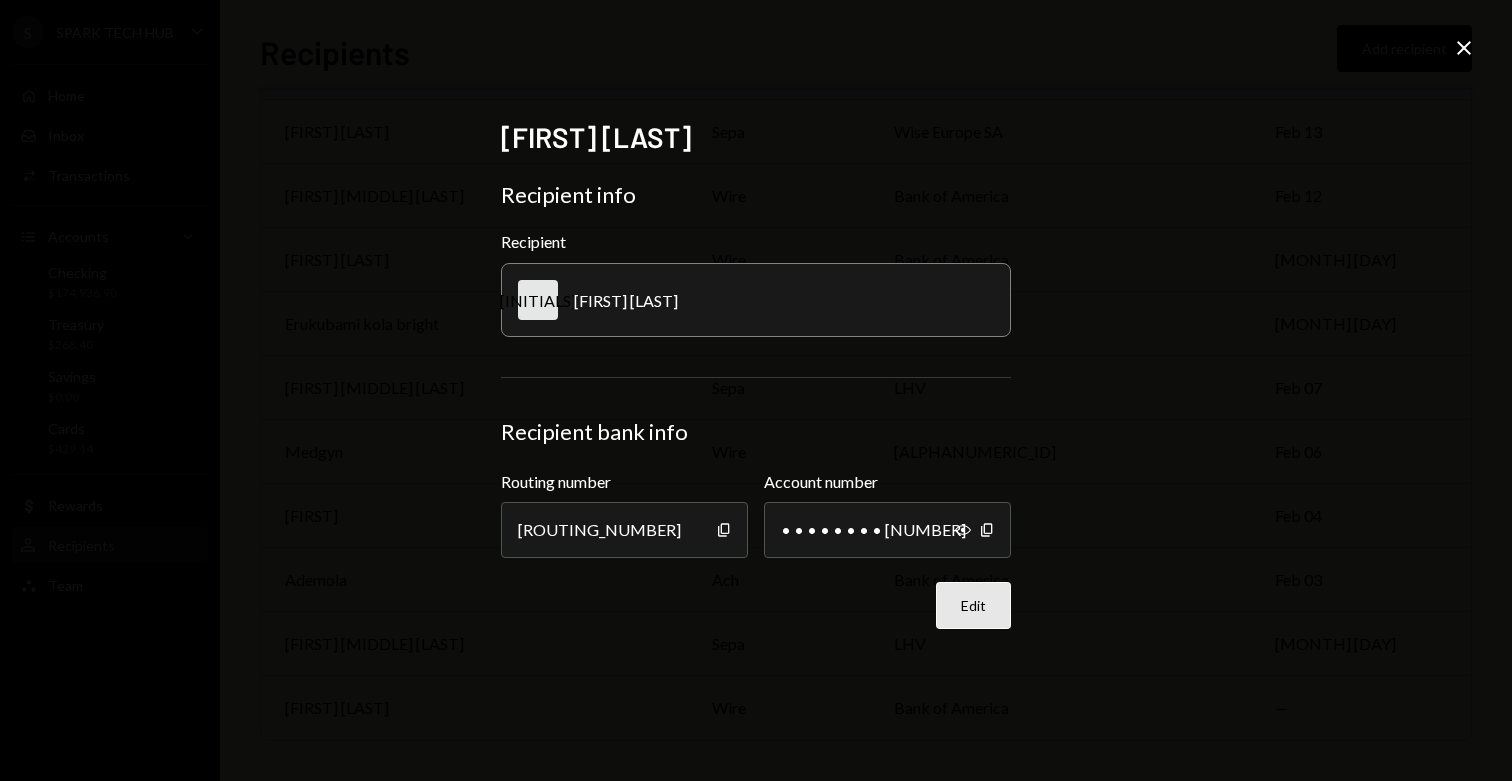 click on "Edit" at bounding box center [973, 605] 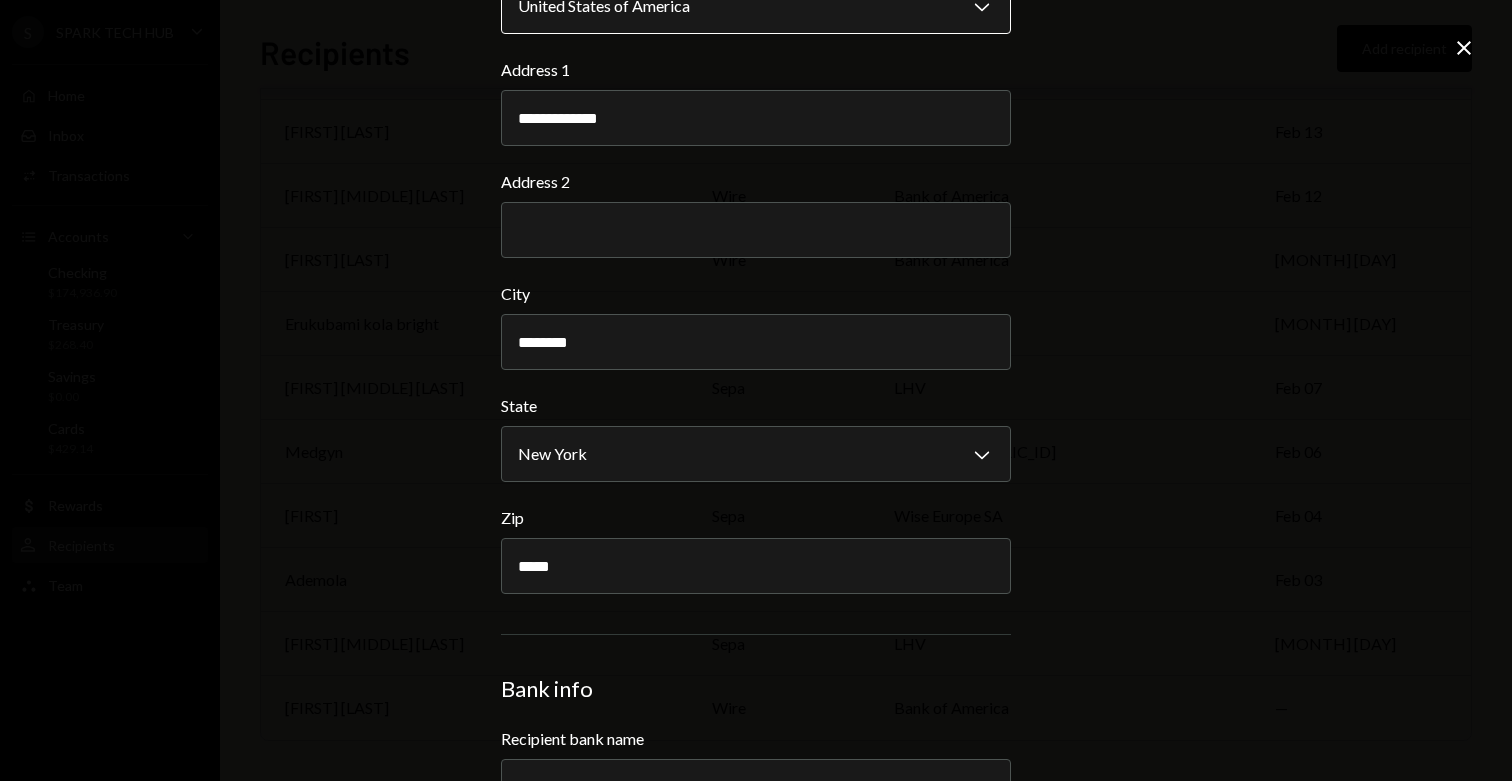 scroll, scrollTop: 662, scrollLeft: 0, axis: vertical 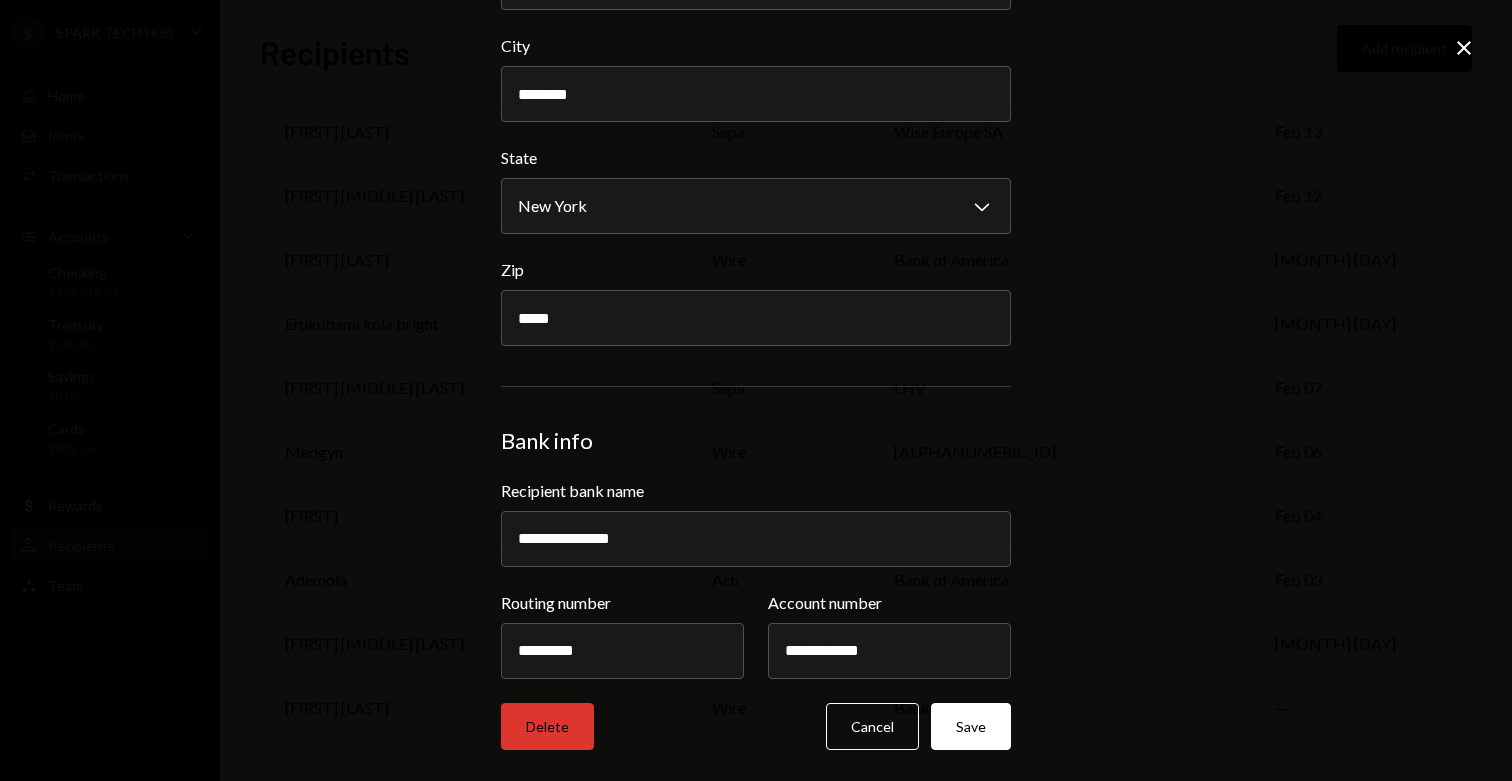 click on "Delete" at bounding box center (547, 726) 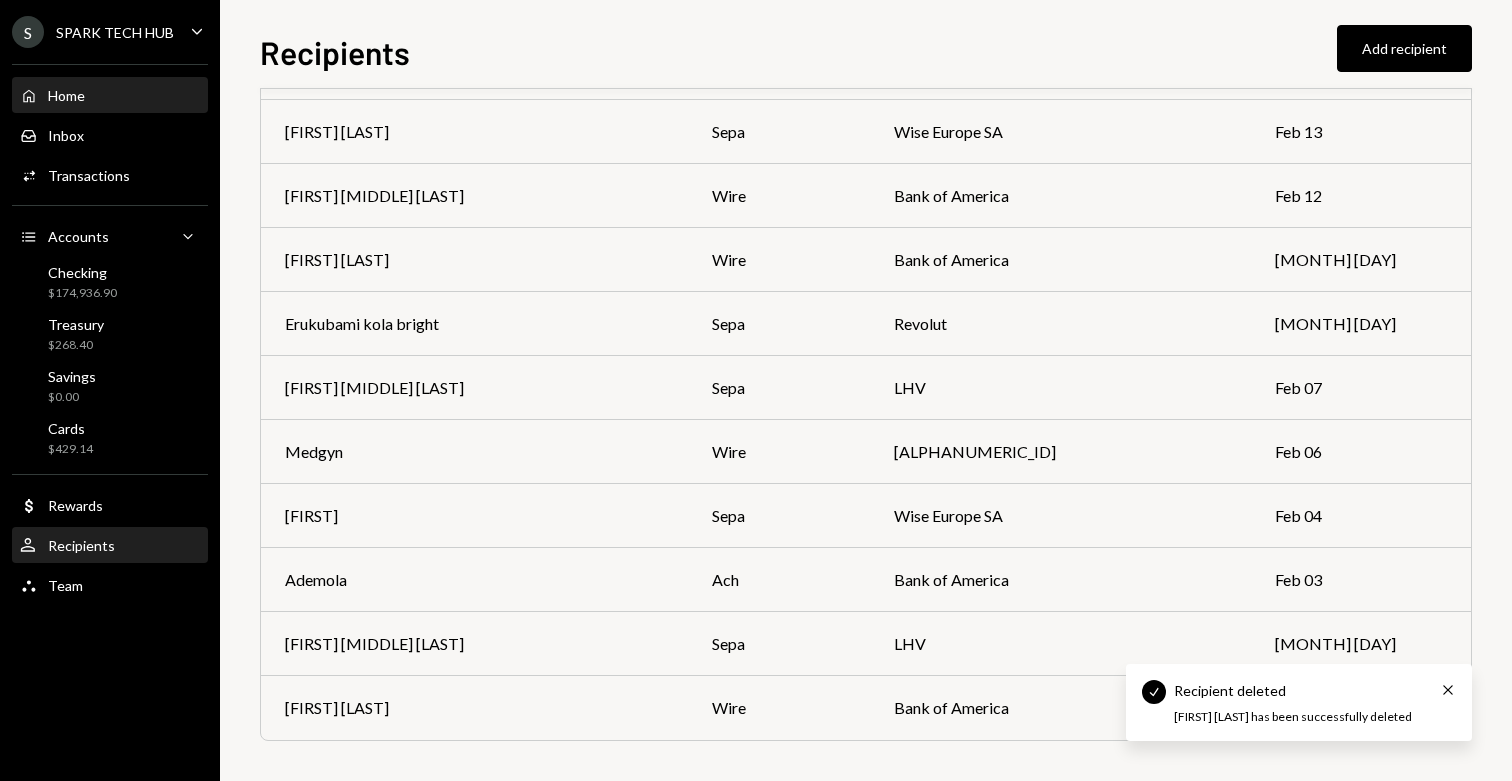 click on "Home Home" at bounding box center (110, 96) 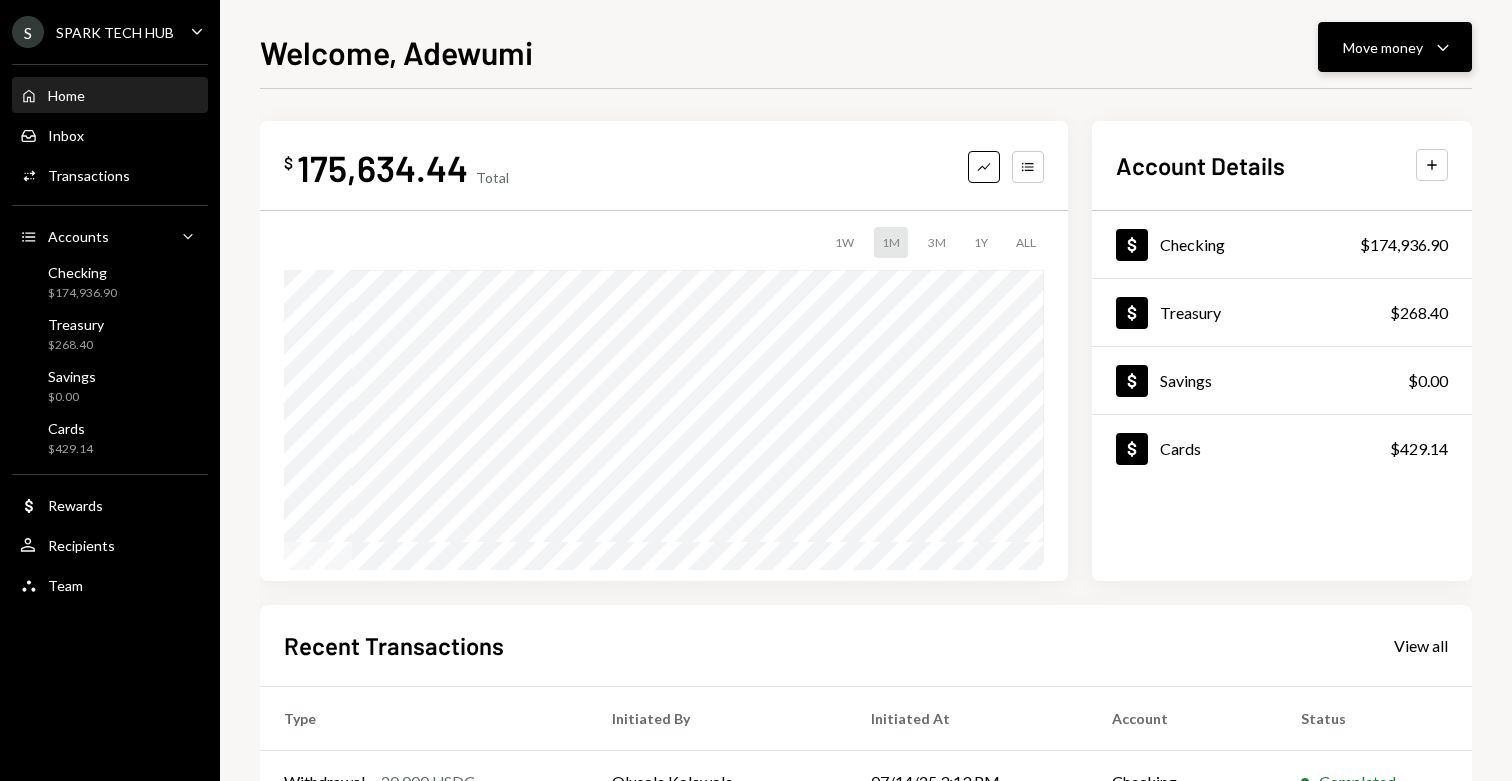 click on "Move money Caret Down" at bounding box center (1395, 47) 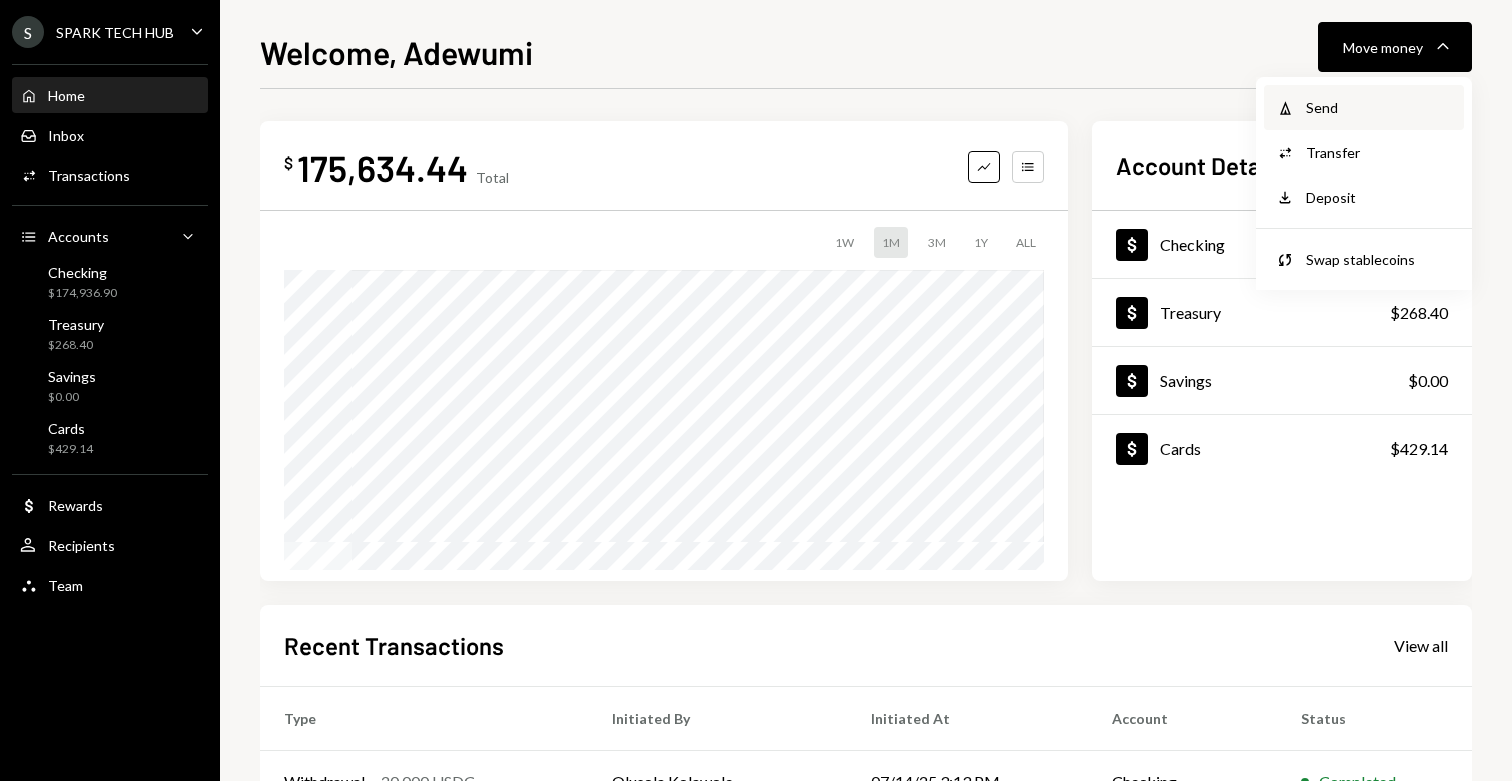 click on "Send" at bounding box center [1379, 107] 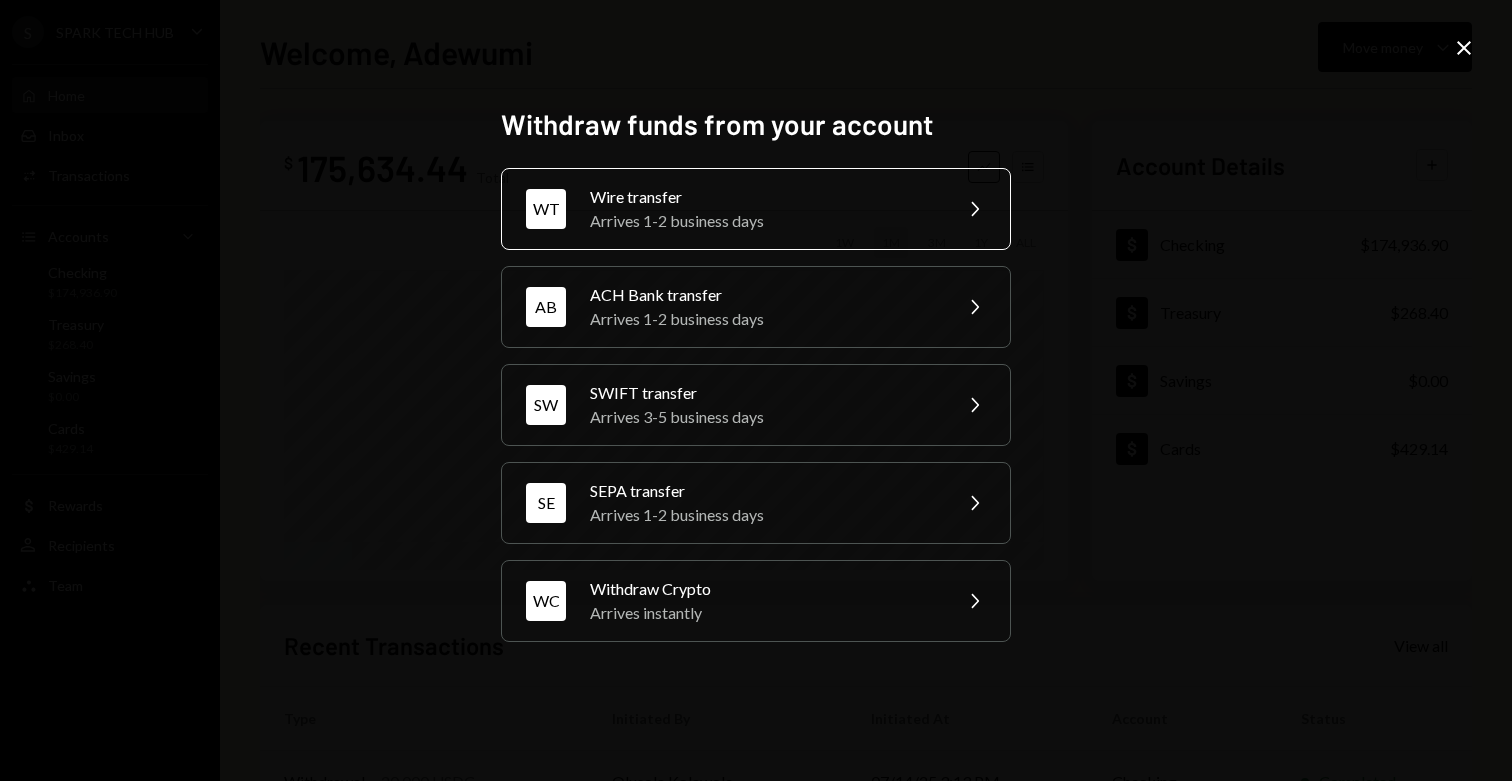 click on "Arrives 1-2 business days" at bounding box center [764, 221] 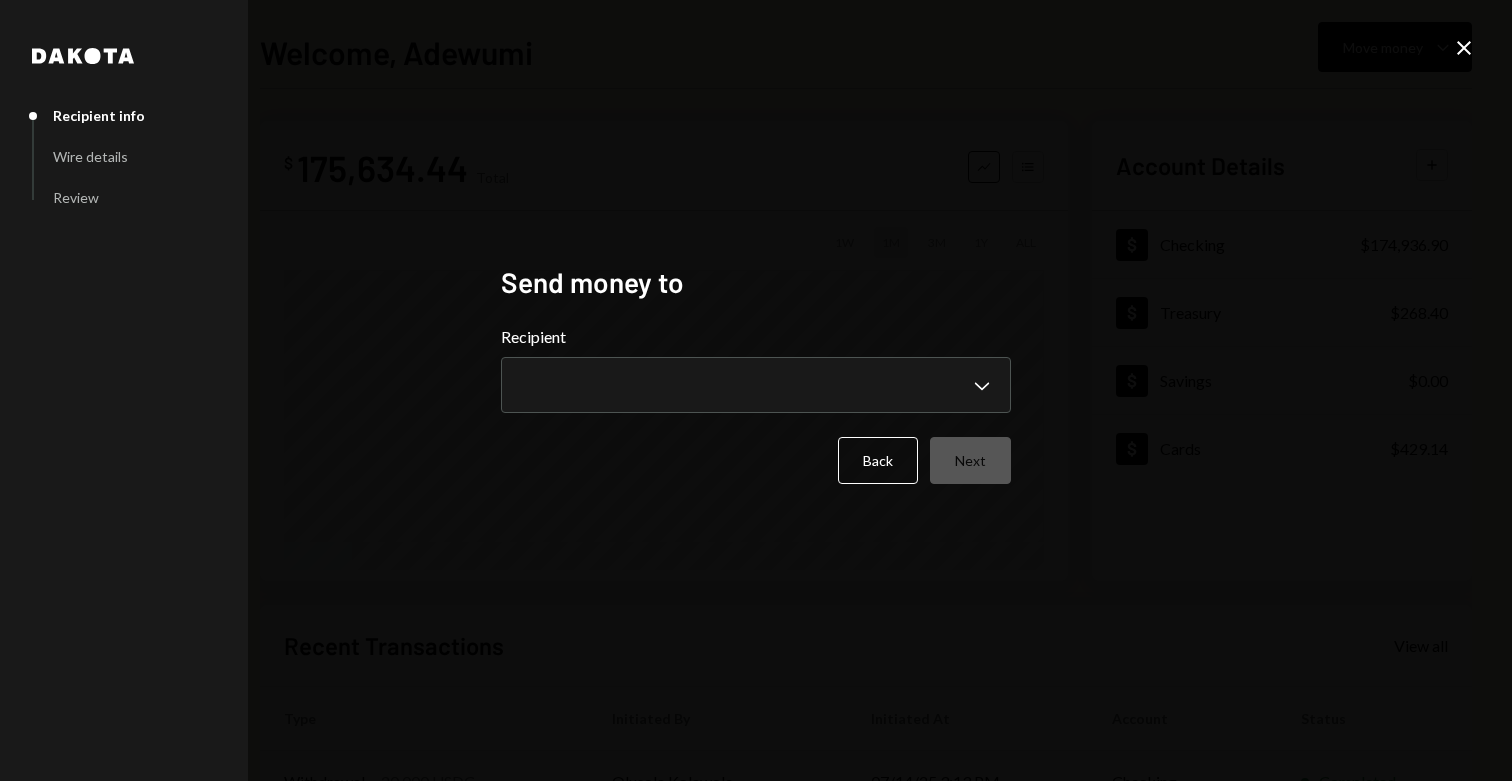 click on "**********" at bounding box center [756, 369] 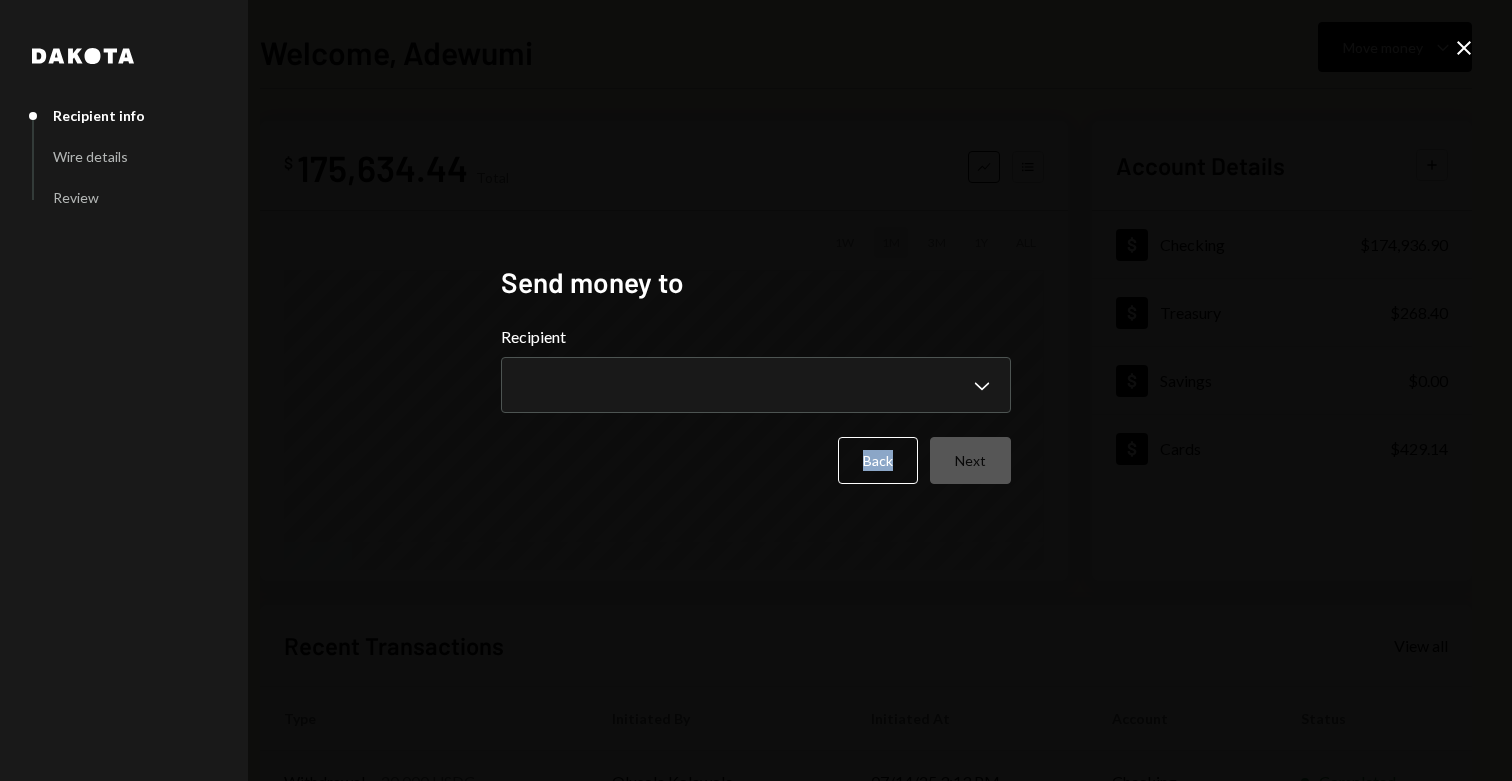 click on "**********" at bounding box center (756, 369) 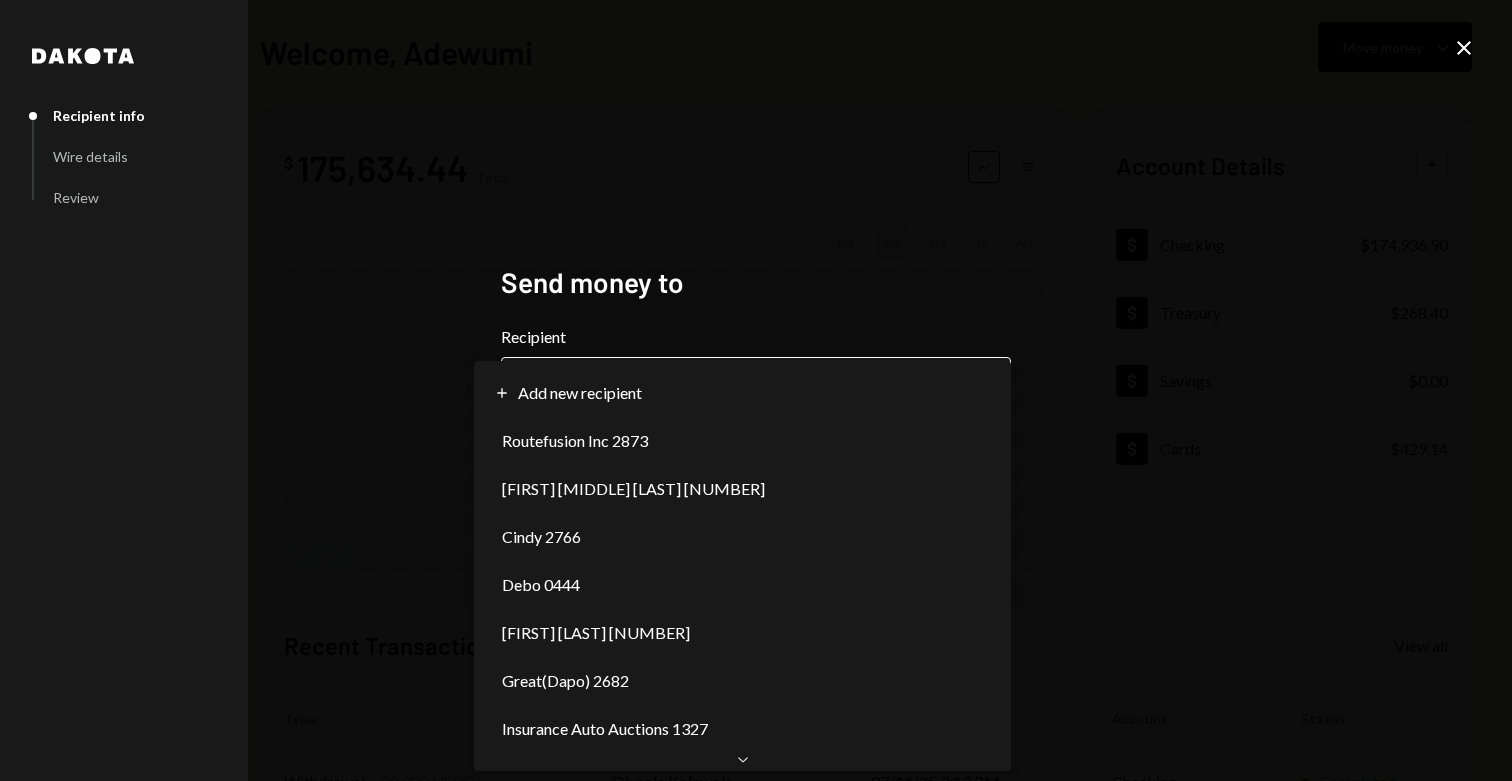 click on "**********" at bounding box center (756, 390) 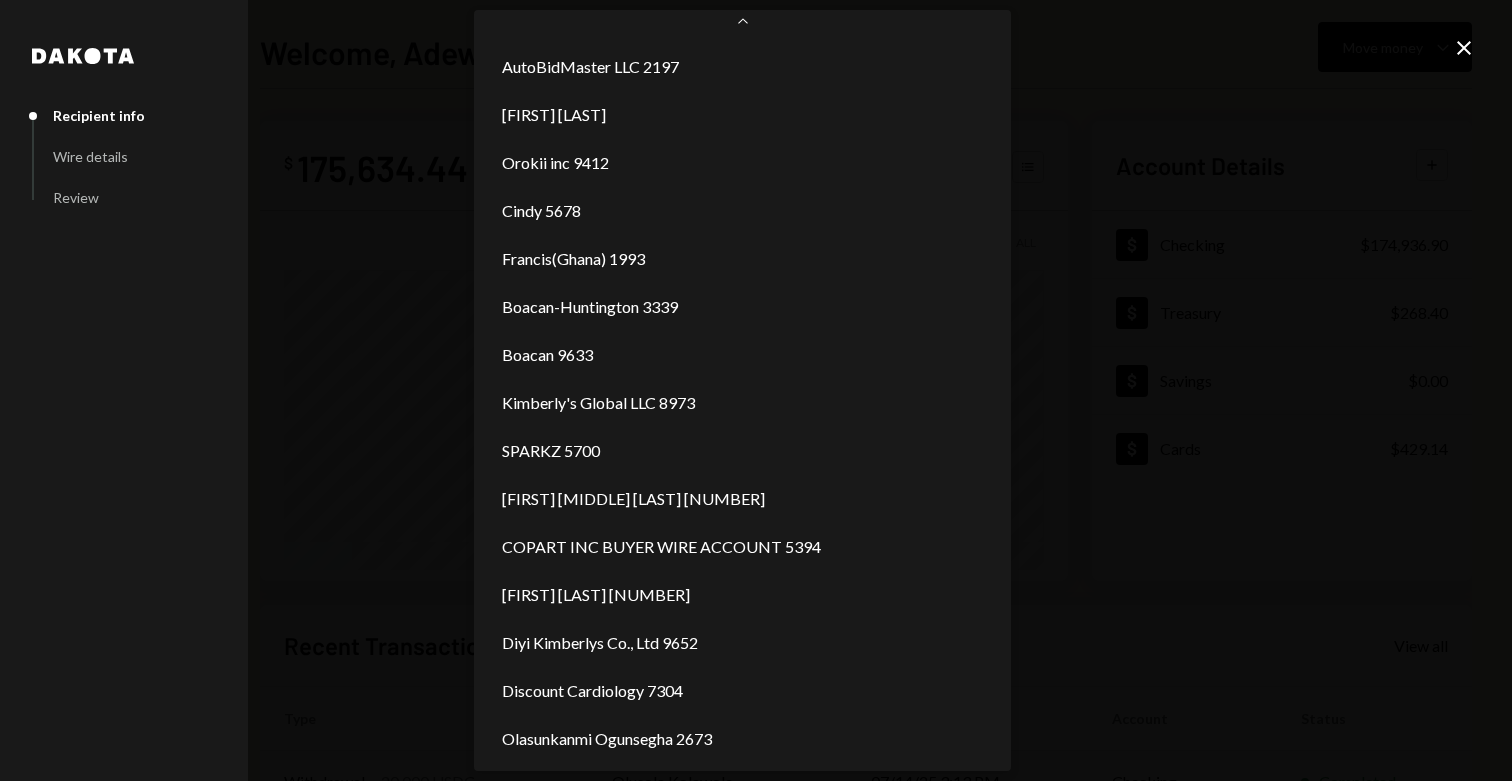 scroll, scrollTop: 0, scrollLeft: 0, axis: both 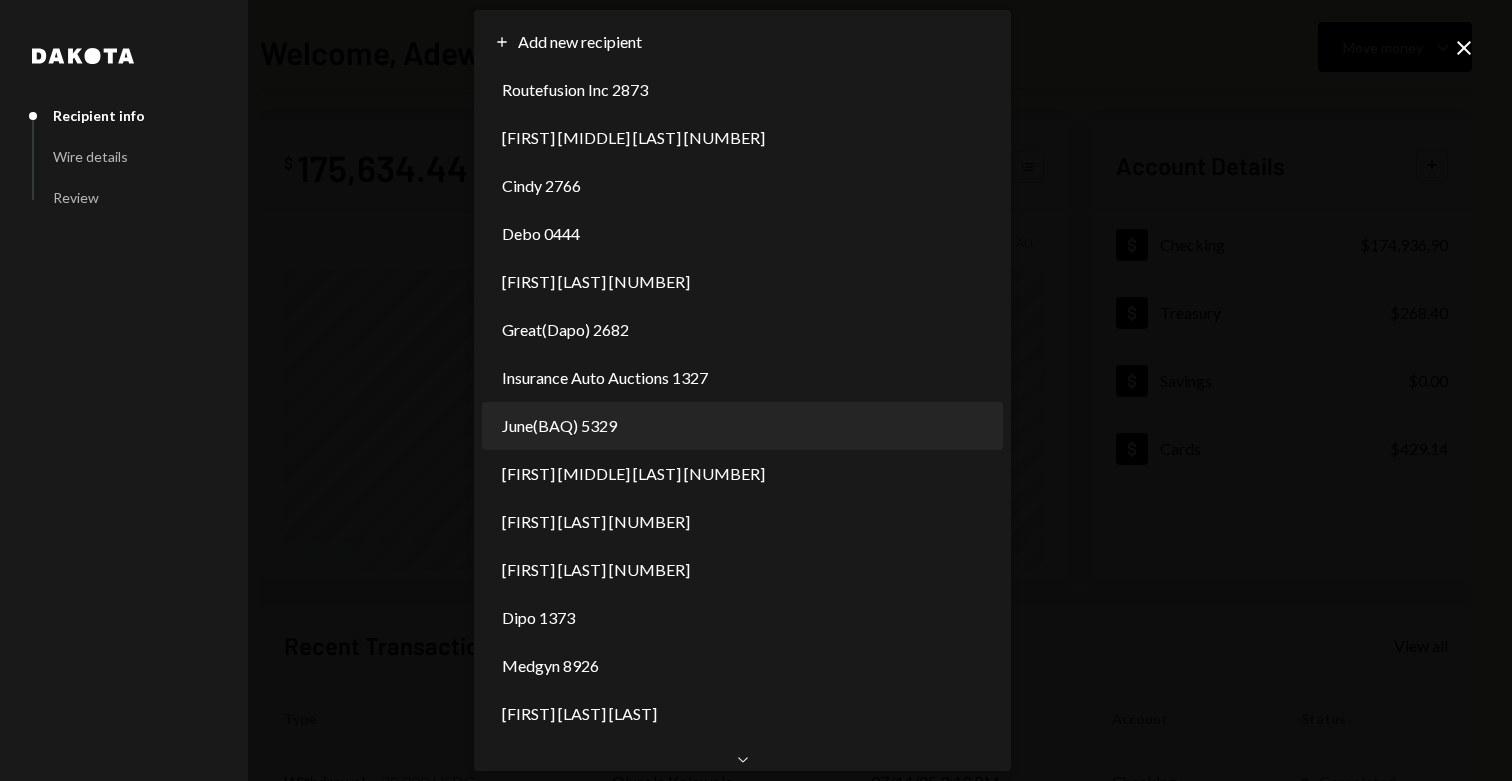 select on "**********" 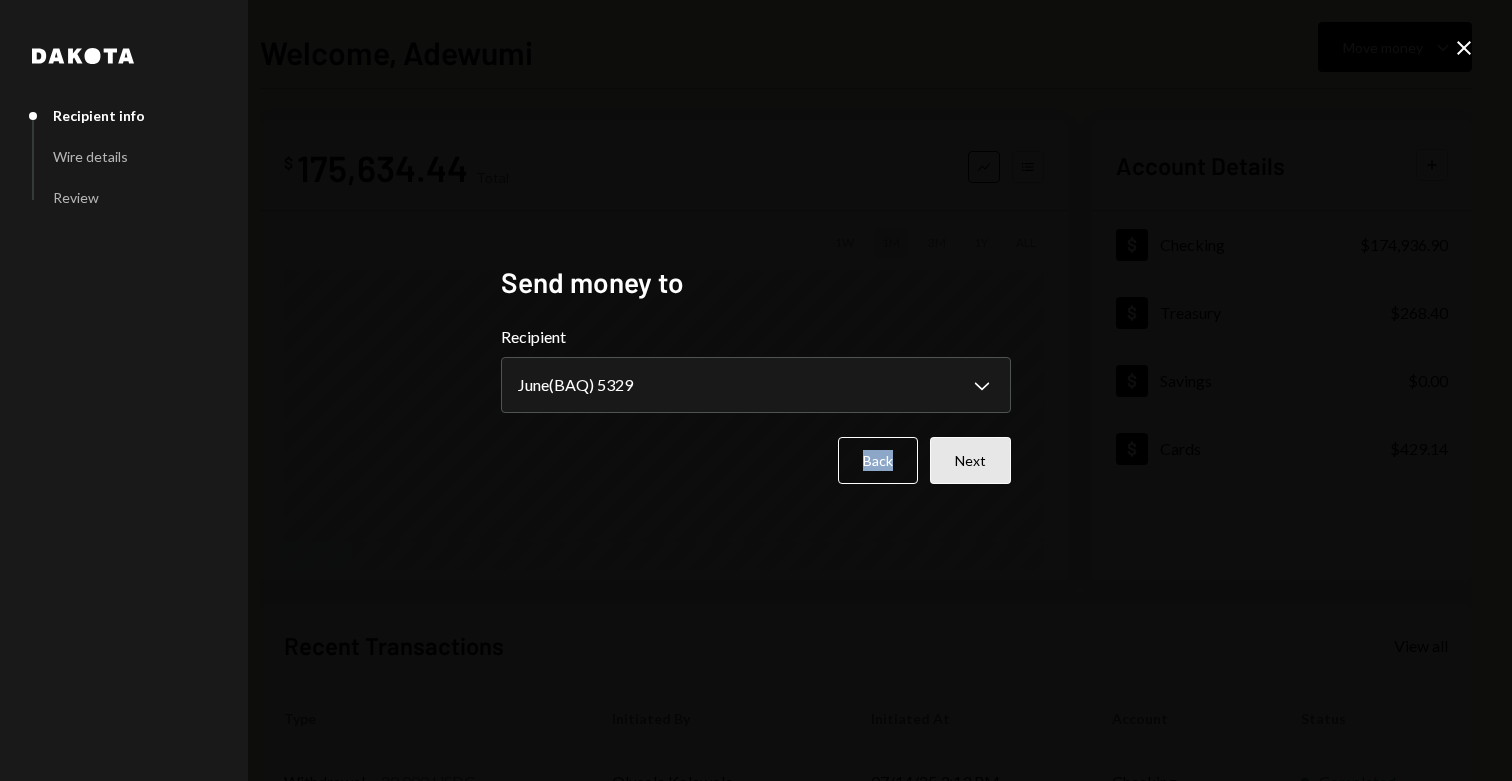 click on "Next" at bounding box center (970, 460) 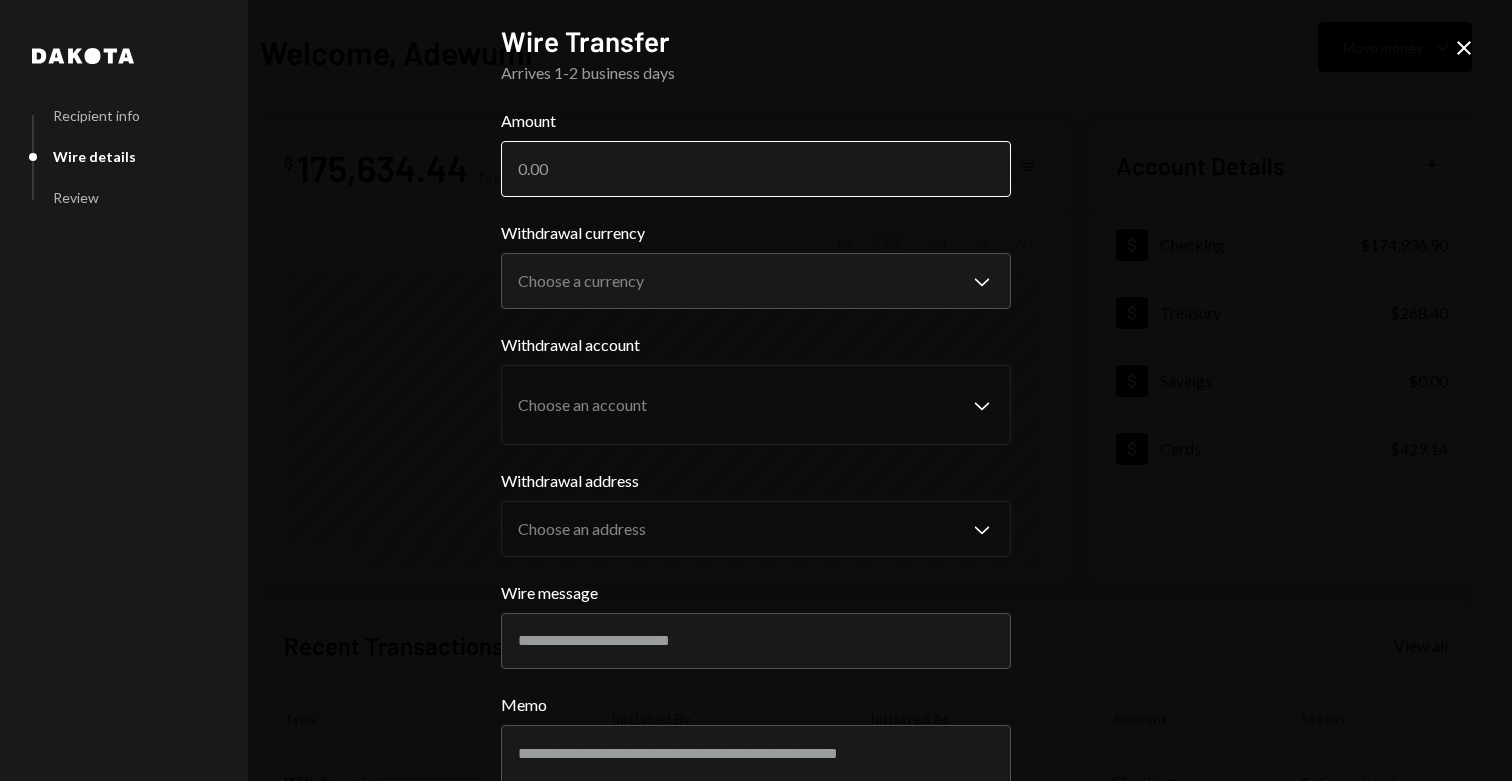 click on "Amount" at bounding box center (756, 169) 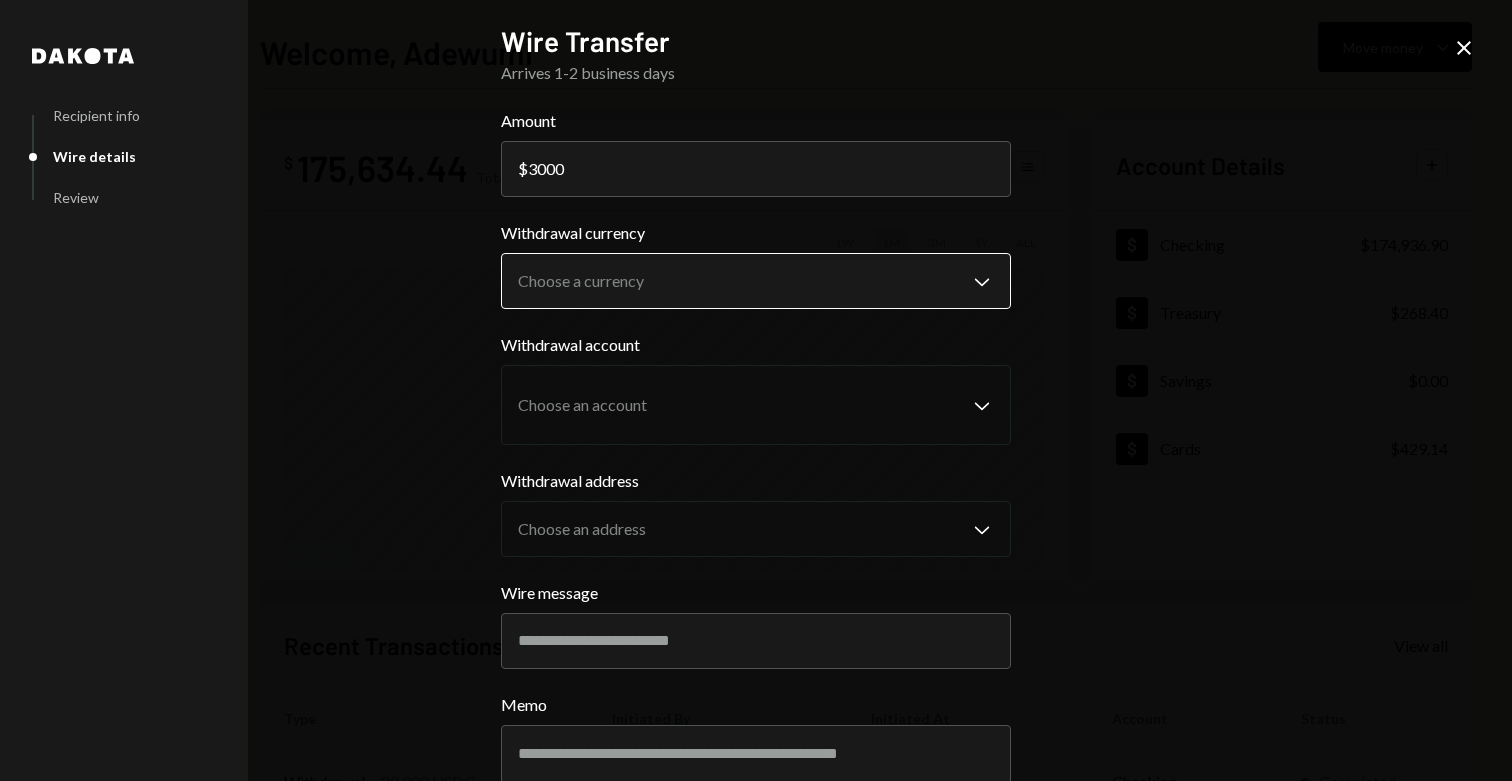 type on "3000" 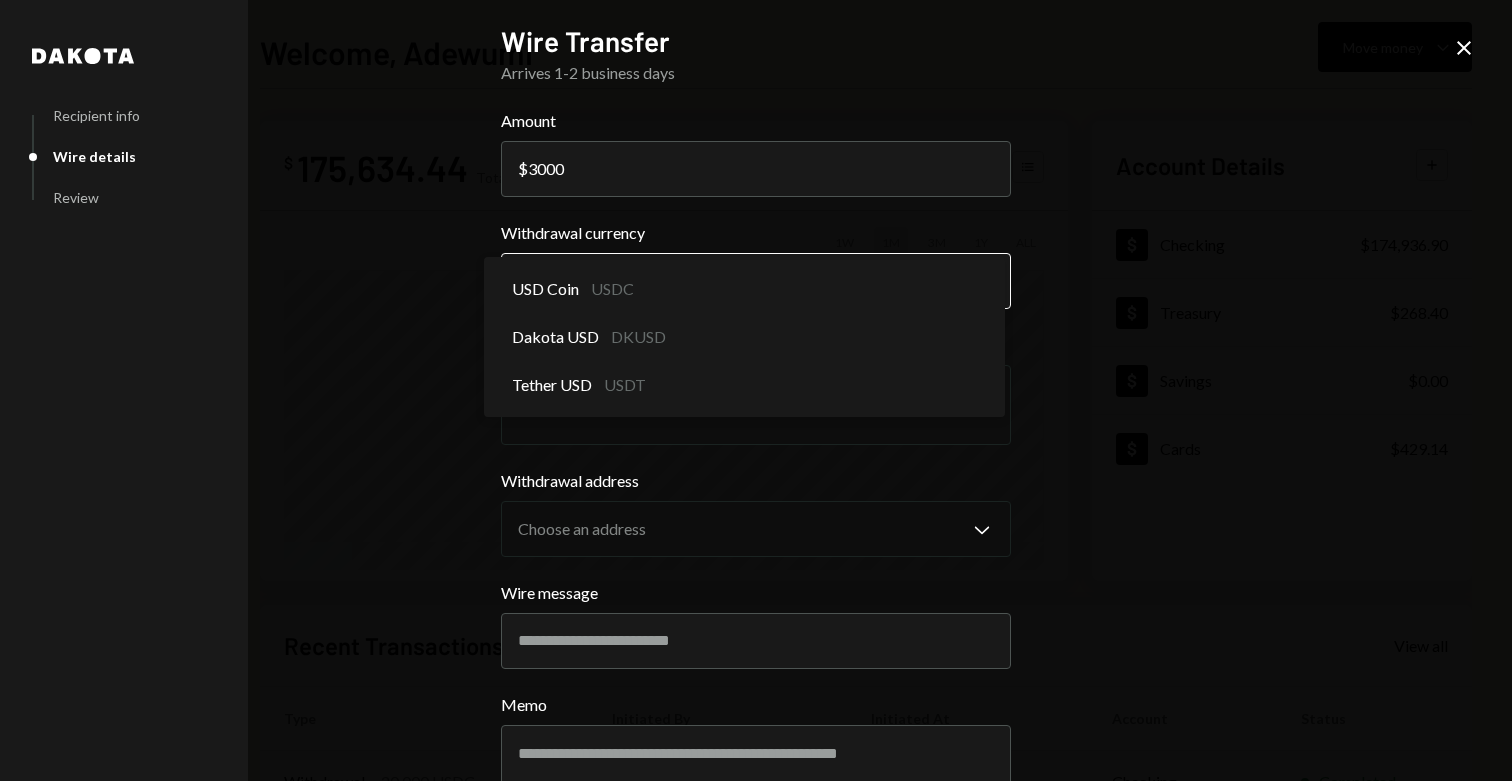 click on "S SPARK TECH HUB Caret Down Home Home Inbox Inbox Activities Transactions Accounts Accounts Caret Down Checking $174,936.90 Treasury $268.40 Savings $0.00 Cards $429.14 Dollar Rewards User Recipients Team Team Welcome, [FIRST] Move money Caret Down $ 175,634.44 Total Graph Accounts 1W 1M 3M 1Y ALL Account Details Plus Dollar Checking $174,936.90 Dollar Treasury $268.40 Dollar Savings $0.00 Dollar Cards $429.14 Recent Transactions View all Type Initiated By Initiated At Account Status Withdrawal 20,000  USDC [FIRST] [LAST] 07/14/25 3:13 PM Checking Completed Bank Payment $7,603.59 [FIRST] [LAST] 07/14/25 3:12 PM Checking Completed Card Transaction $955.54 Company Utilities 07/14/25 2:52 PM Organization Failed Deposit 200,000  USDC 0x260B...C54cEa Copy 07/14/25 2:10 PM Checking Completed Bank Payment $5,086.08 [FIRST] [LAST] 07/14/25 1:20 PM Checking Completed Welcome, [FIRST] - Dakota Dakota Recipient info Wire details Review Wire Transfer Arrives 1-2 business days Amount $ 3000 Withdrawal currency Memo" at bounding box center [756, 390] 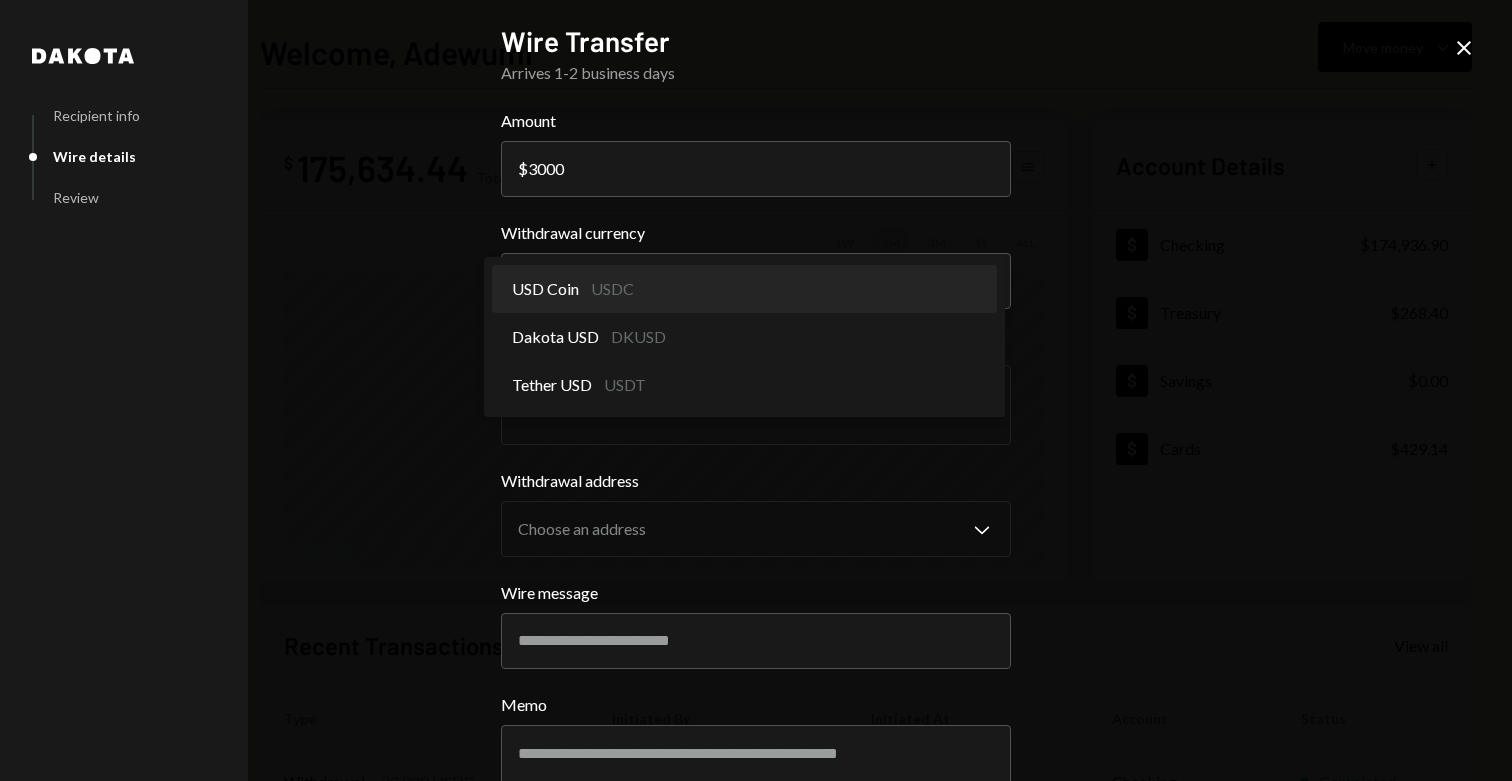 select on "****" 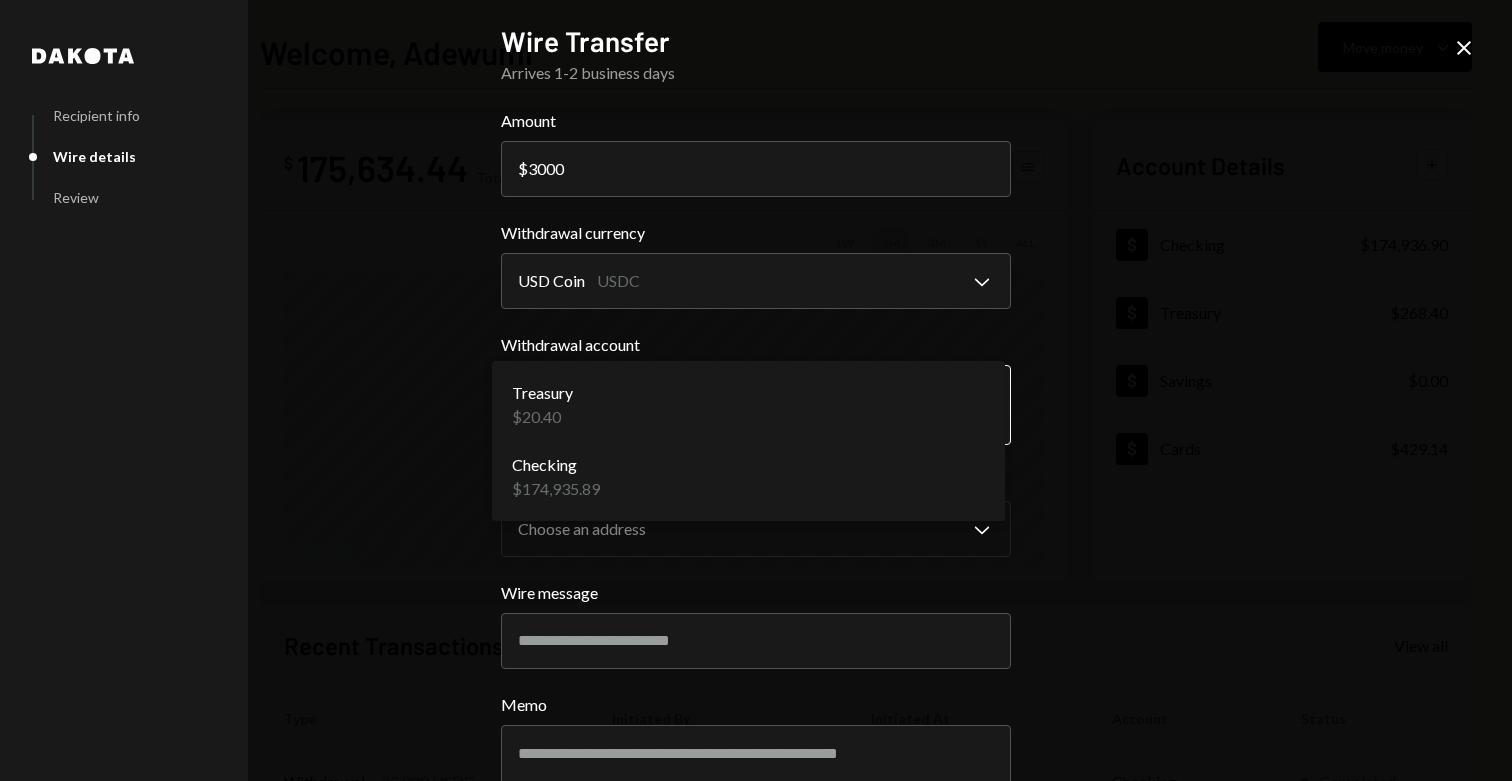 click on "S SPARK TECH HUB Caret Down Home Home Inbox Inbox Activities Transactions Accounts Accounts Caret Down Checking $174,936.90 Treasury $268.40 Savings $0.00 Cards $429.14 Dollar Rewards User Recipients Team Team Welcome, [FIRST] Move money Caret Down $ 175,634.44 Total Graph Accounts 1W 1M 3M 1Y ALL Account Details Plus Dollar Checking $174,936.90 Dollar Treasury $268.40 Dollar Savings $0.00 Dollar Cards $429.14 Recent Transactions View all Type Initiated By Initiated At Account Status Withdrawal 20,000  USDC [FIRST] [LAST] [DATE] [TIME] Checking Completed Bank Payment $7,603.59 [FIRST] [LAST] [DATE] [TIME] Checking Completed Card Transaction $955.54 Company Utilities [DATE] [TIME] Organization Failed Deposit 200,000  USDC 0x260B...C54cEa Copy [DATE] [TIME] Checking Completed Bank Payment $5,086.08 [FIRST] [LAST] [DATE] [TIME] Checking Completed Welcome, [FIRST] - Dakota Dakota Recipient info Wire details Review Wire Transfer Arrives 1-2 business days Amount $ 3000 Withdrawal currency USDC" at bounding box center (756, 390) 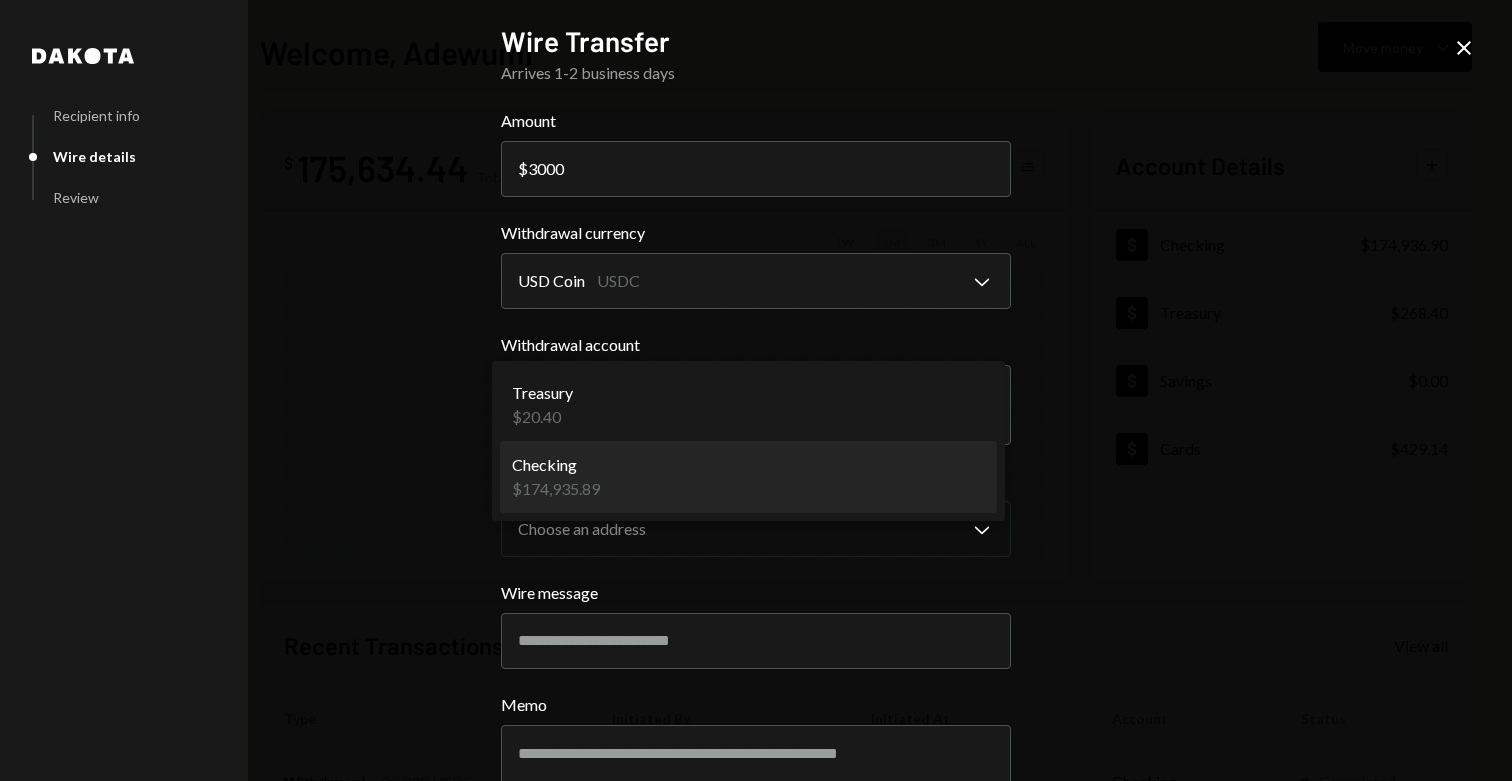 select on "**********" 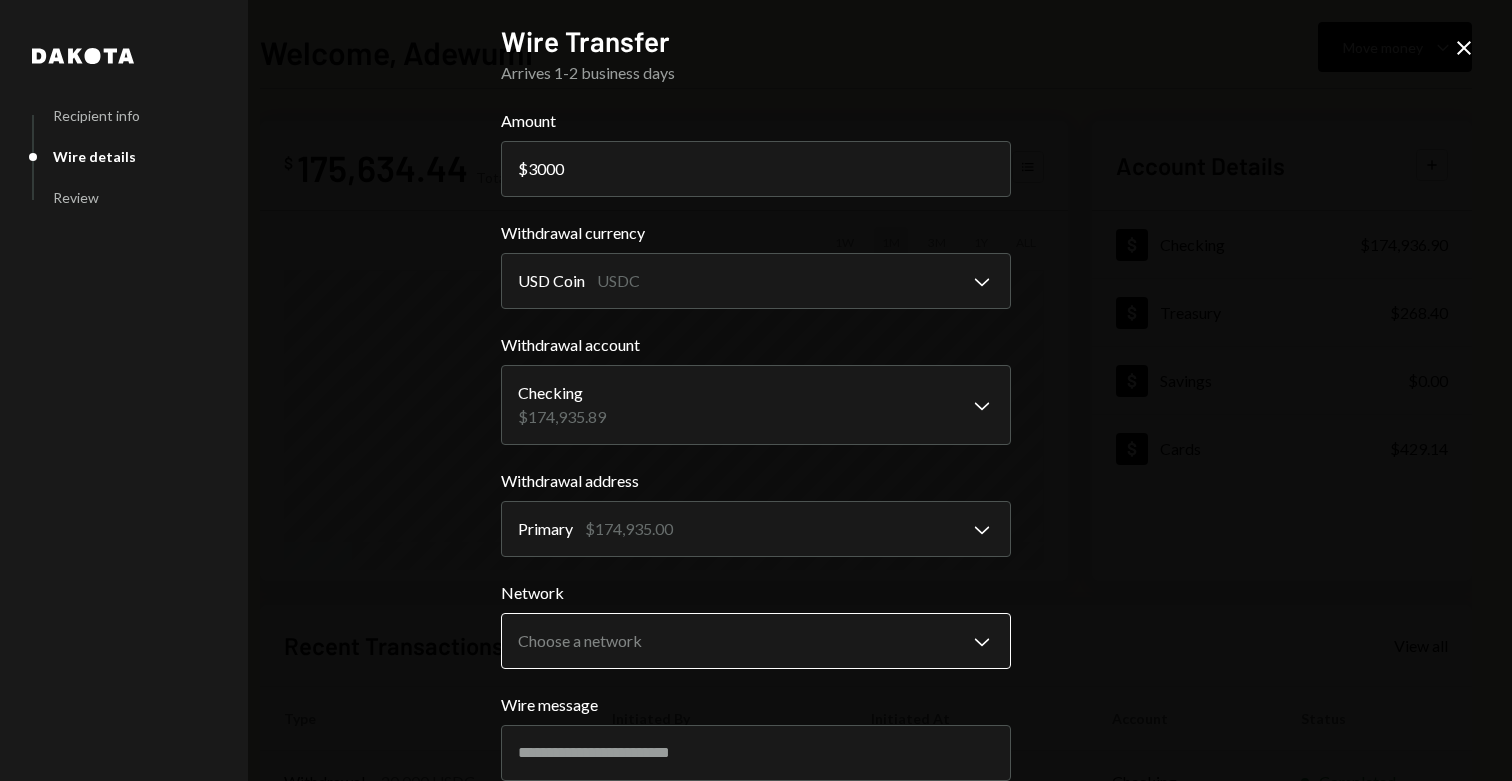 click on "S SPARK TECH HUB Caret Down Home Home Inbox Inbox Activities Transactions Accounts Accounts Caret Down Checking $174,936.90 Treasury $268.40 Savings $0.00 Cards $429.14 Dollar Rewards User Recipients Team Team Welcome, [FIRST] Move money Caret Down $ 175,634.44 Total Graph Accounts 1W 1M 3M 1Y ALL Account Details Plus Dollar Checking $174,936.90 Dollar Treasury $268.40 Dollar Savings $0.00 Dollar Cards $429.14 Recent Transactions View all Type Initiated By Initiated At Account Status Withdrawal 20,000  USDC [FIRST] [LAST] [DATE] [TIME] Checking Completed Bank Payment $7,603.59 [FIRST] [LAST] [DATE] [TIME] Checking Completed Card Transaction $955.54 Company Utilities [DATE] [TIME] Organization Failed Deposit 200,000  USDC 0x260B...C54cEa Copy [DATE] [TIME] Checking Completed Bank Payment $5,086.08 [FIRST] [LAST] [DATE] [TIME] Checking Completed Welcome, [FIRST] - Dakota Dakota Recipient info Wire details Review Wire Transfer Arrives 1-2 business days Amount $ 3000 Withdrawal currency USDC" at bounding box center (756, 390) 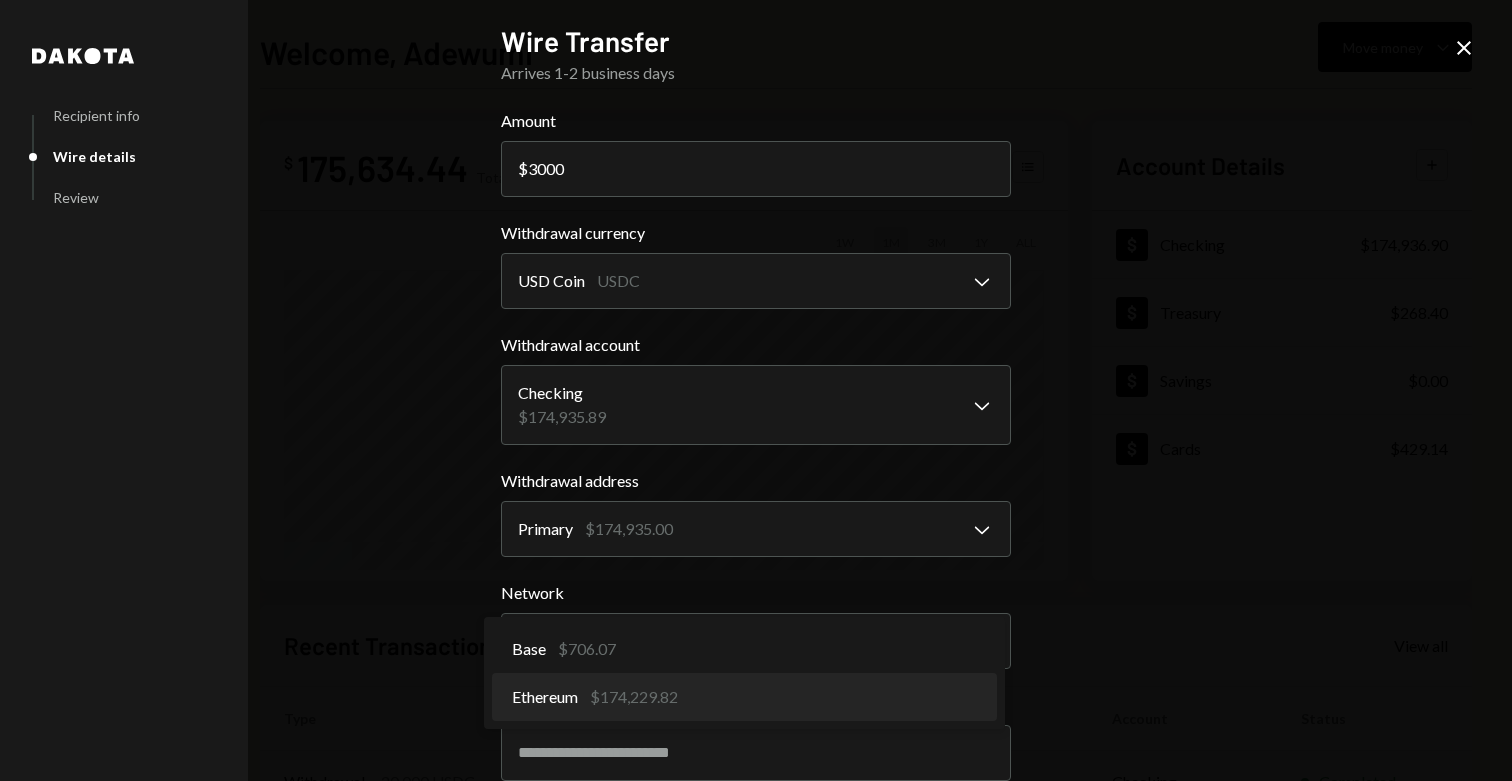 select on "**********" 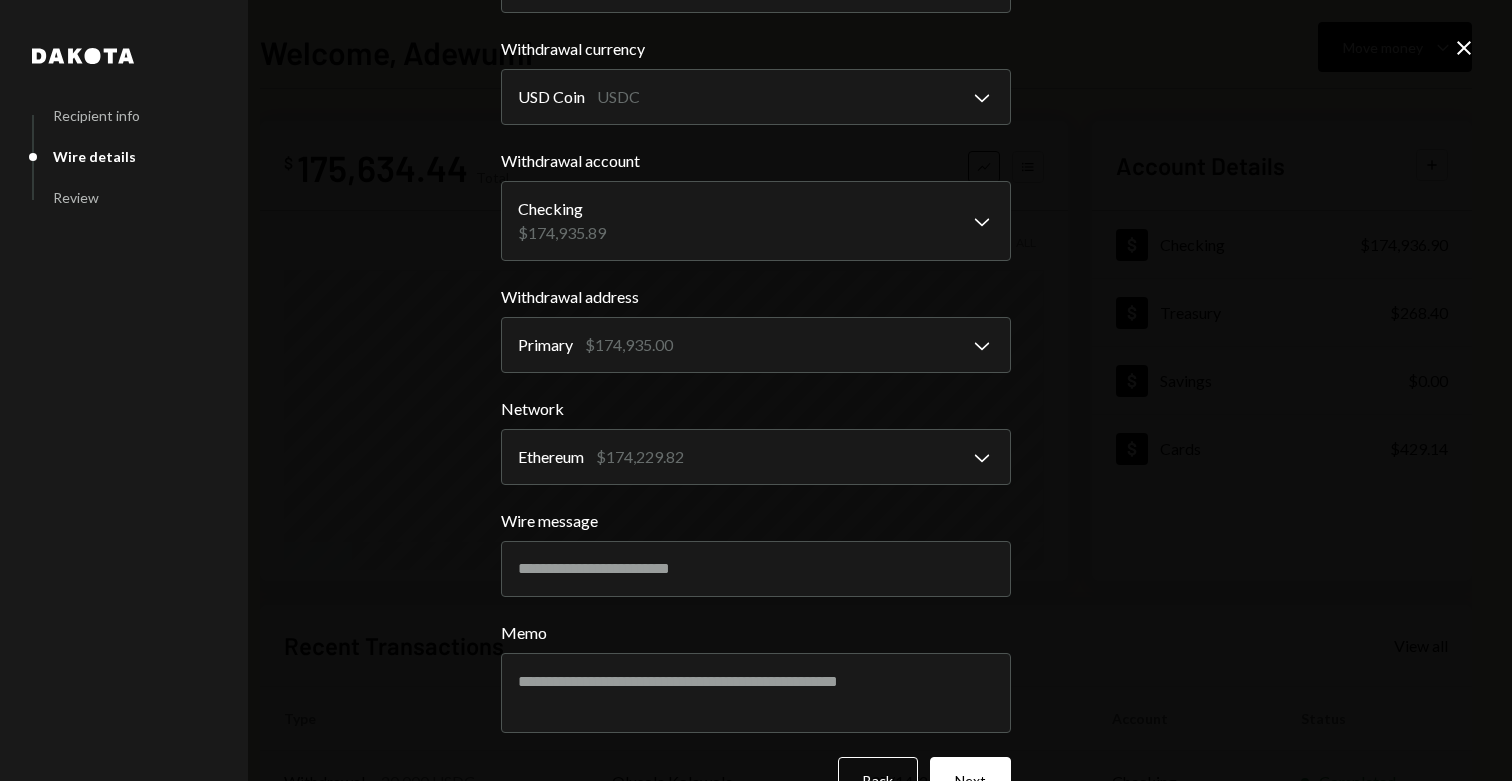scroll, scrollTop: 238, scrollLeft: 0, axis: vertical 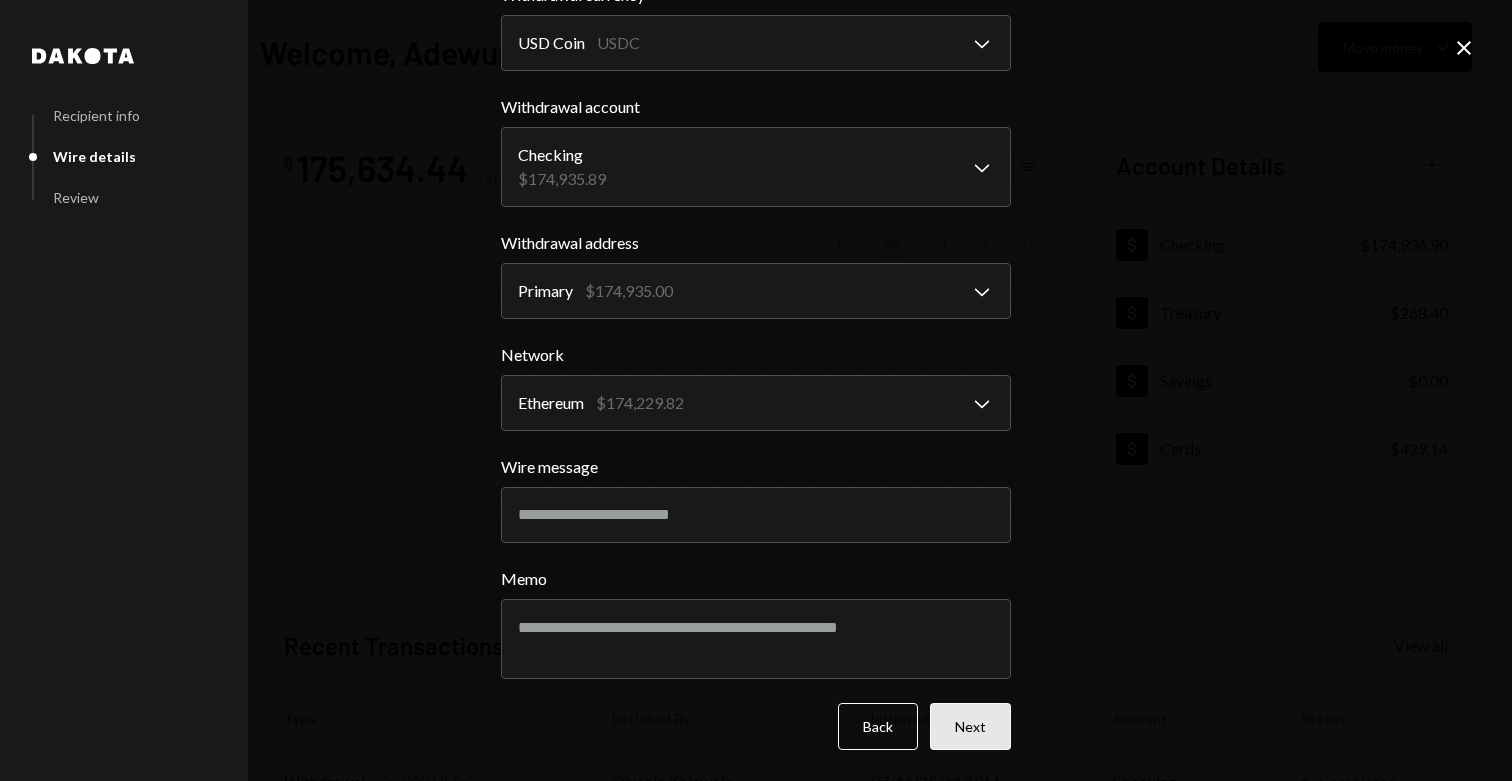 click on "Next" at bounding box center (970, 726) 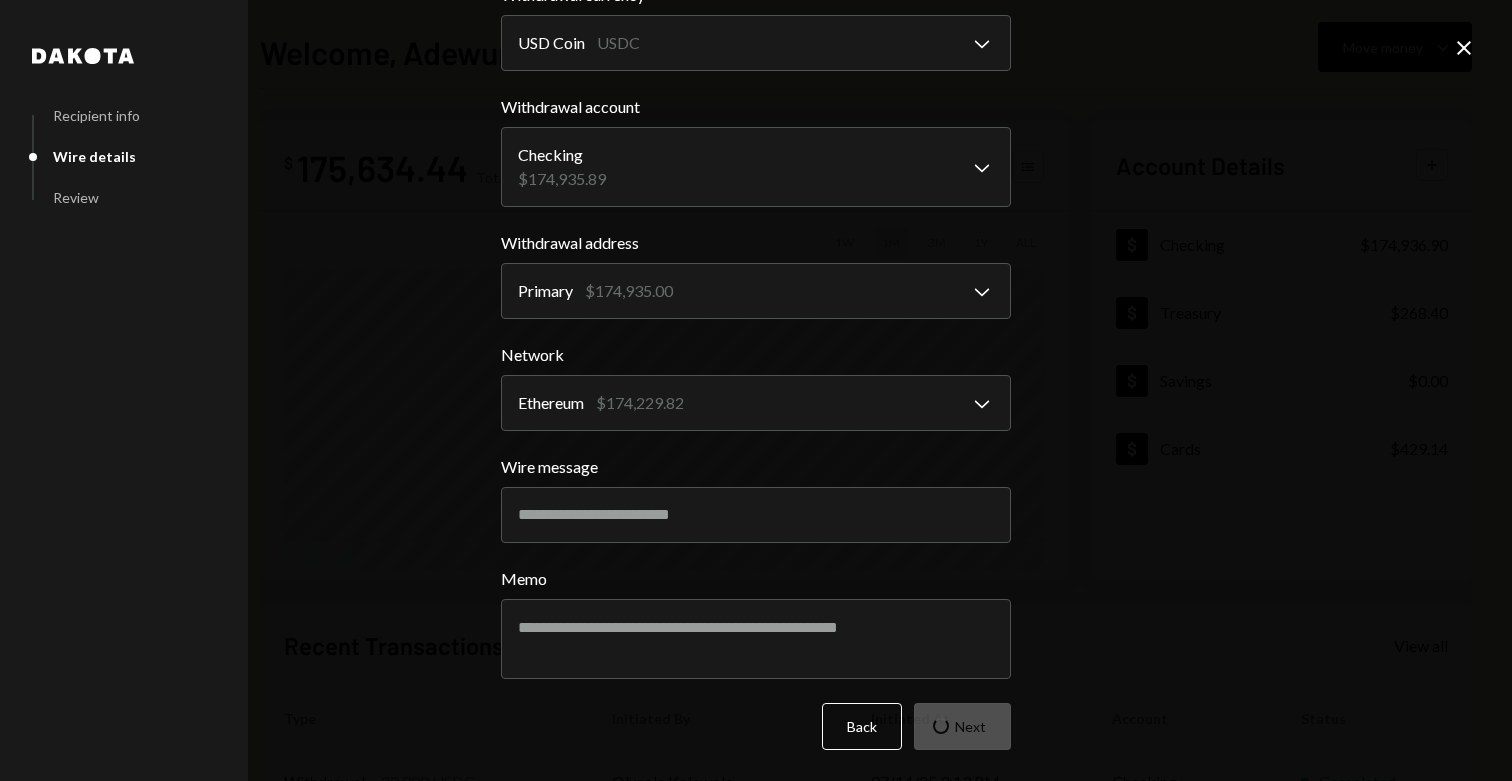 scroll, scrollTop: 0, scrollLeft: 0, axis: both 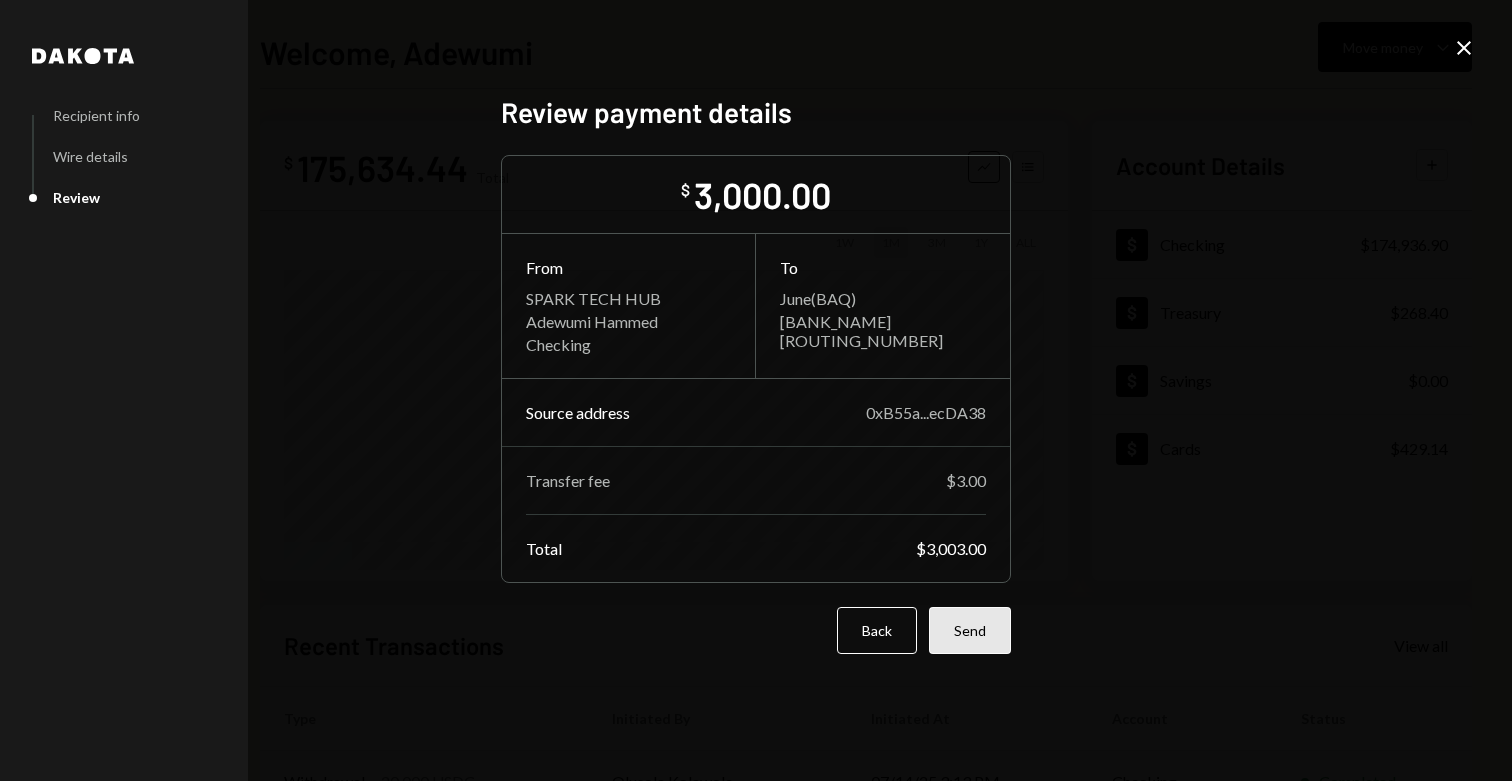 click on "Send" at bounding box center (970, 630) 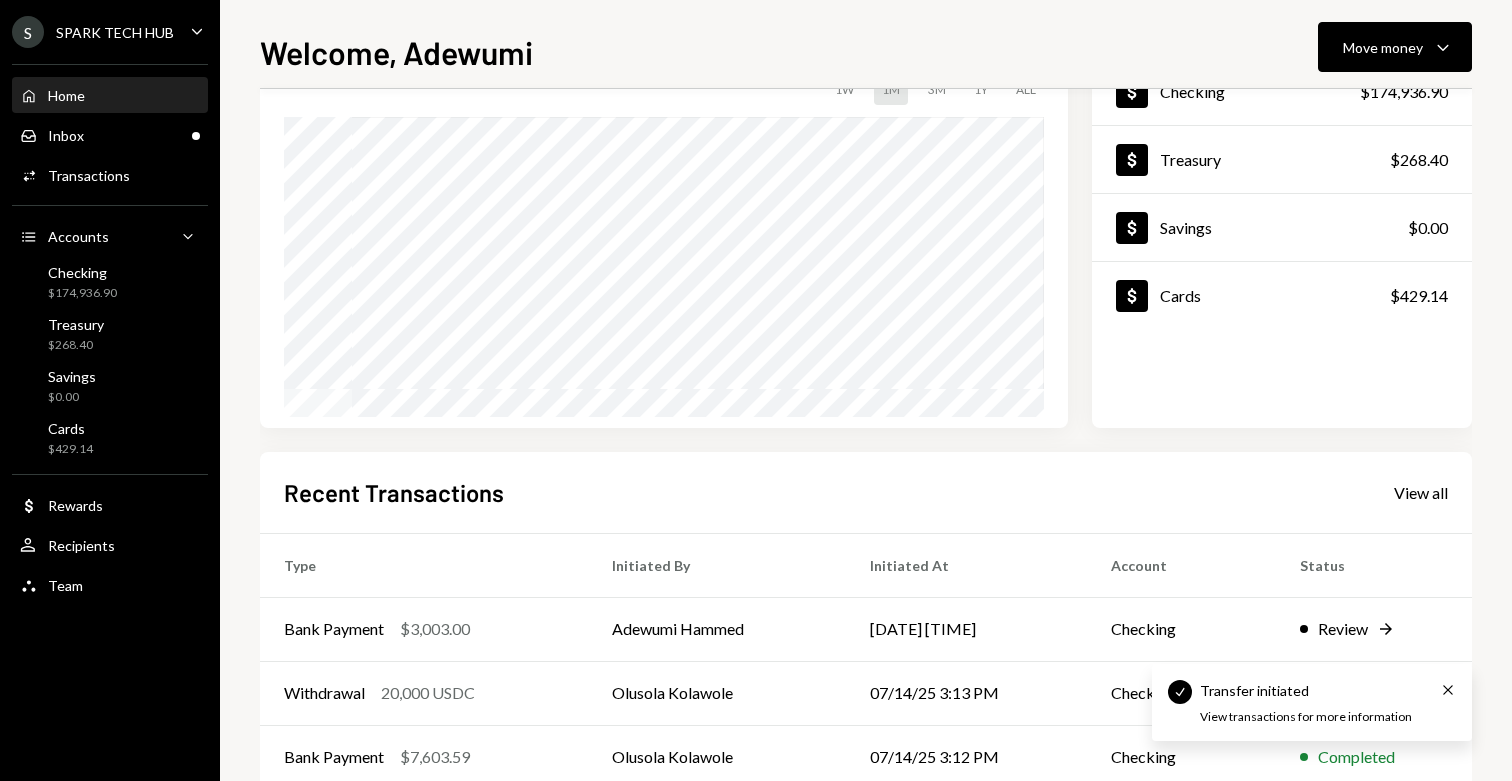 scroll, scrollTop: 162, scrollLeft: 0, axis: vertical 